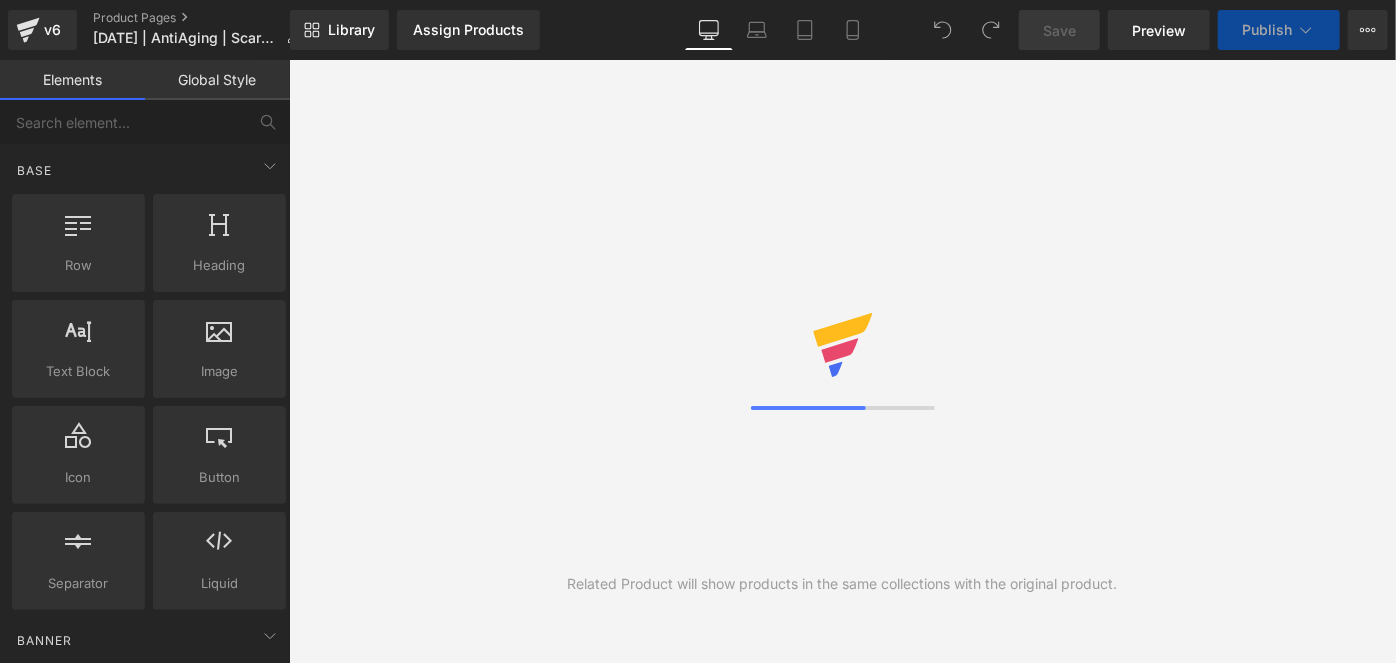 scroll, scrollTop: 0, scrollLeft: 0, axis: both 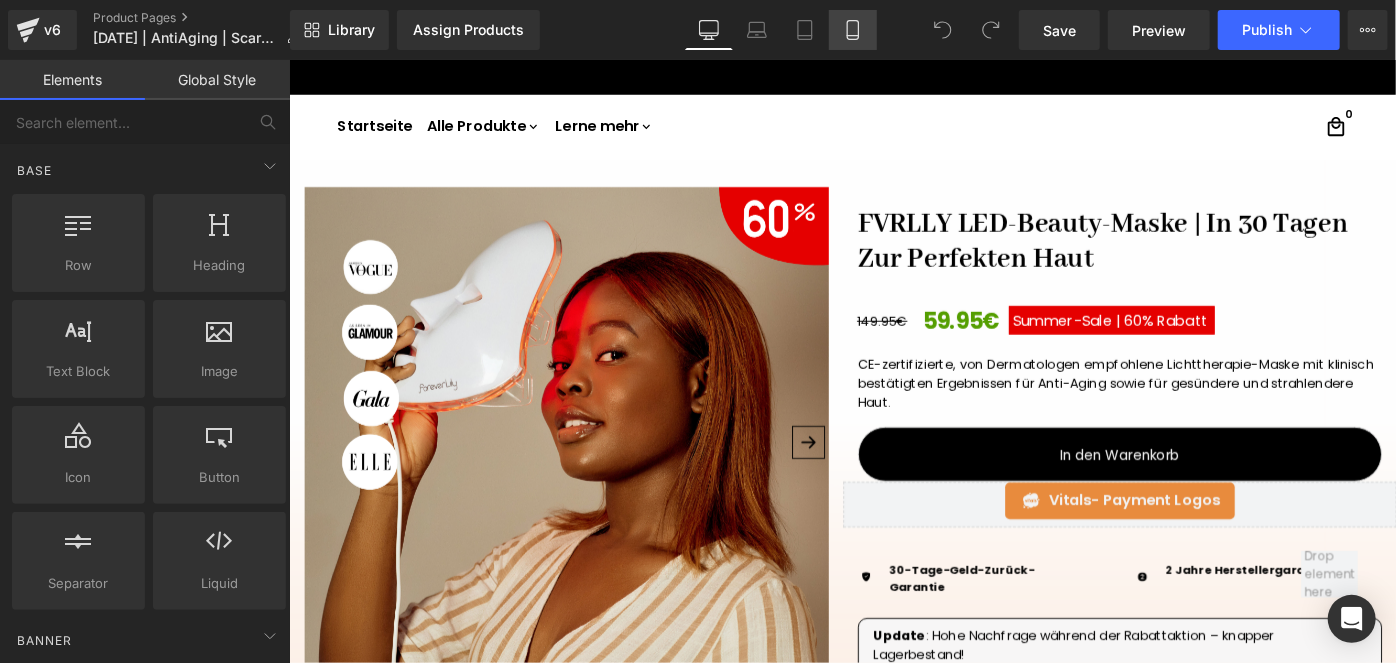 click on "Mobile" at bounding box center (853, 30) 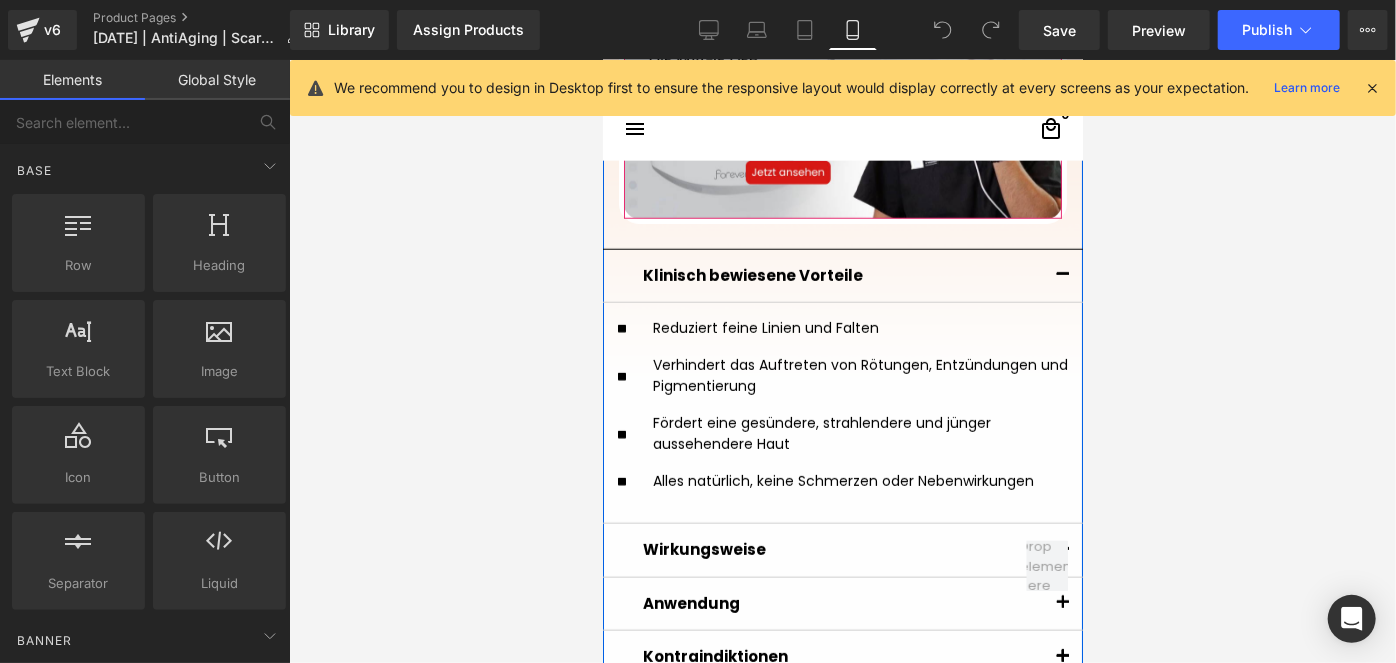 scroll, scrollTop: 1272, scrollLeft: 0, axis: vertical 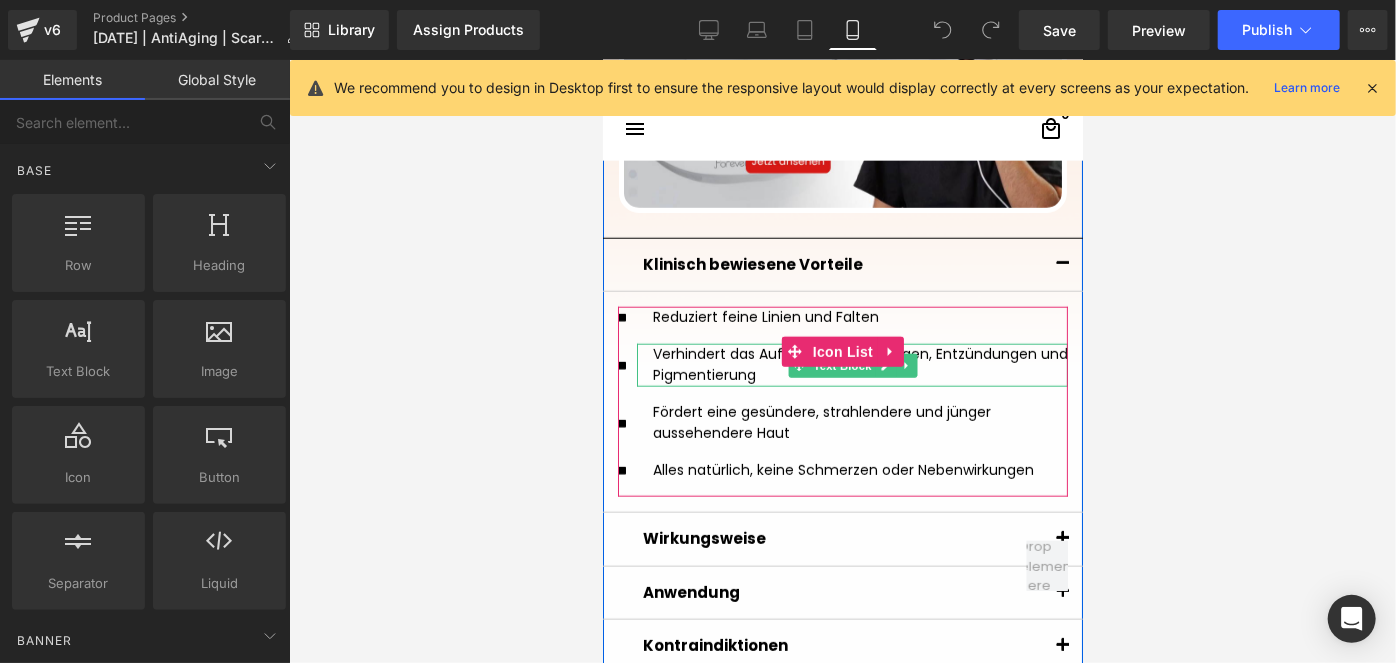 click on "Verhindert das Auftreten von Rötungen, Entzündungen und Pigmentierung" at bounding box center (851, 364) 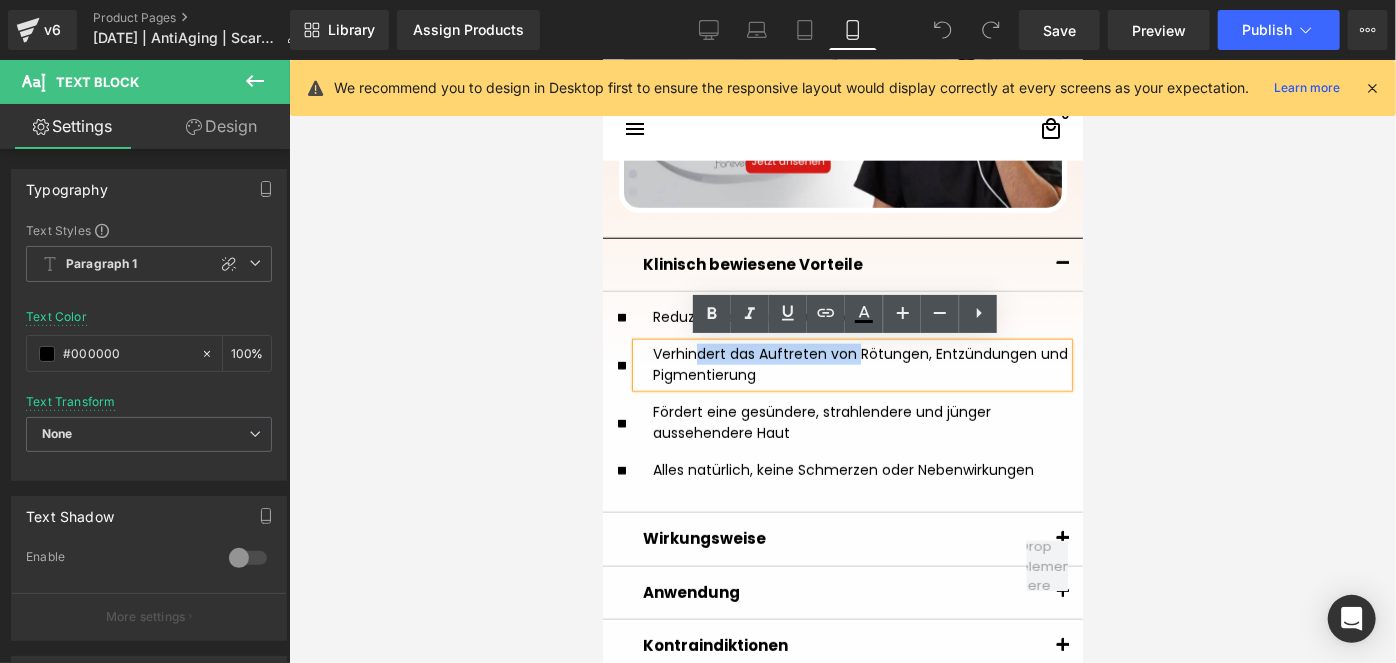 drag, startPoint x: 852, startPoint y: 349, endPoint x: 692, endPoint y: 341, distance: 160.19987 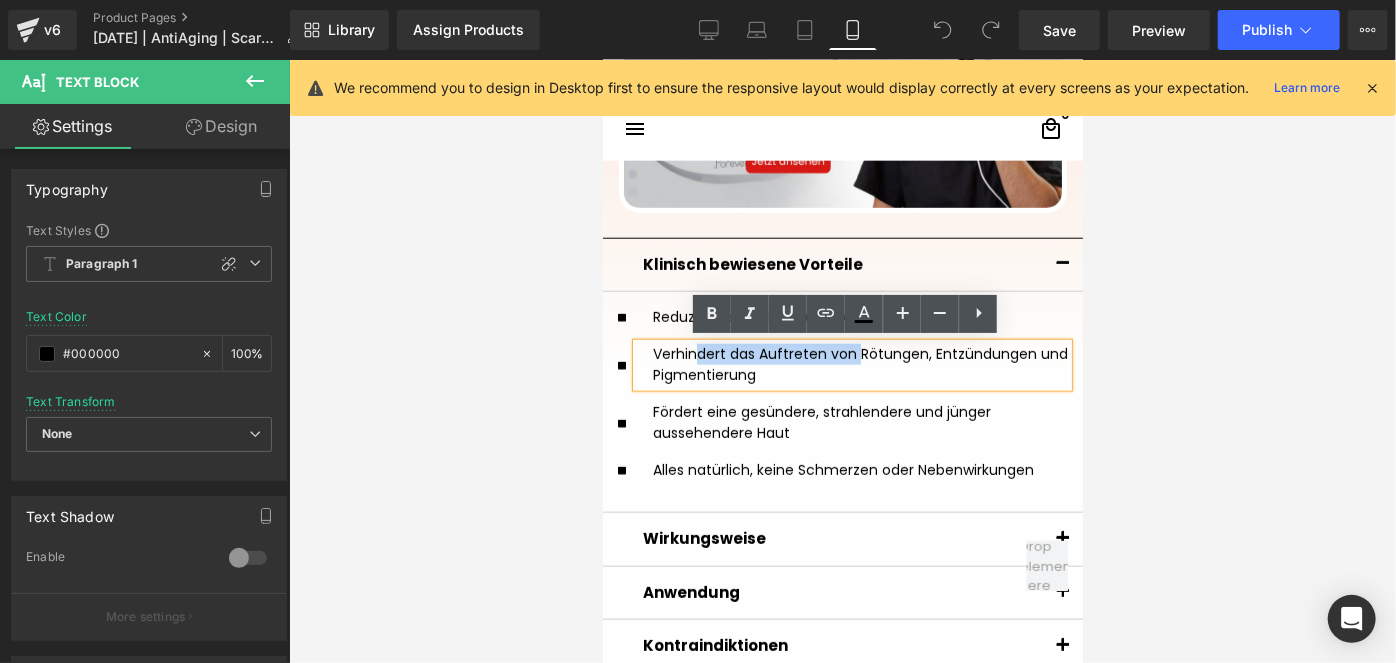 click on "Verhindert das Auftreten von Rötungen, Entzündungen und Pigmentierung" at bounding box center (851, 364) 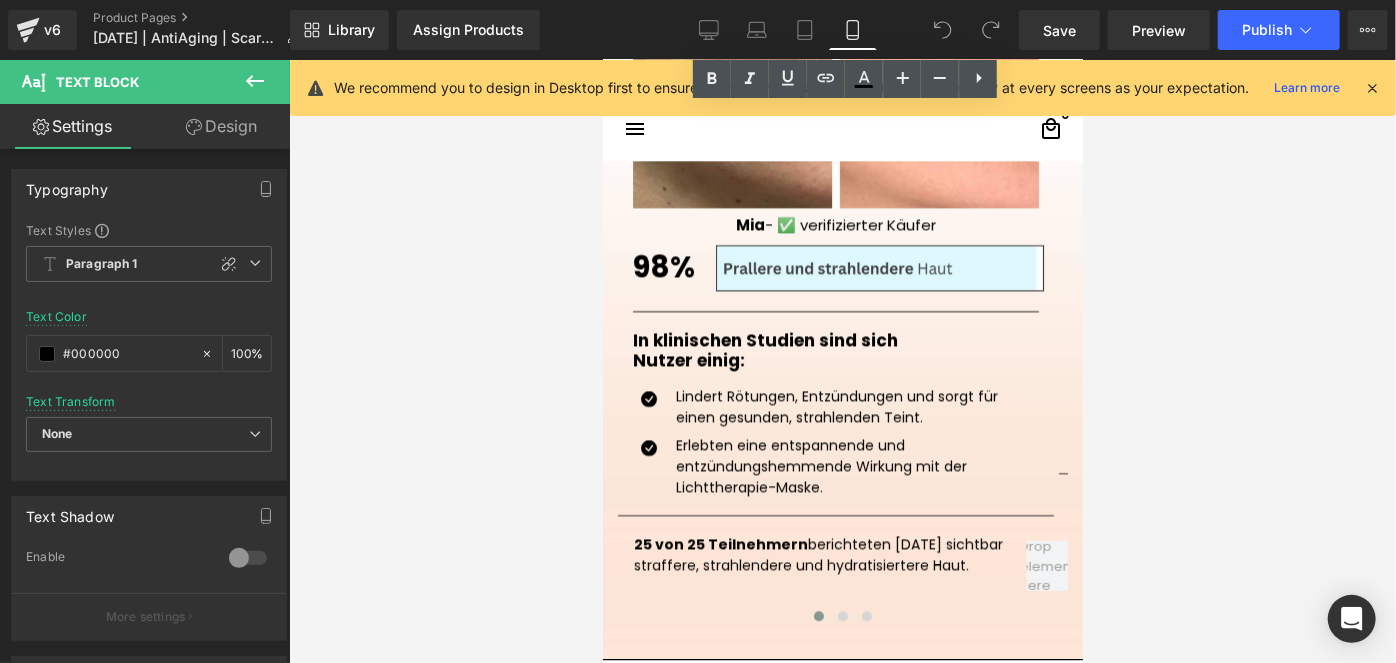 scroll, scrollTop: 2636, scrollLeft: 0, axis: vertical 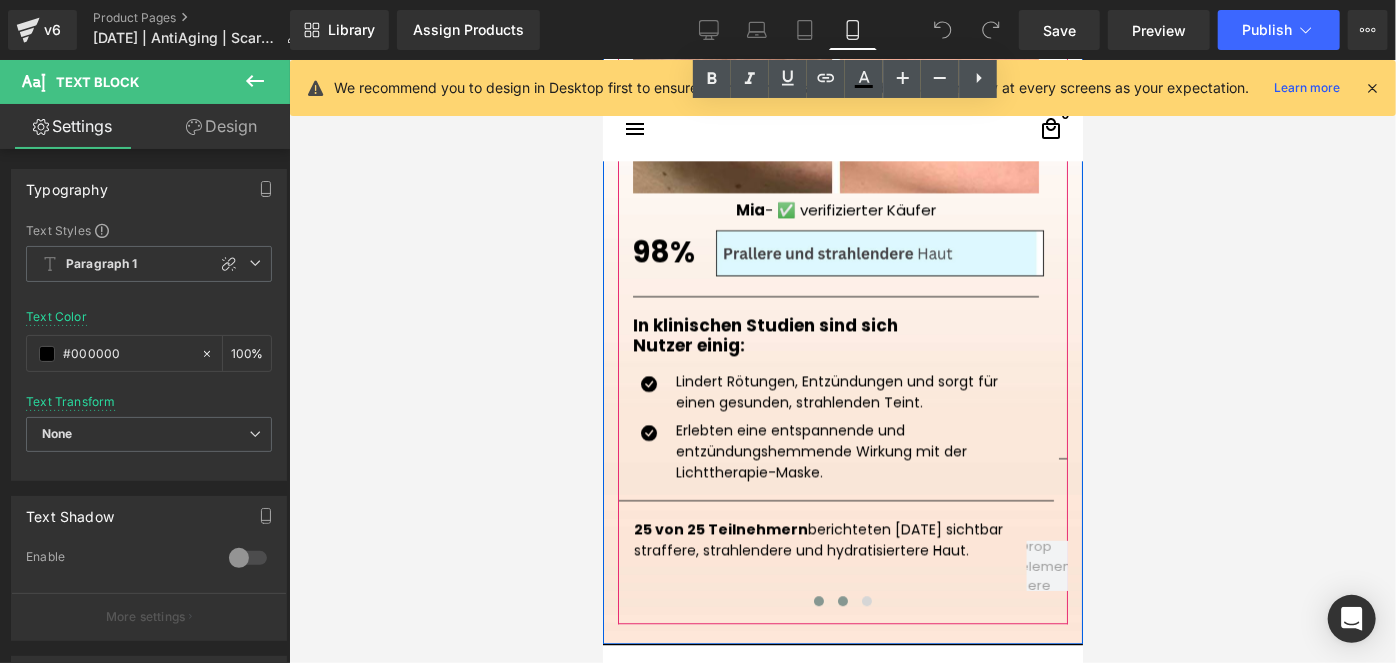 click at bounding box center (842, 600) 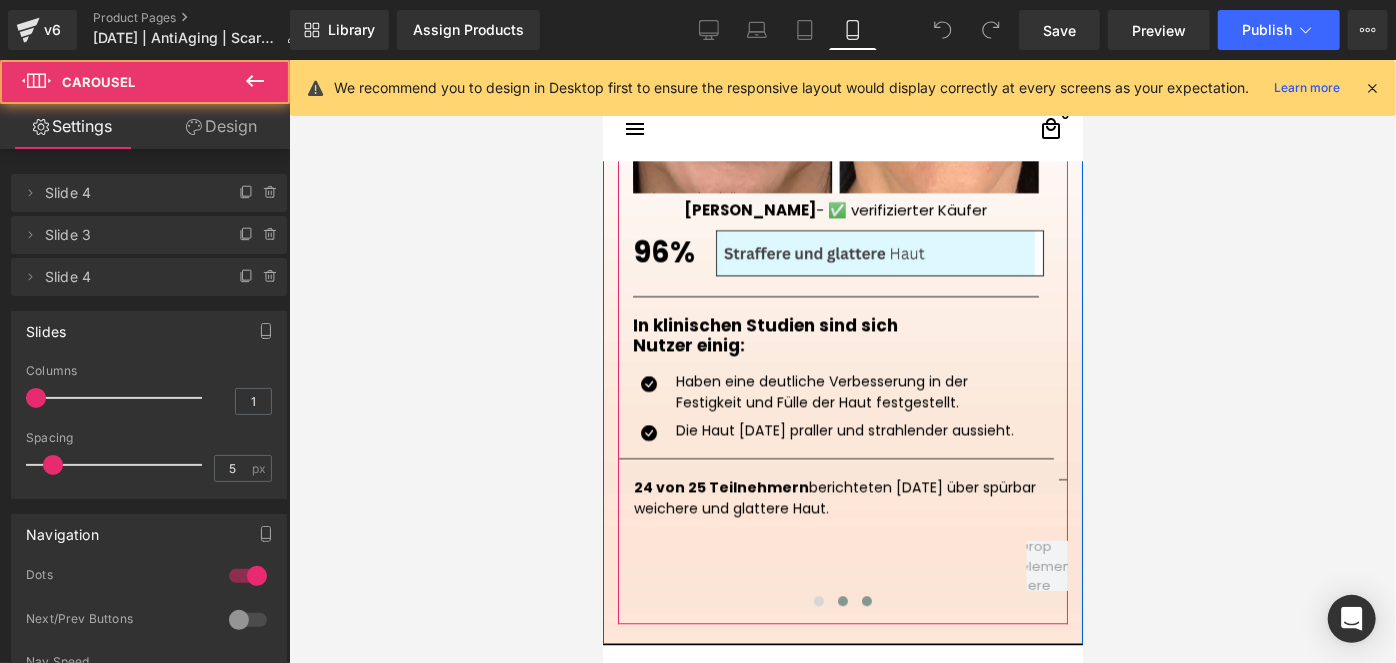 click at bounding box center [866, 600] 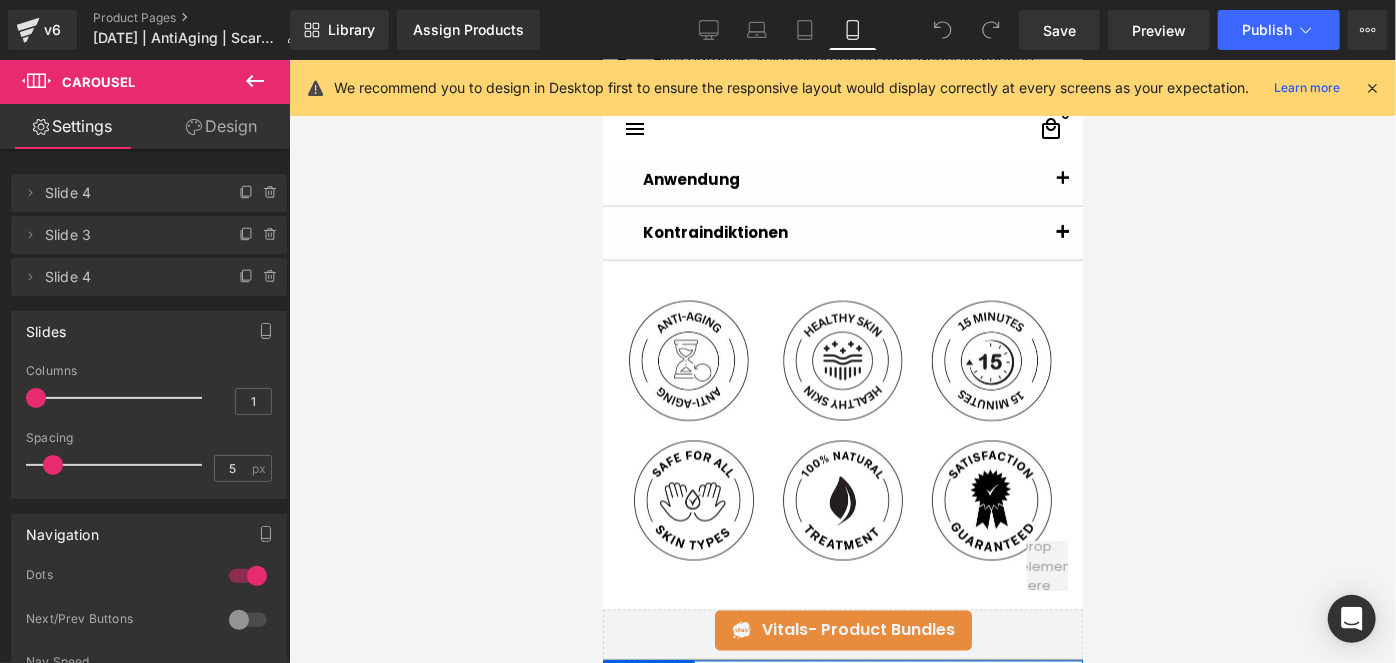 scroll, scrollTop: 1363, scrollLeft: 0, axis: vertical 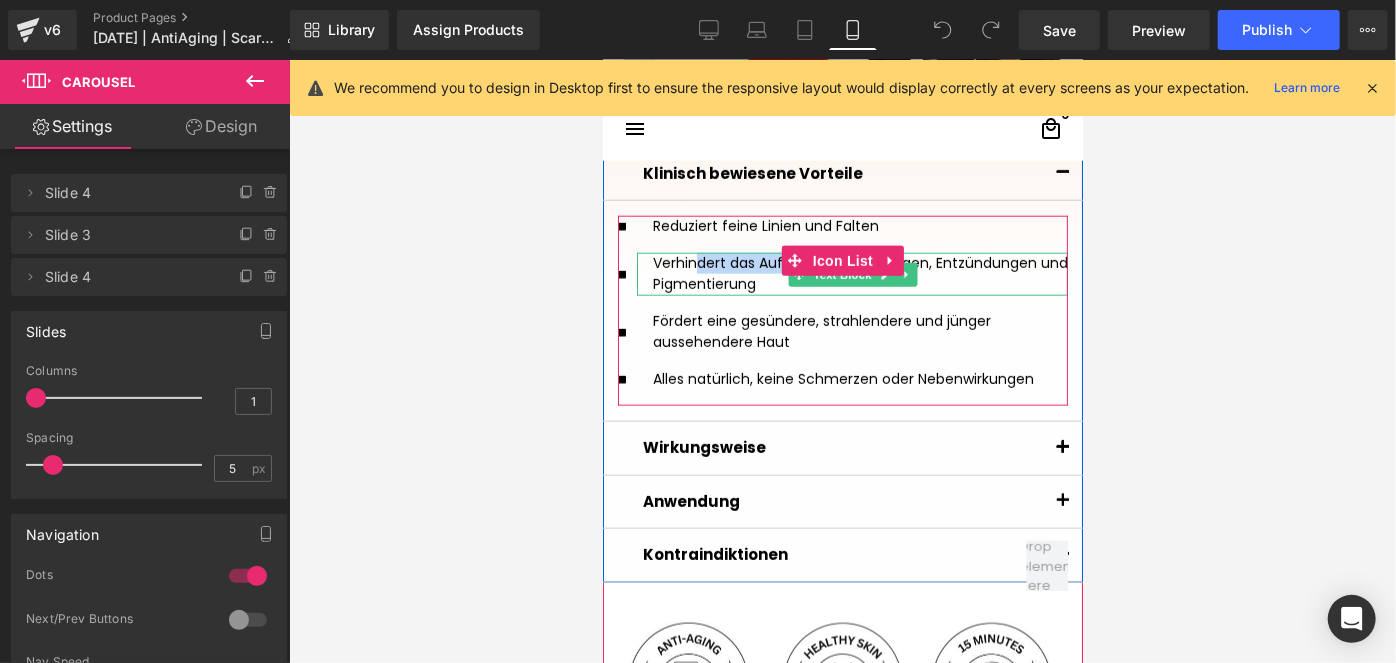 click on "Verhindert das Auftreten von Rötungen, Entzündungen und Pigmentierung" at bounding box center (851, 273) 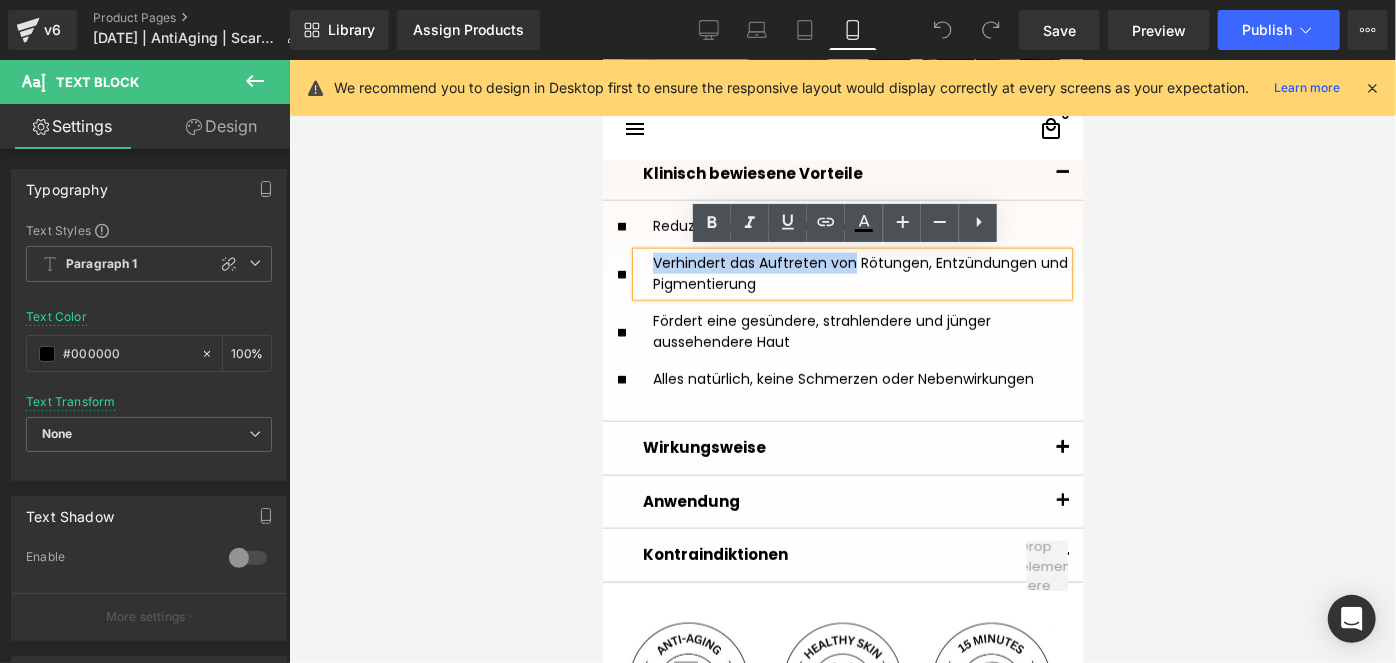 drag, startPoint x: 847, startPoint y: 260, endPoint x: 647, endPoint y: 250, distance: 200.24985 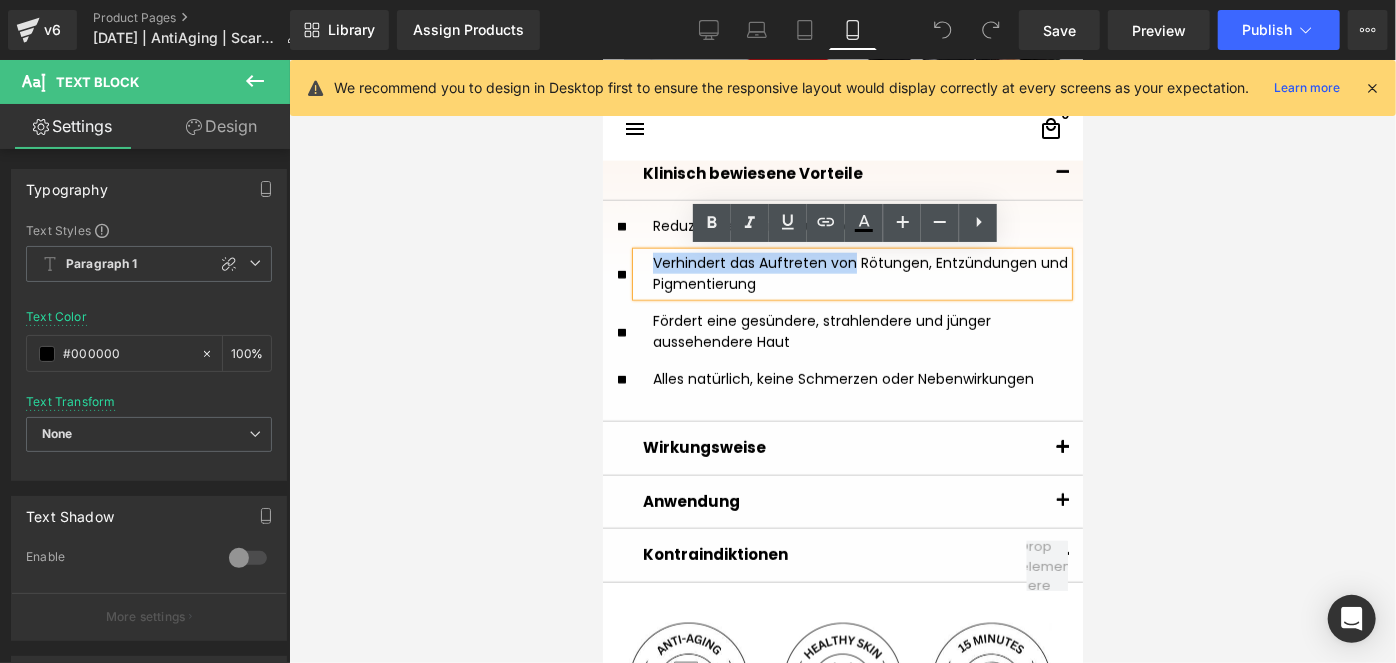 click on "Verhindert das Auftreten von Rötungen, Entzündungen und Pigmentierung" at bounding box center (851, 273) 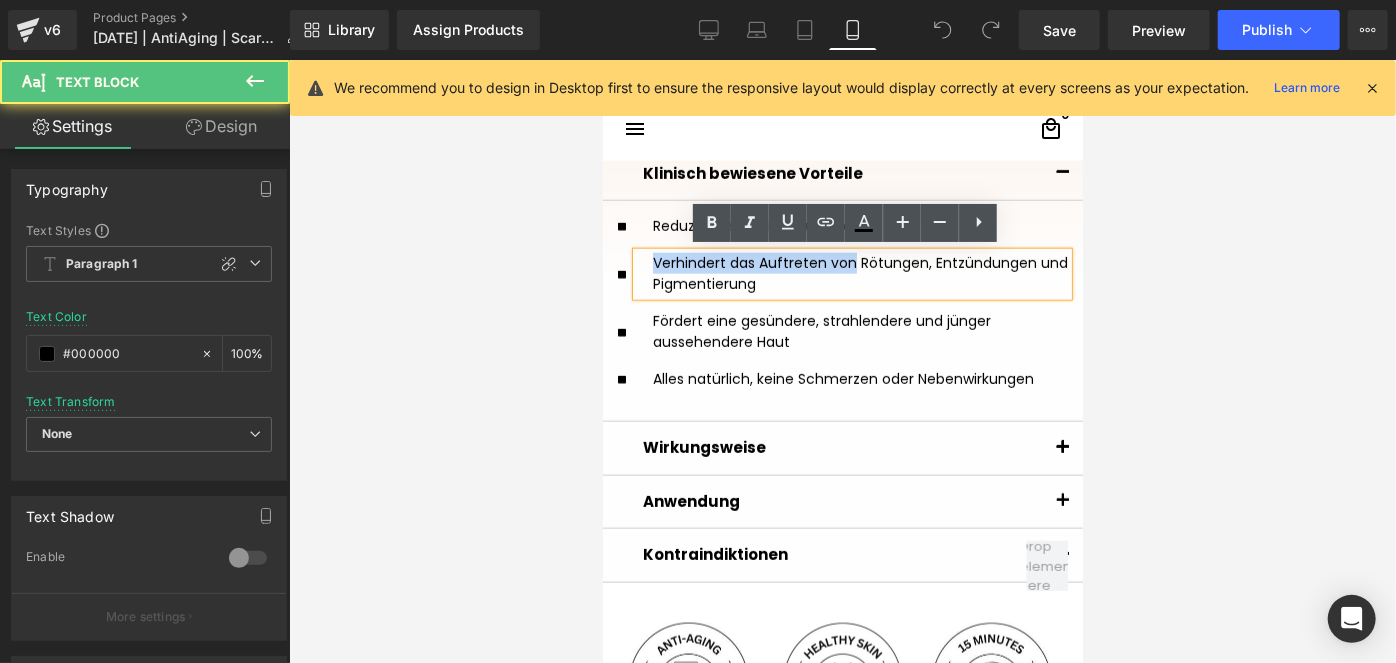 click on "Verhindert das Auftreten von Rötungen, Entzündungen und Pigmentierung" at bounding box center (851, 273) 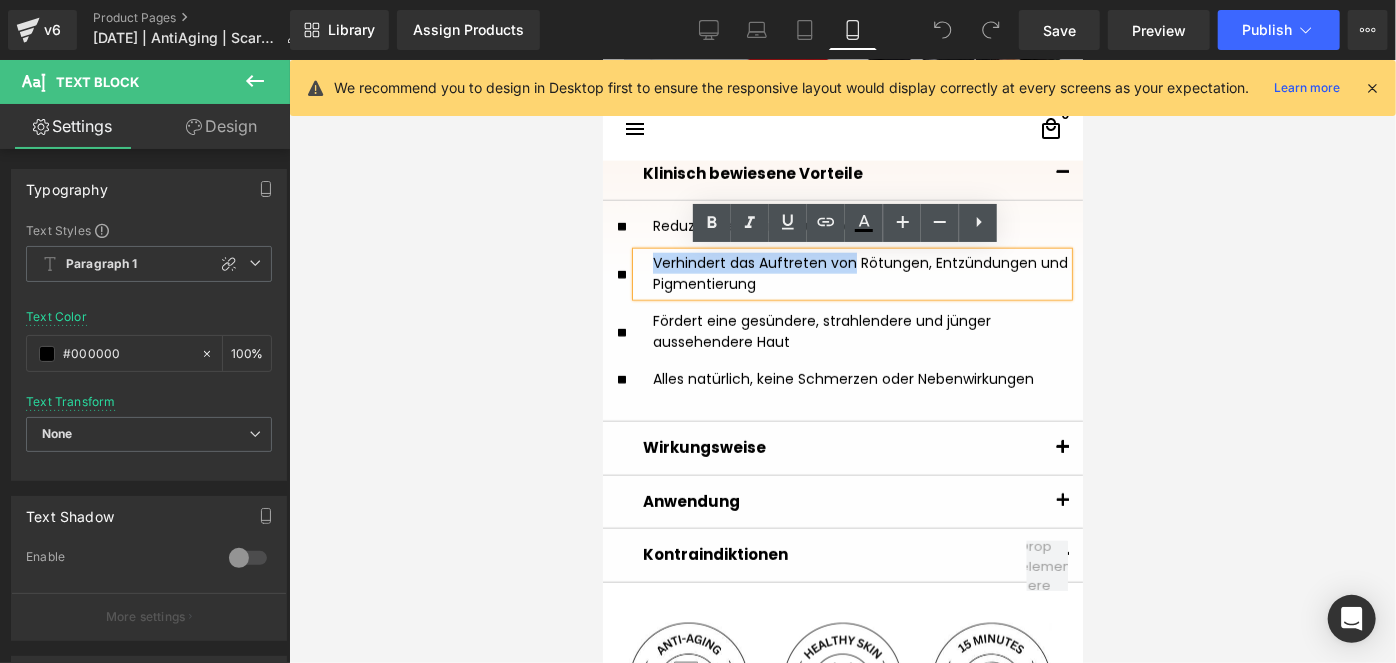 drag, startPoint x: 845, startPoint y: 262, endPoint x: 632, endPoint y: 255, distance: 213.11499 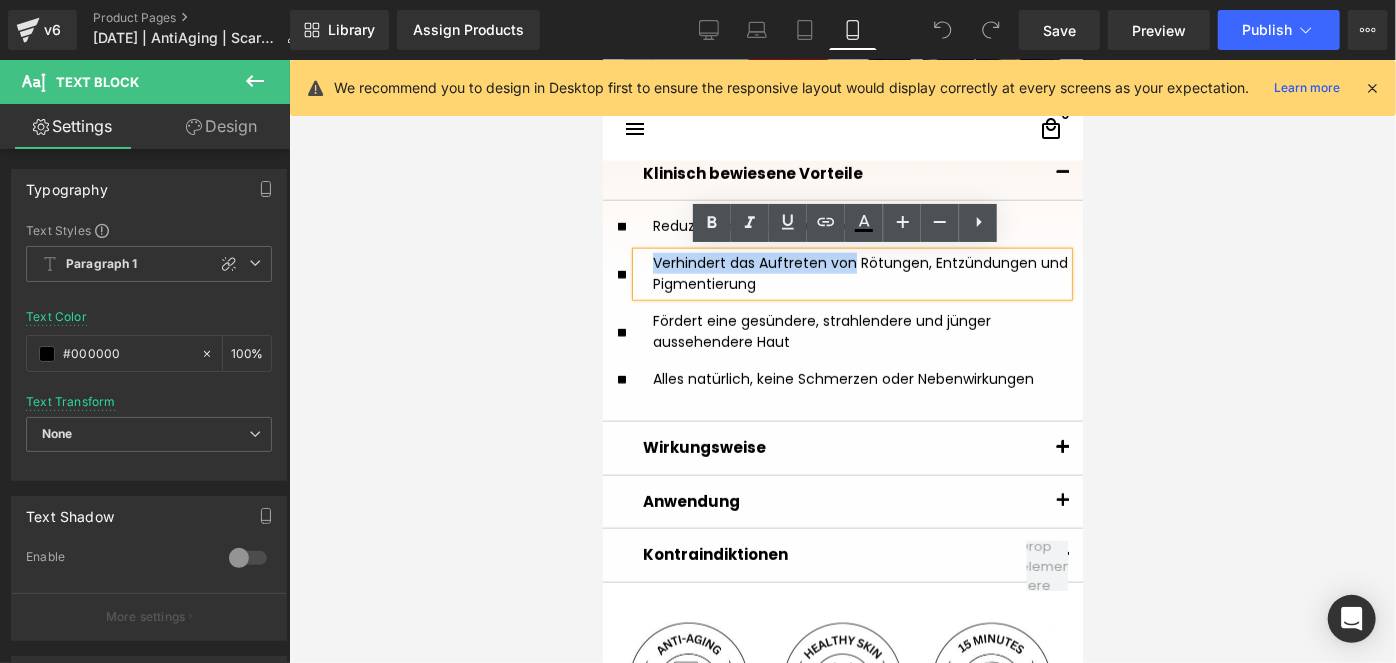click on "Verhindert das Auftreten von Rötungen, Entzündungen und Pigmentierung" at bounding box center [851, 273] 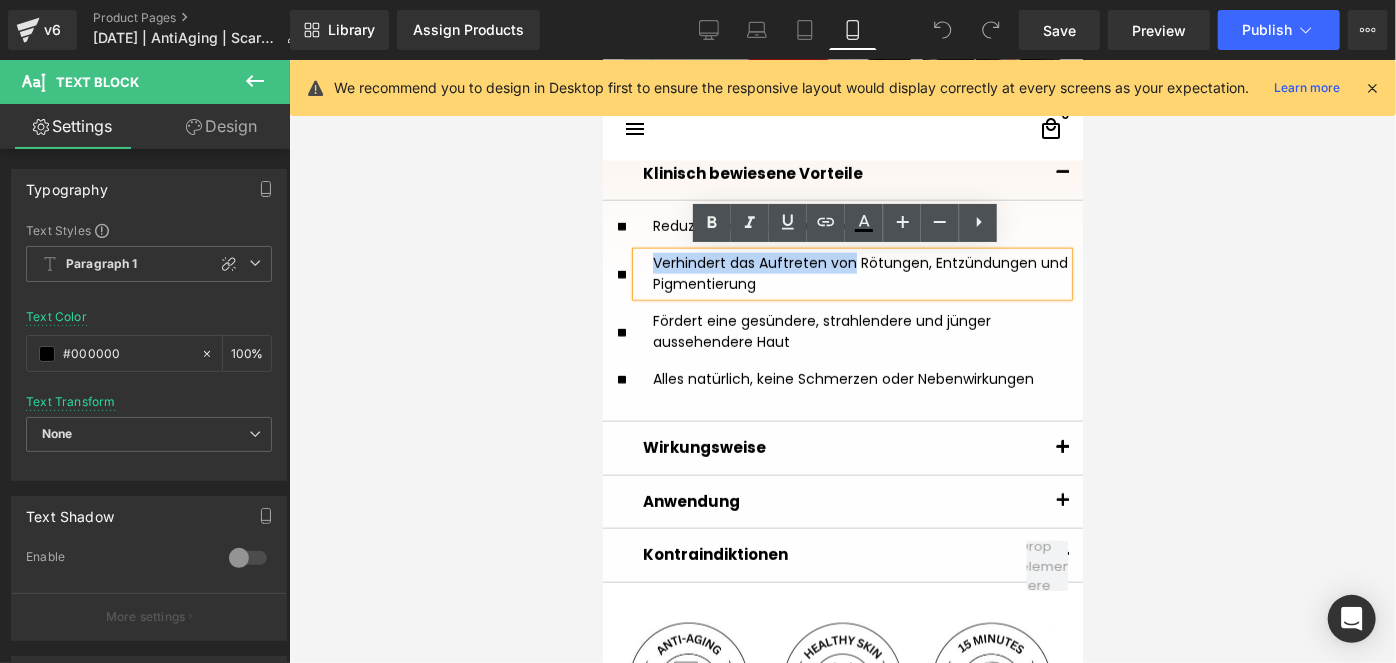 type 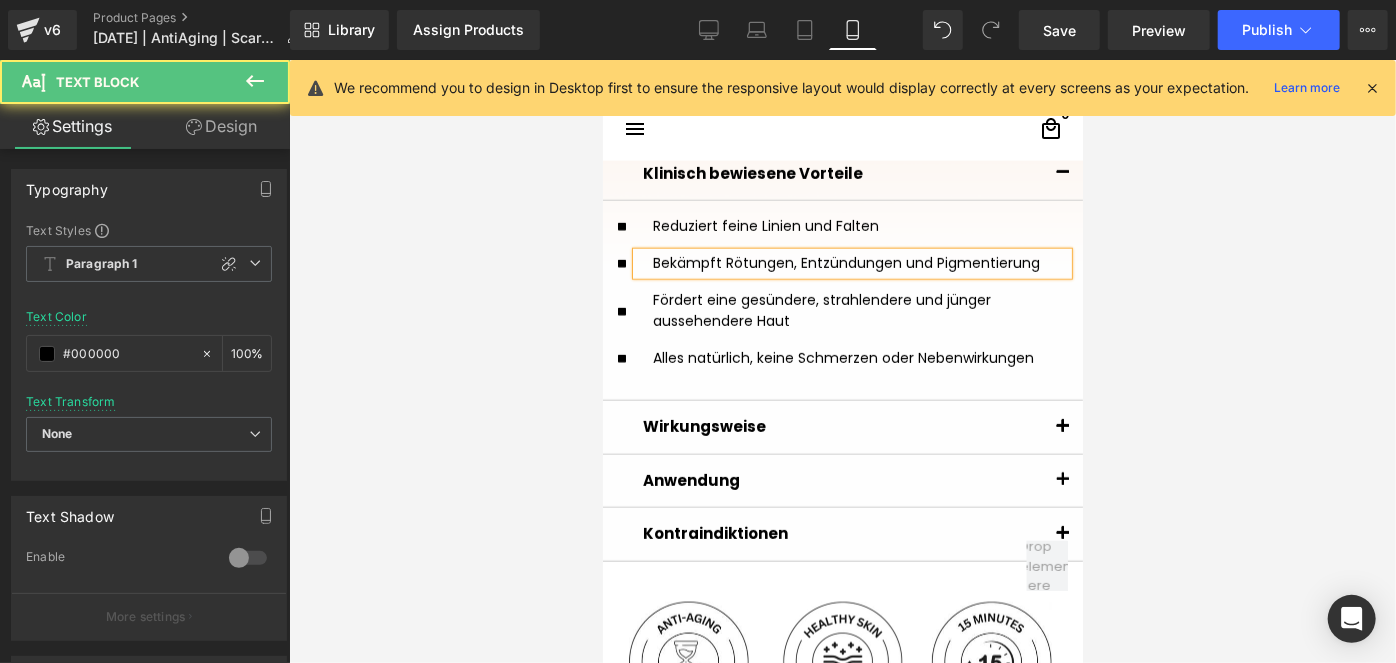click on "Bekämpft Rötungen, Entzündungen und Pigmentierung" at bounding box center [851, 263] 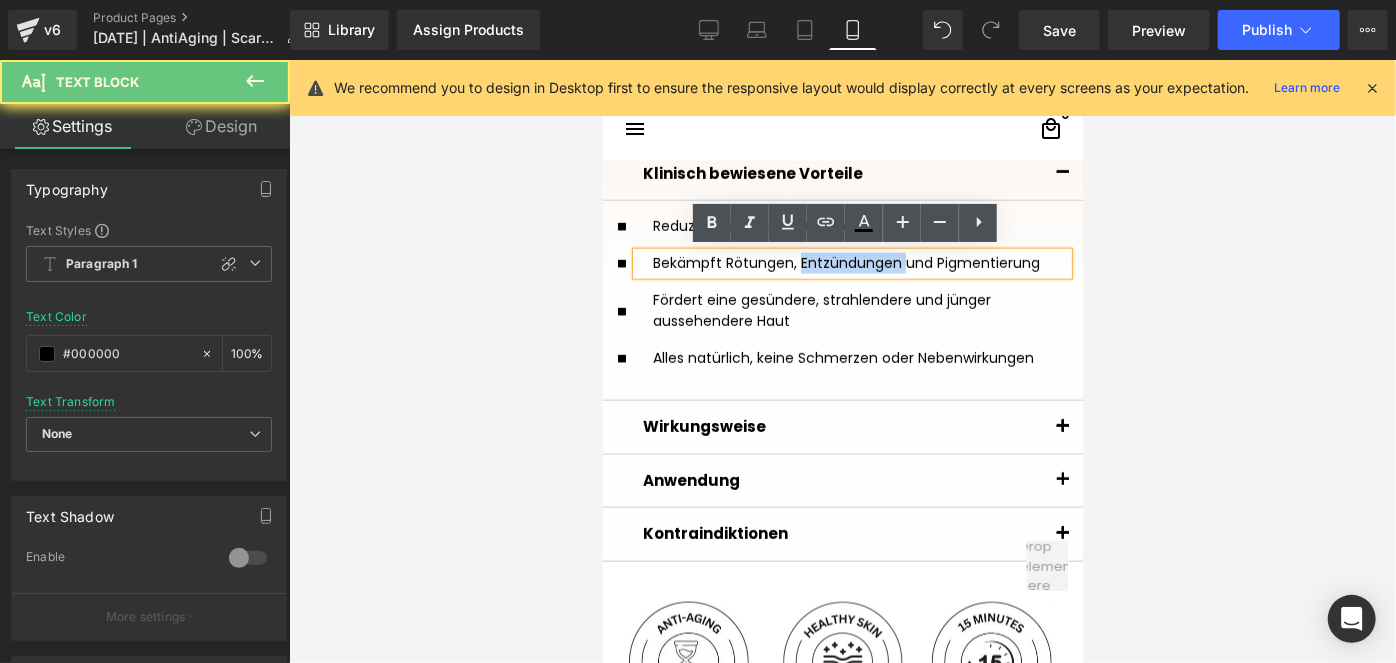 click on "Bekämpft Rötungen, Entzündungen und Pigmentierung" at bounding box center [851, 263] 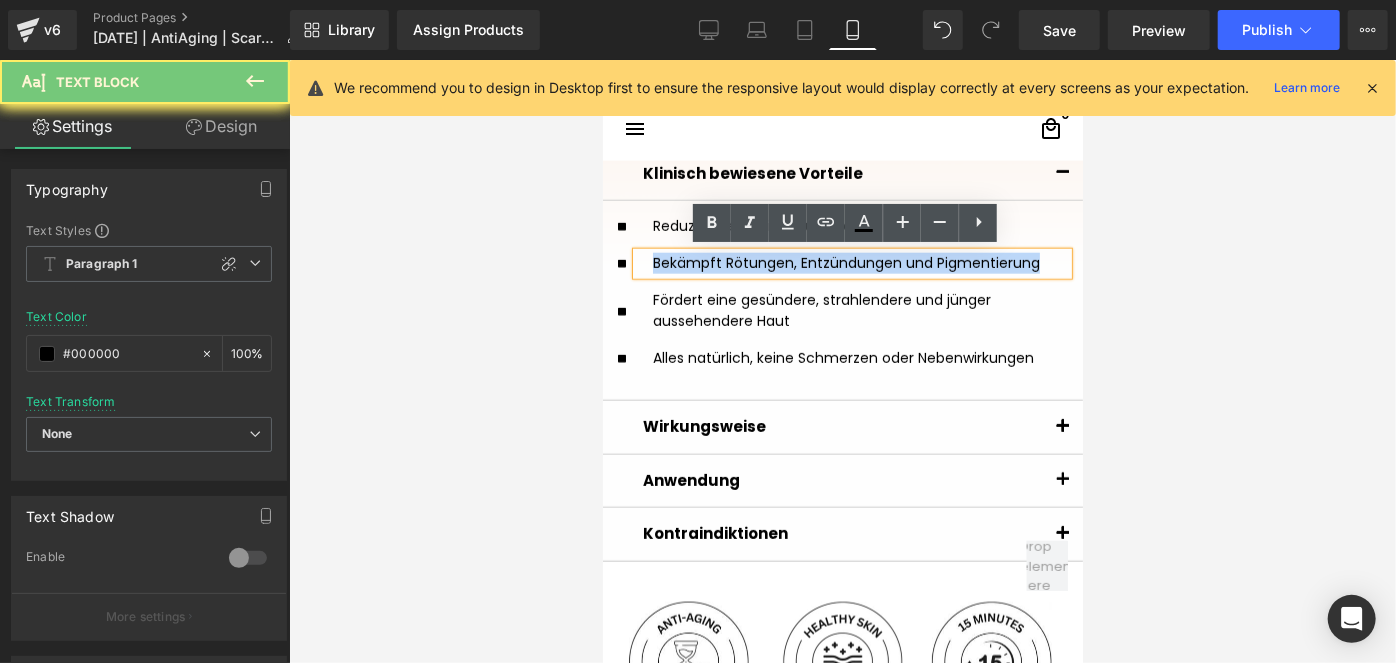 click on "Bekämpft Rötungen, Entzündungen und Pigmentierung" at bounding box center [851, 263] 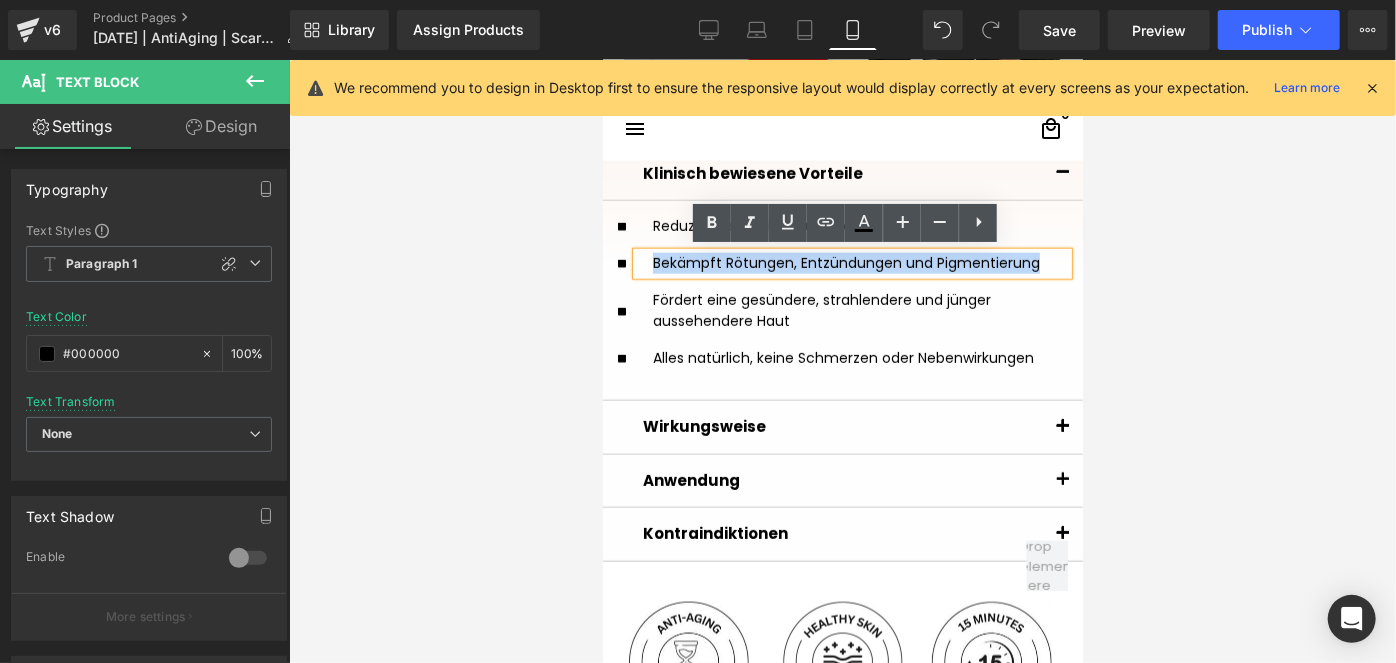 copy on "Bekämpft Rötungen, Entzündungen und Pigmentierung" 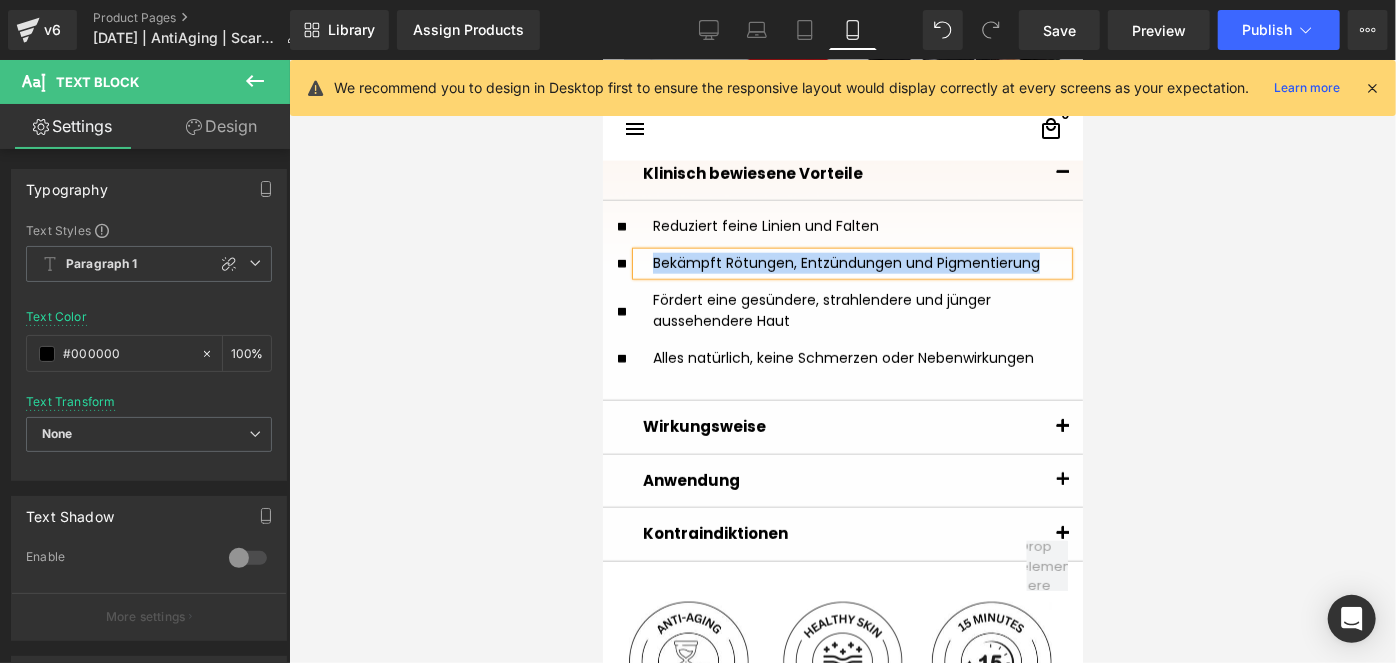 click on "Bekämpft Rötungen, Entzündungen und Pigmentierung" at bounding box center [851, 263] 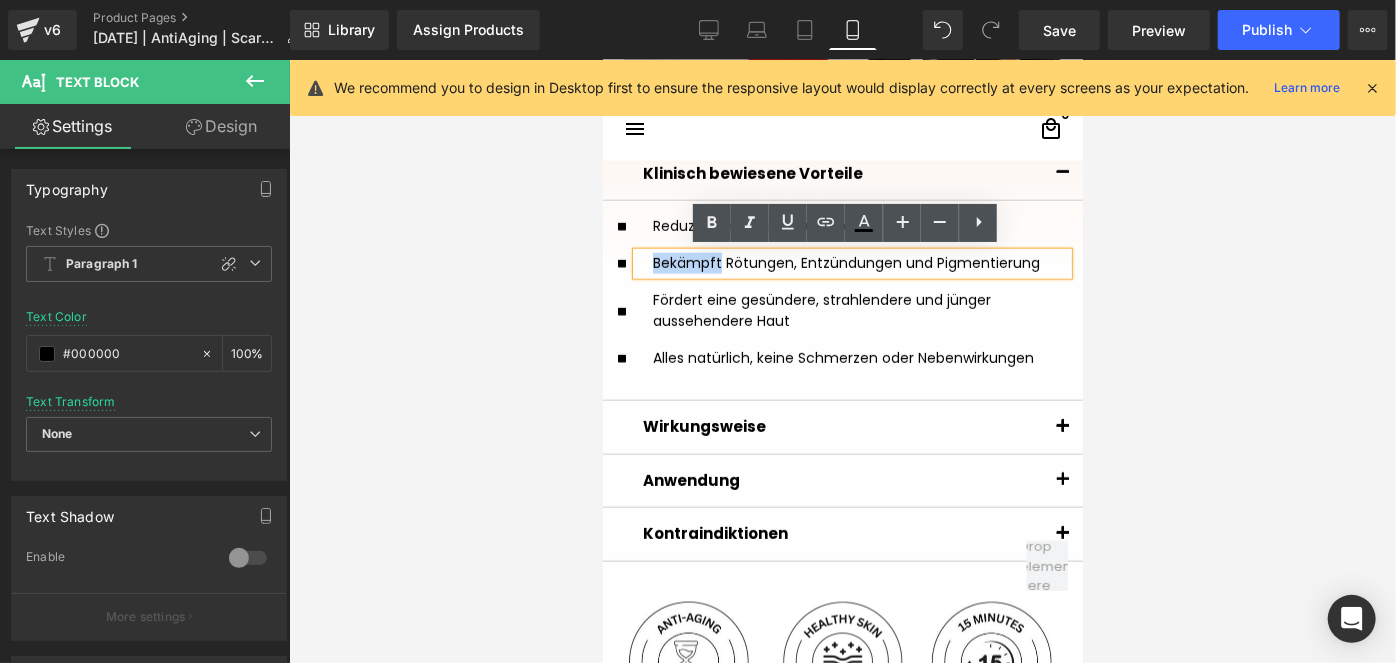 drag, startPoint x: 713, startPoint y: 256, endPoint x: 644, endPoint y: 255, distance: 69.00725 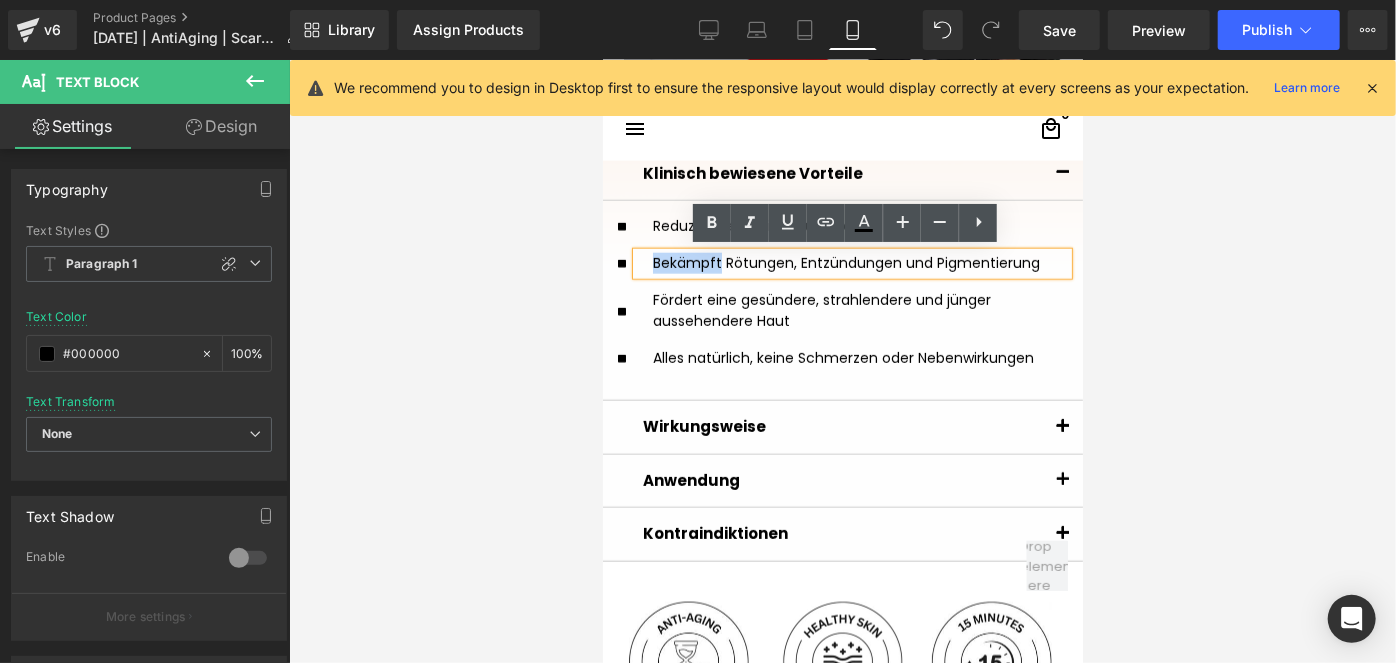 click on "Bekämpft Rötungen, Entzündungen und Pigmentierung" at bounding box center [851, 263] 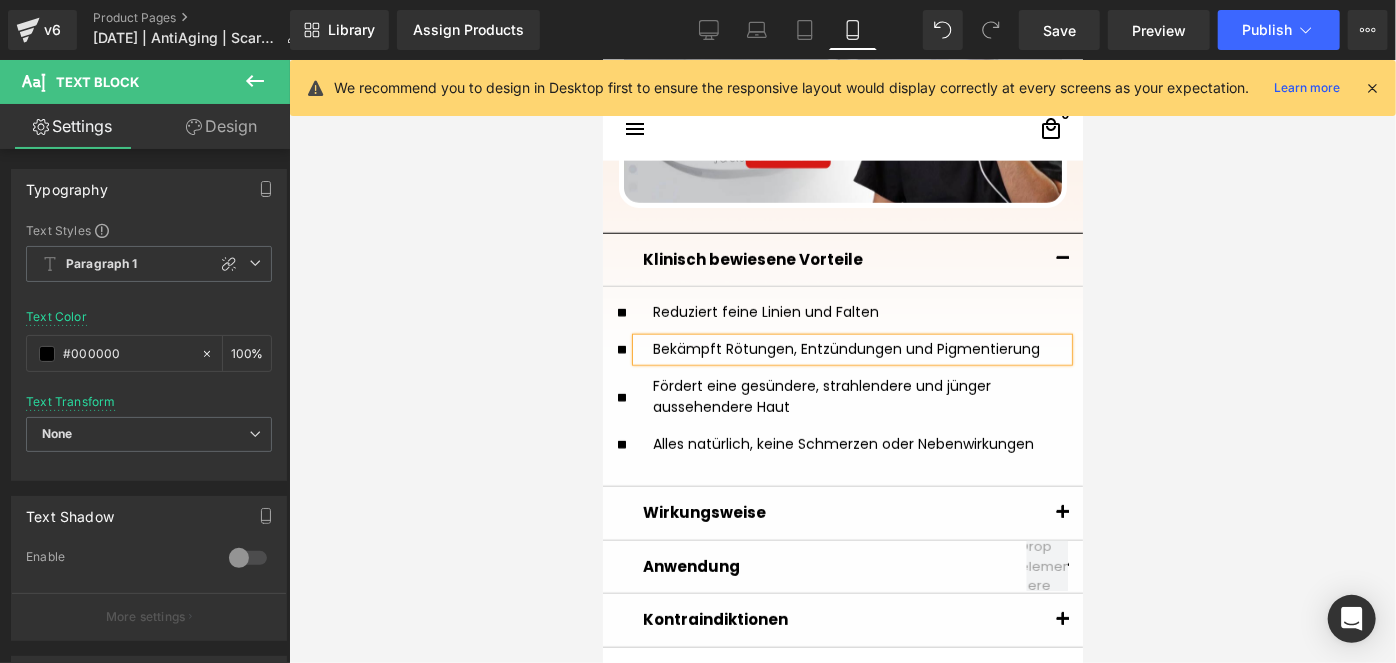 scroll, scrollTop: 1272, scrollLeft: 0, axis: vertical 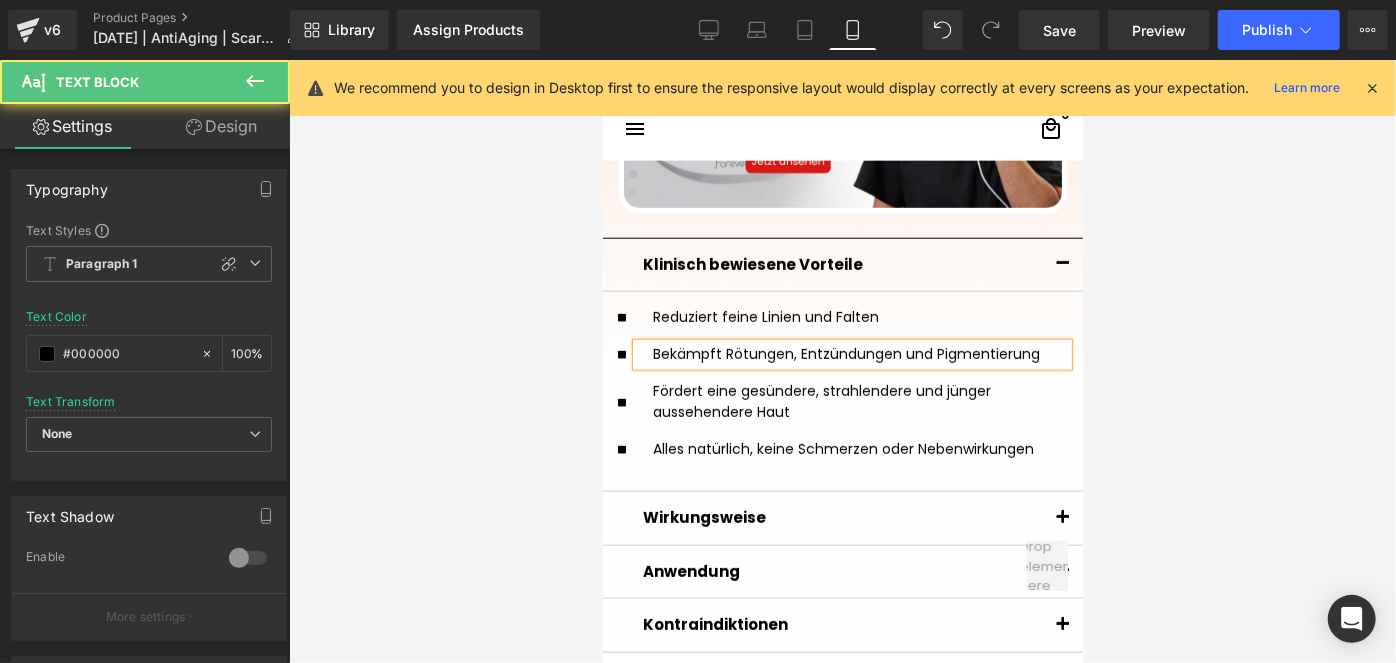 click on "Bekämpft Rötungen, Entzündungen und Pigmentierung" at bounding box center (851, 354) 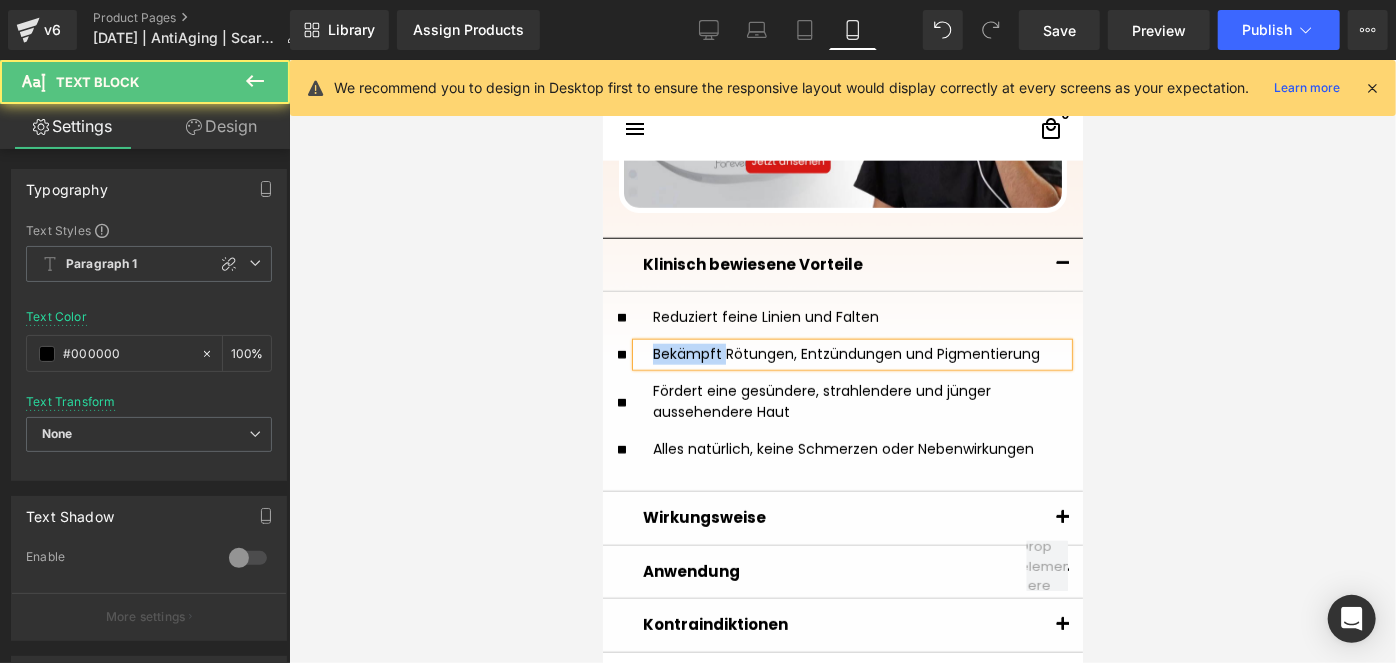 click on "Bekämpft Rötungen, Entzündungen und Pigmentierung" at bounding box center [851, 354] 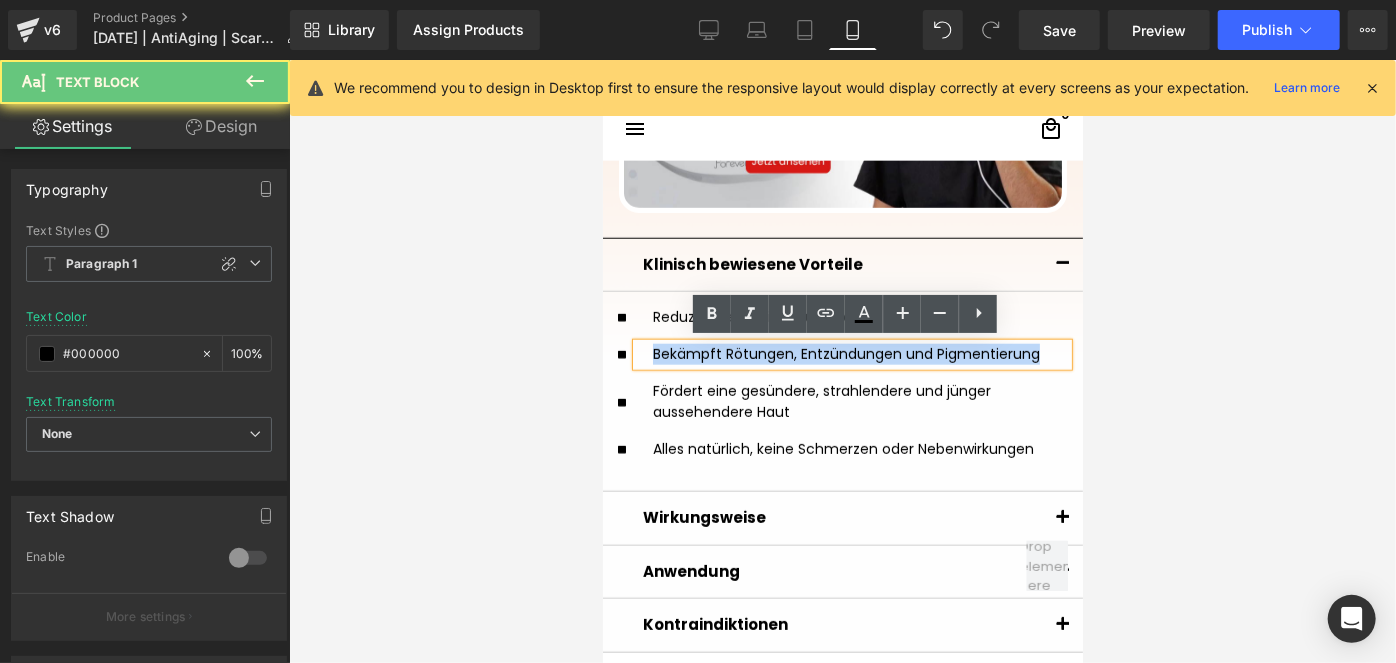 click on "Bekämpft Rötungen, Entzündungen und Pigmentierung" at bounding box center (851, 354) 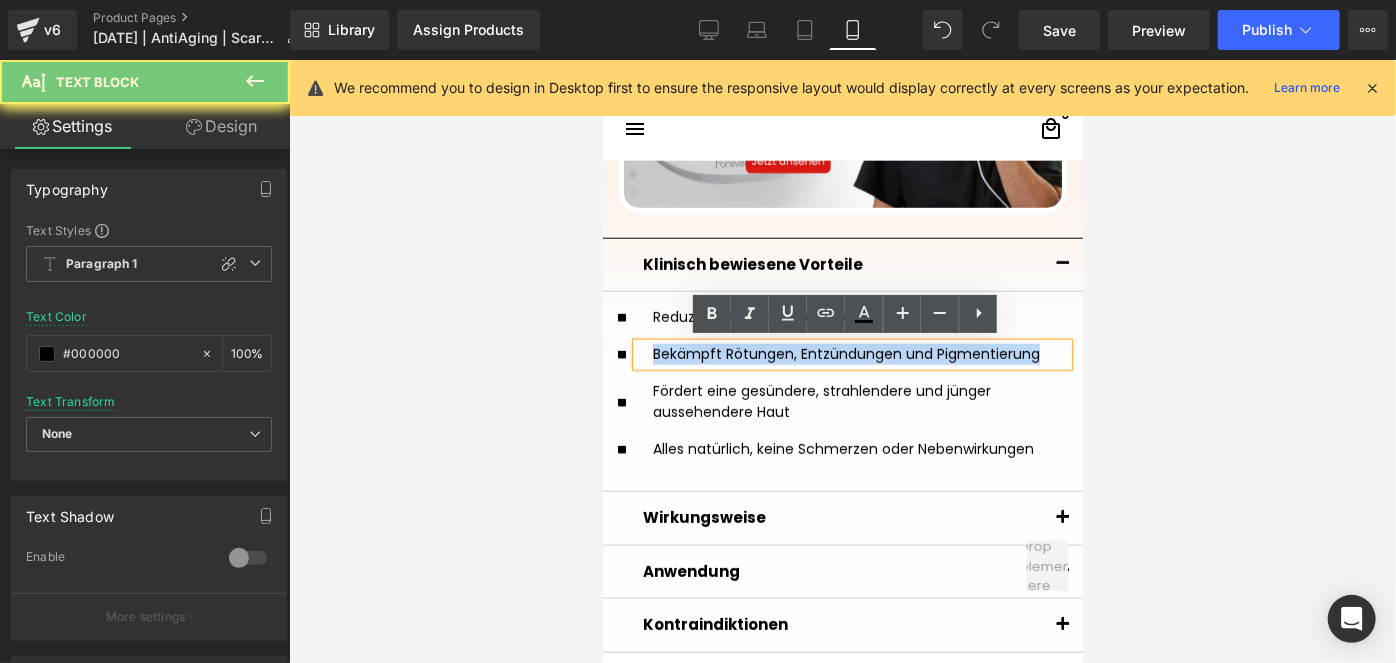 copy on "Bekämpft Rötungen, Entzündungen und Pigmentierung" 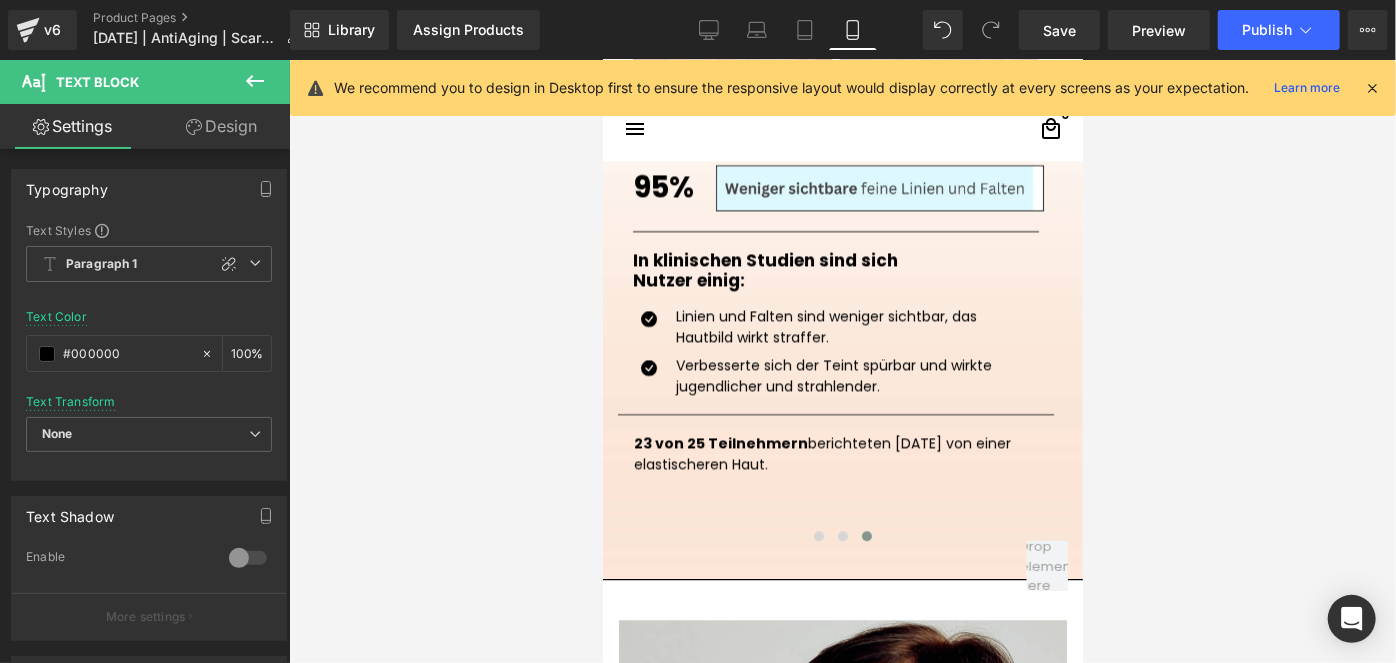 scroll, scrollTop: 2818, scrollLeft: 0, axis: vertical 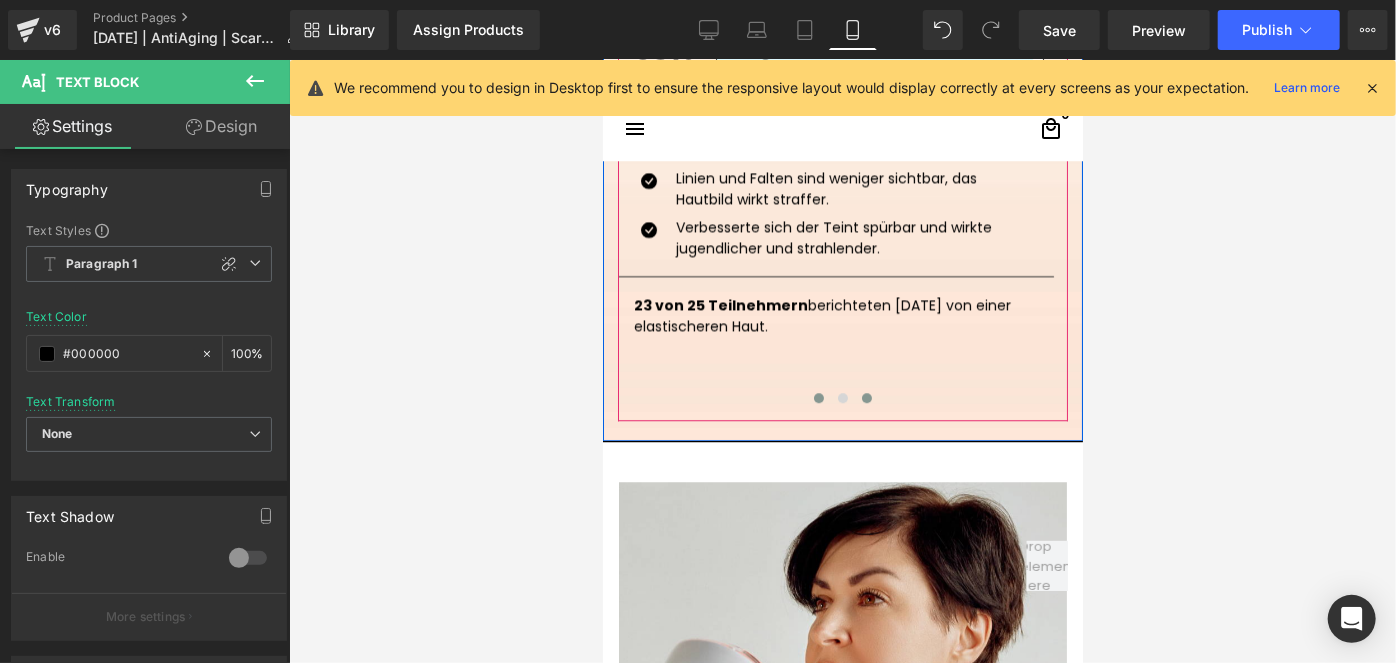 click at bounding box center [818, 397] 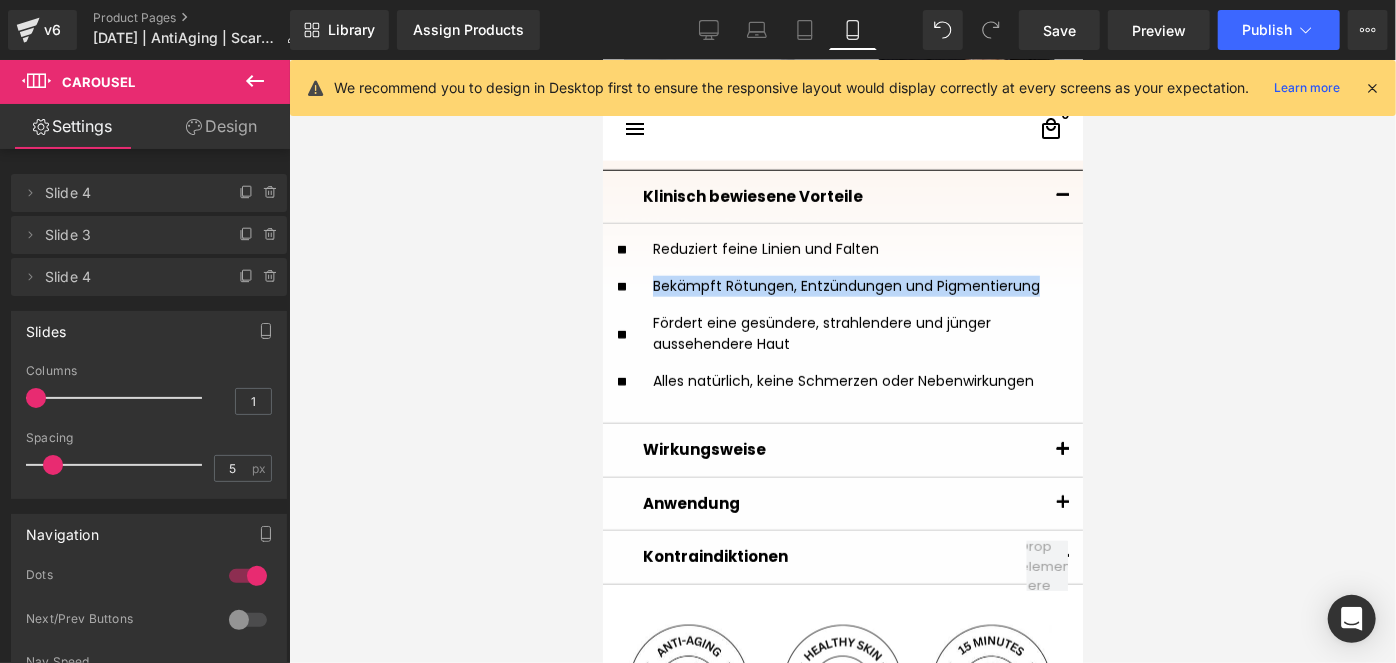 scroll, scrollTop: 1090, scrollLeft: 0, axis: vertical 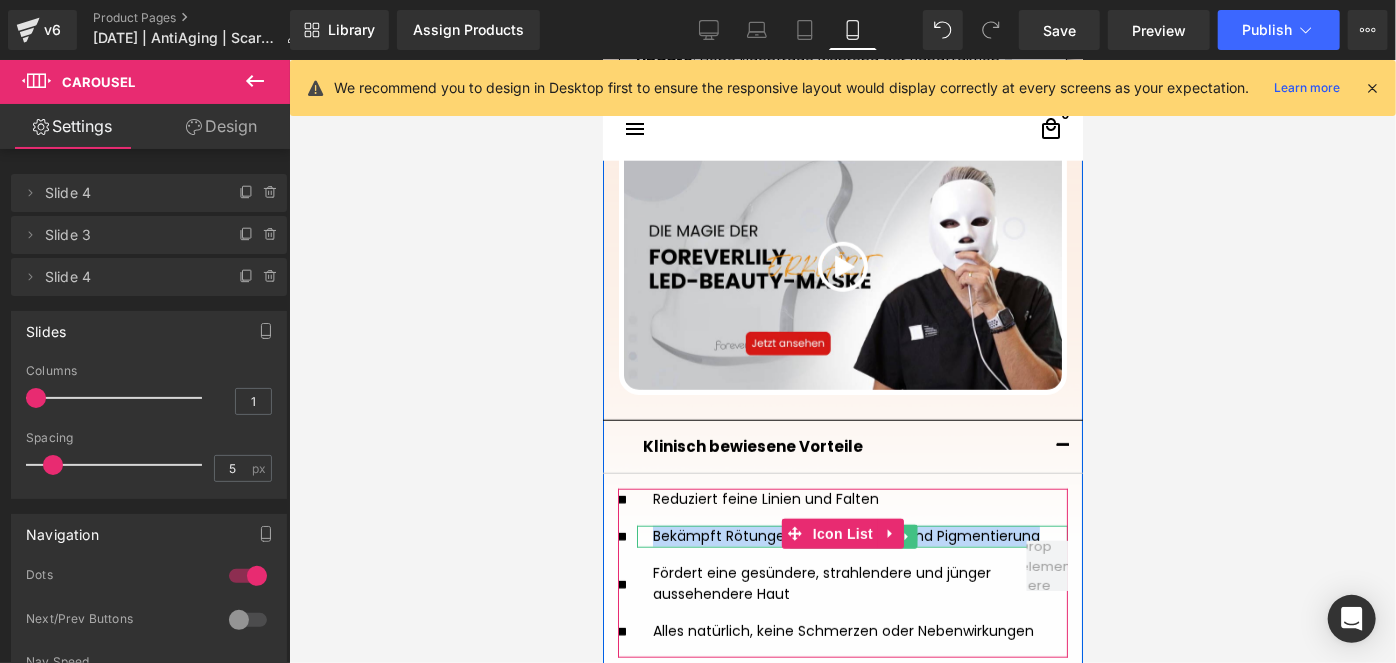 click on "Bekämpft Rötungen, Entzündungen und Pigmentierung" at bounding box center (851, 536) 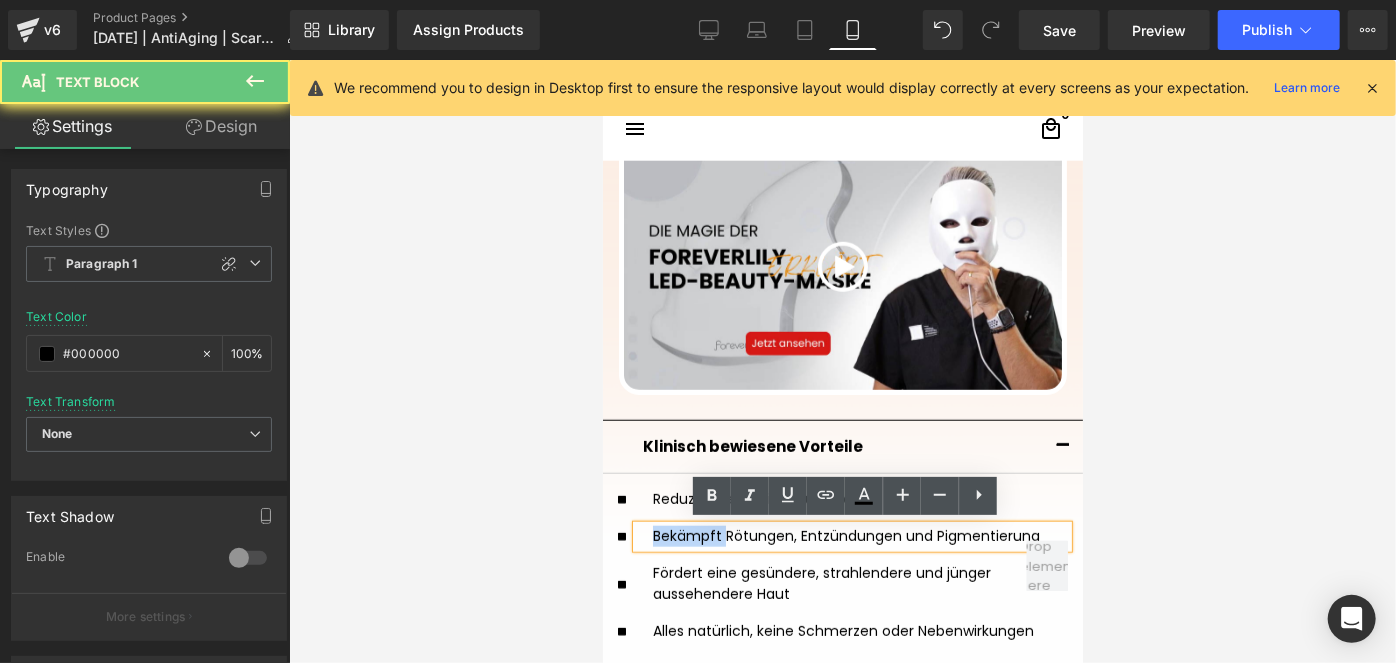 click on "Bekämpft Rötungen, Entzündungen und Pigmentierung" at bounding box center [851, 536] 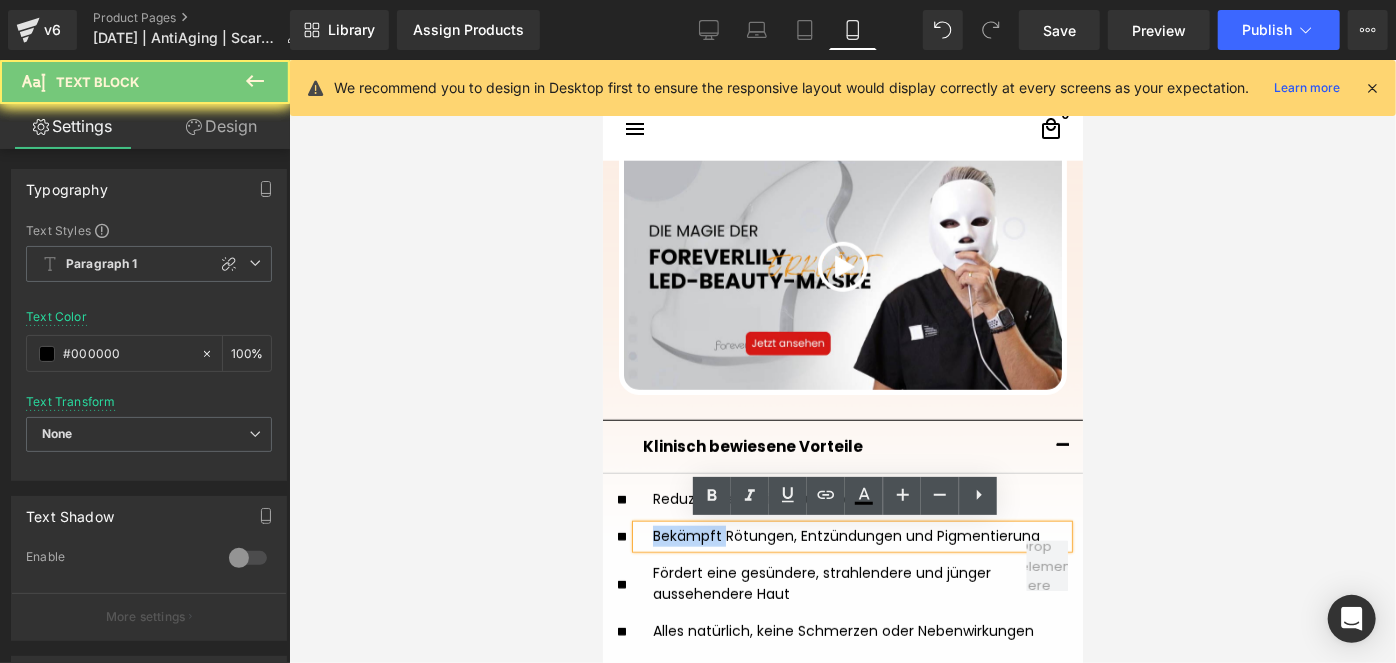 click on "Bekämpft Rötungen, Entzündungen und Pigmentierung" at bounding box center (851, 536) 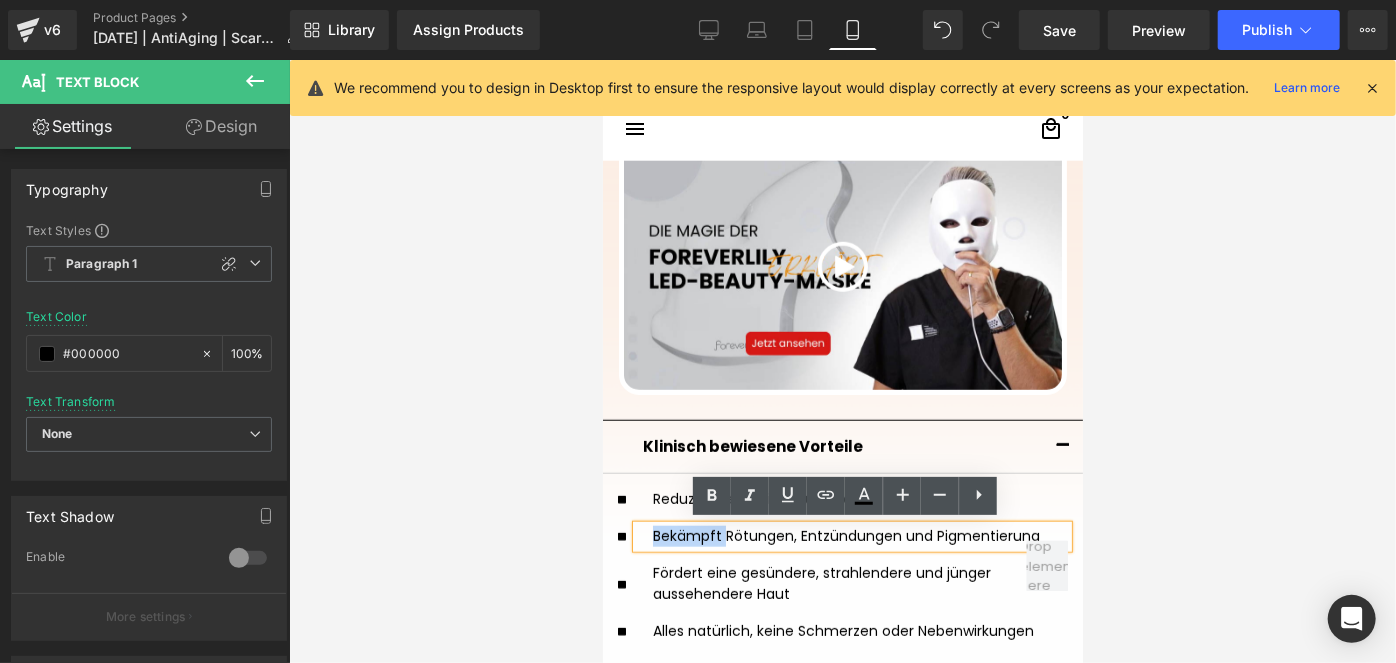 click on "Bekämpft Rötungen, Entzündungen und Pigmentierung" at bounding box center [851, 536] 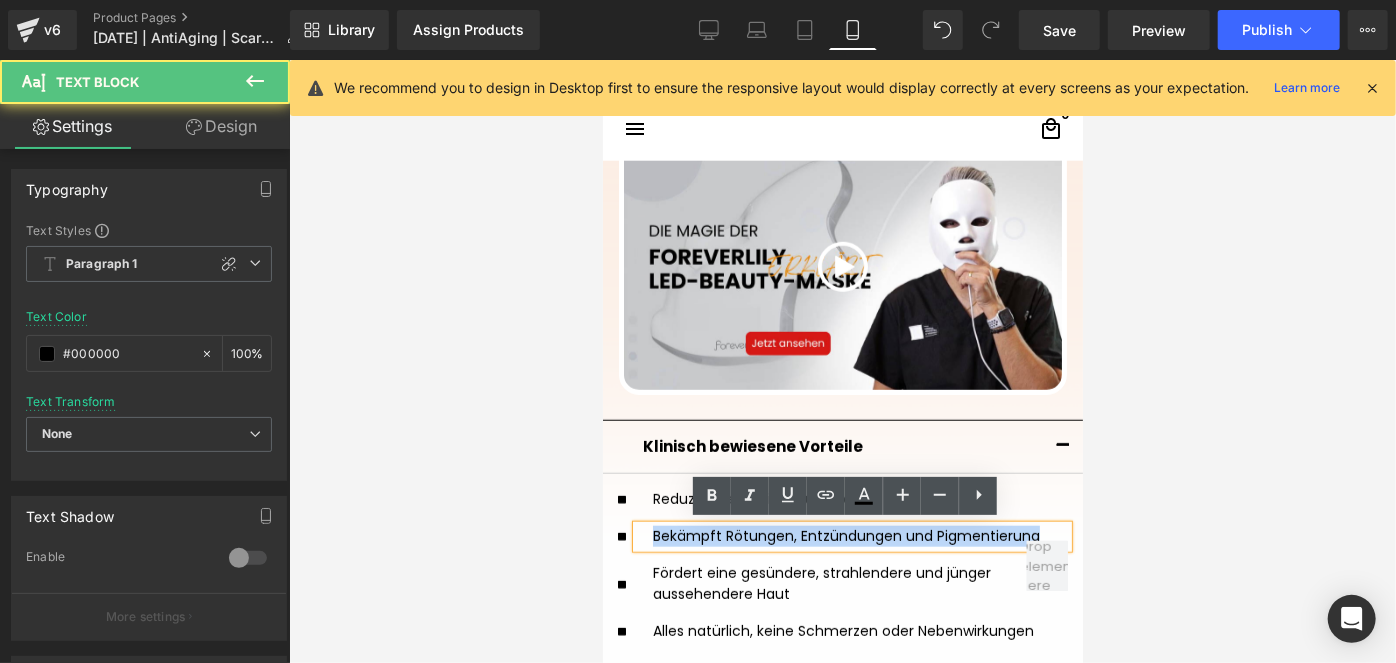click on "Bekämpft Rötungen, Entzündungen und Pigmentierung" at bounding box center [851, 536] 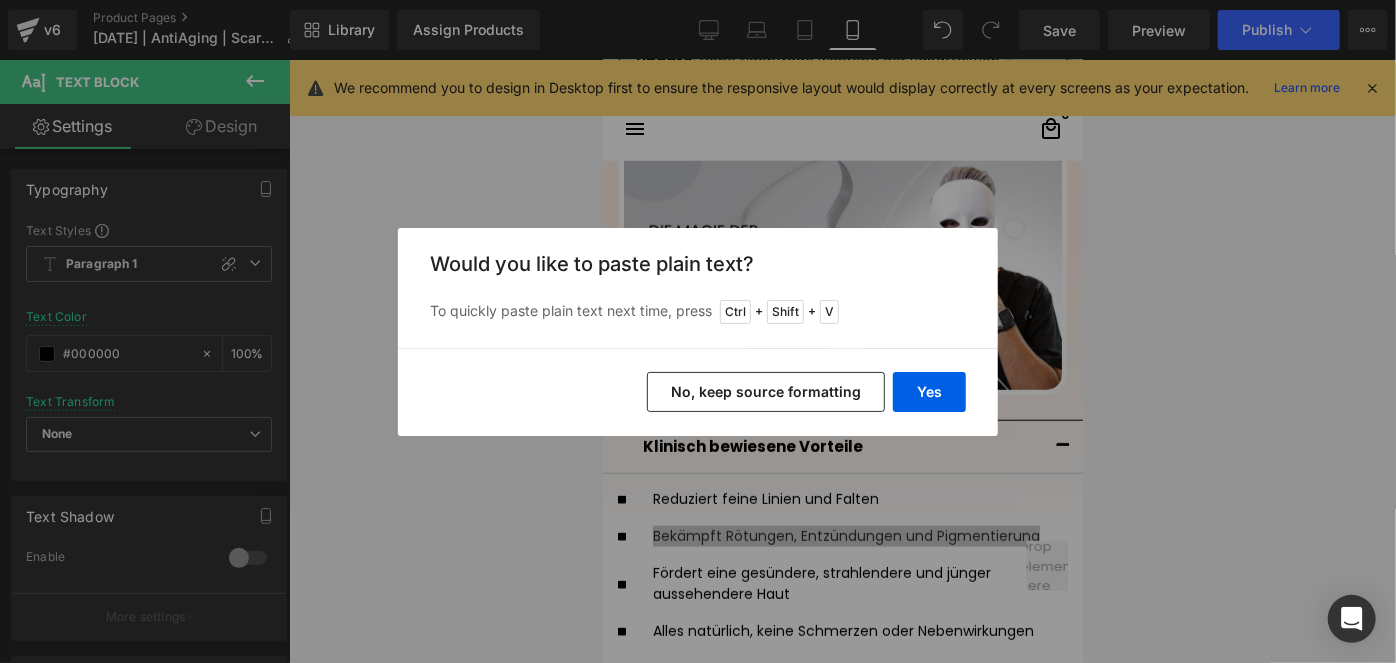 click on "No, keep source formatting" at bounding box center (766, 392) 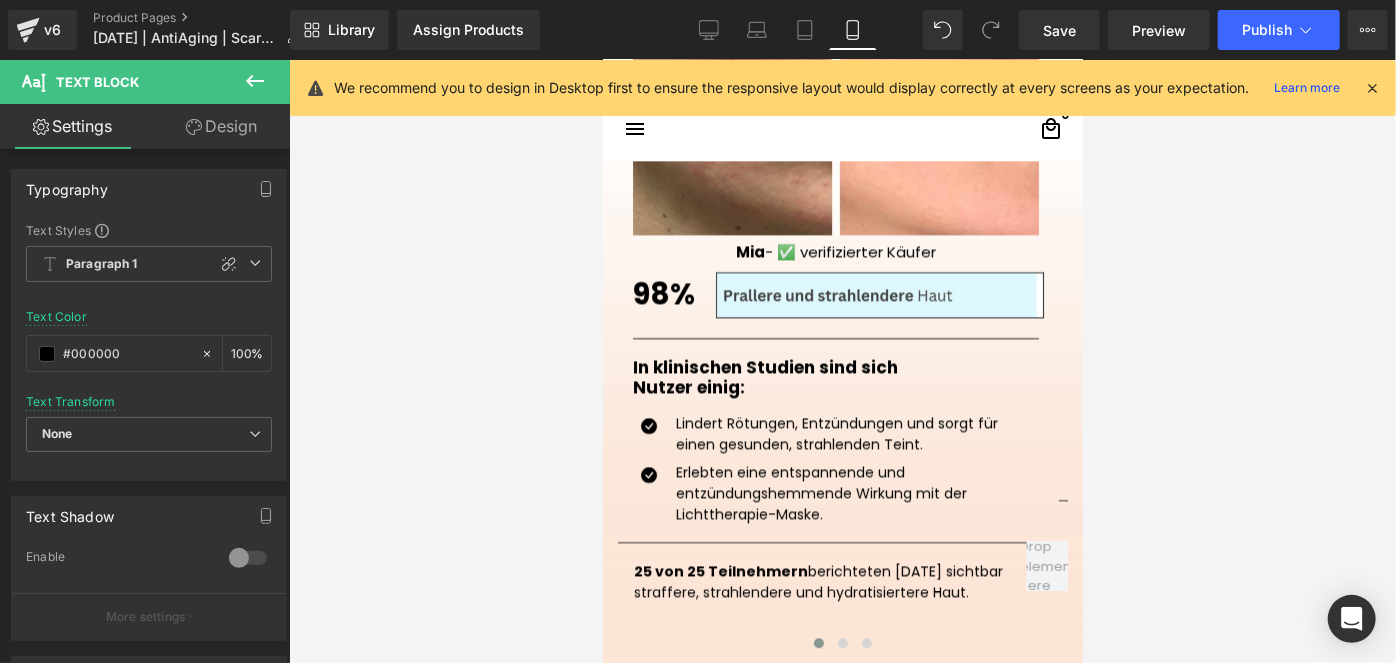 scroll, scrollTop: 2636, scrollLeft: 0, axis: vertical 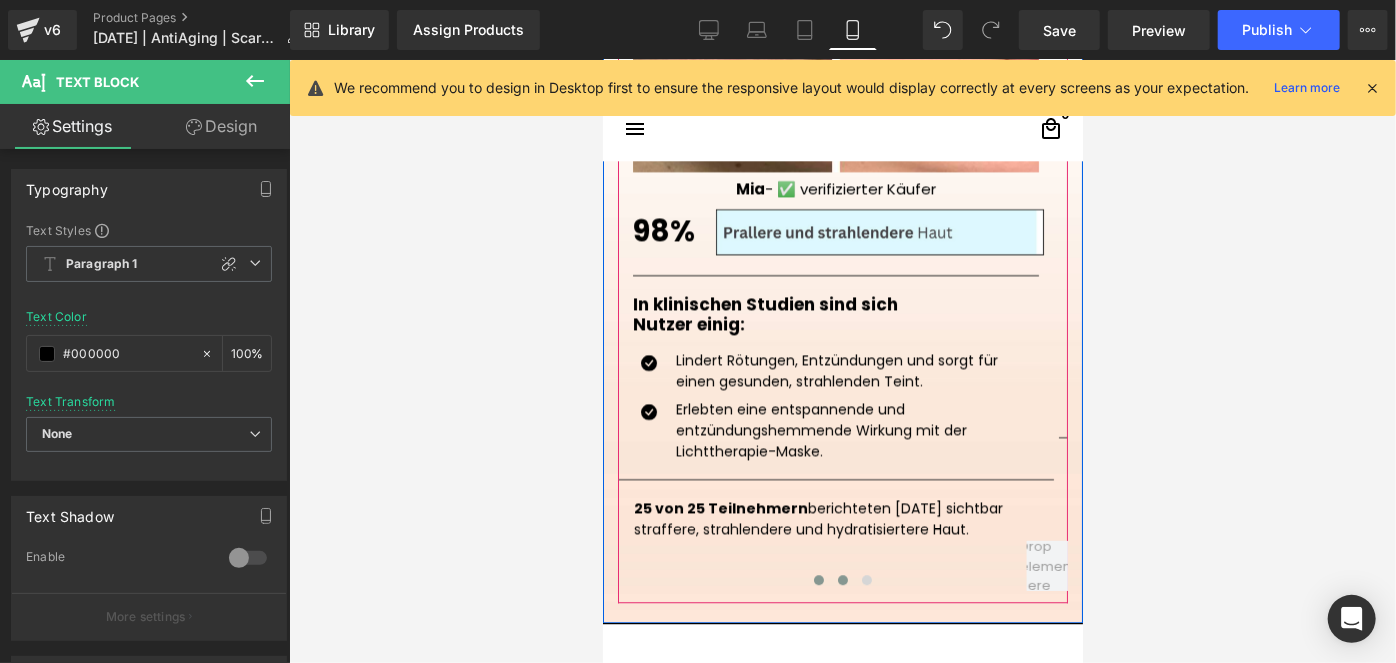 click at bounding box center [842, 579] 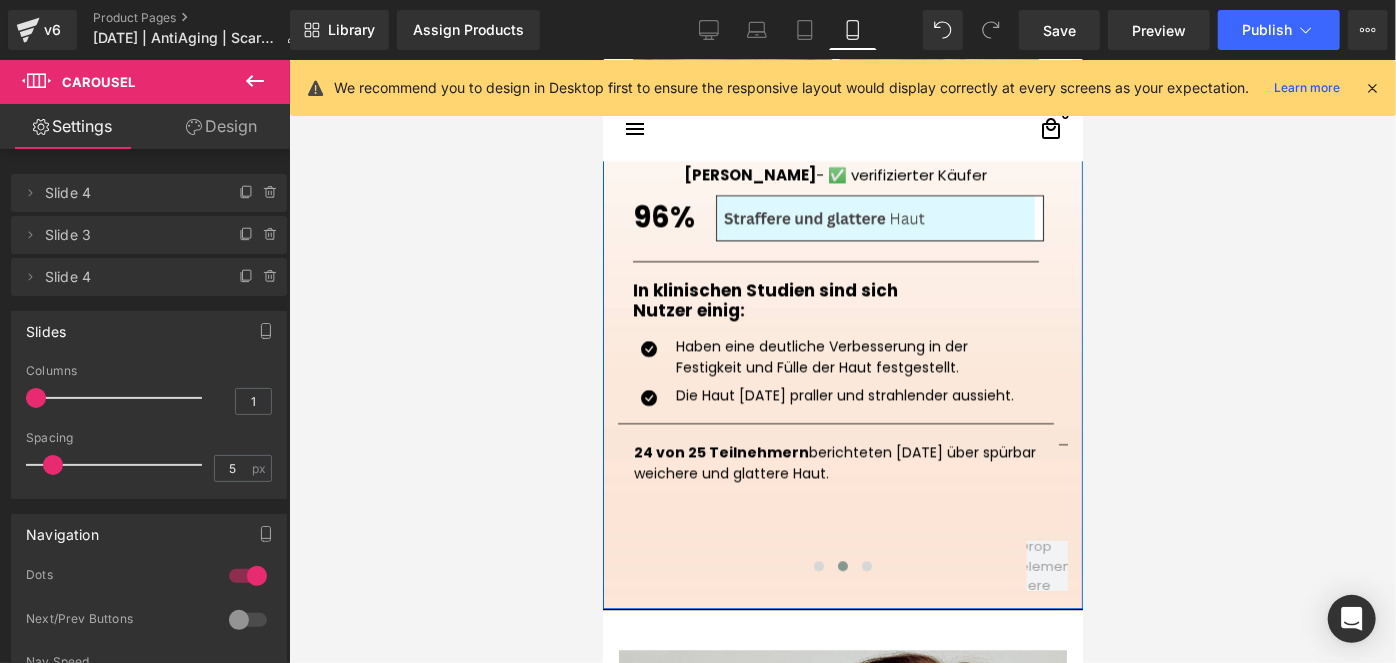 scroll, scrollTop: 2727, scrollLeft: 0, axis: vertical 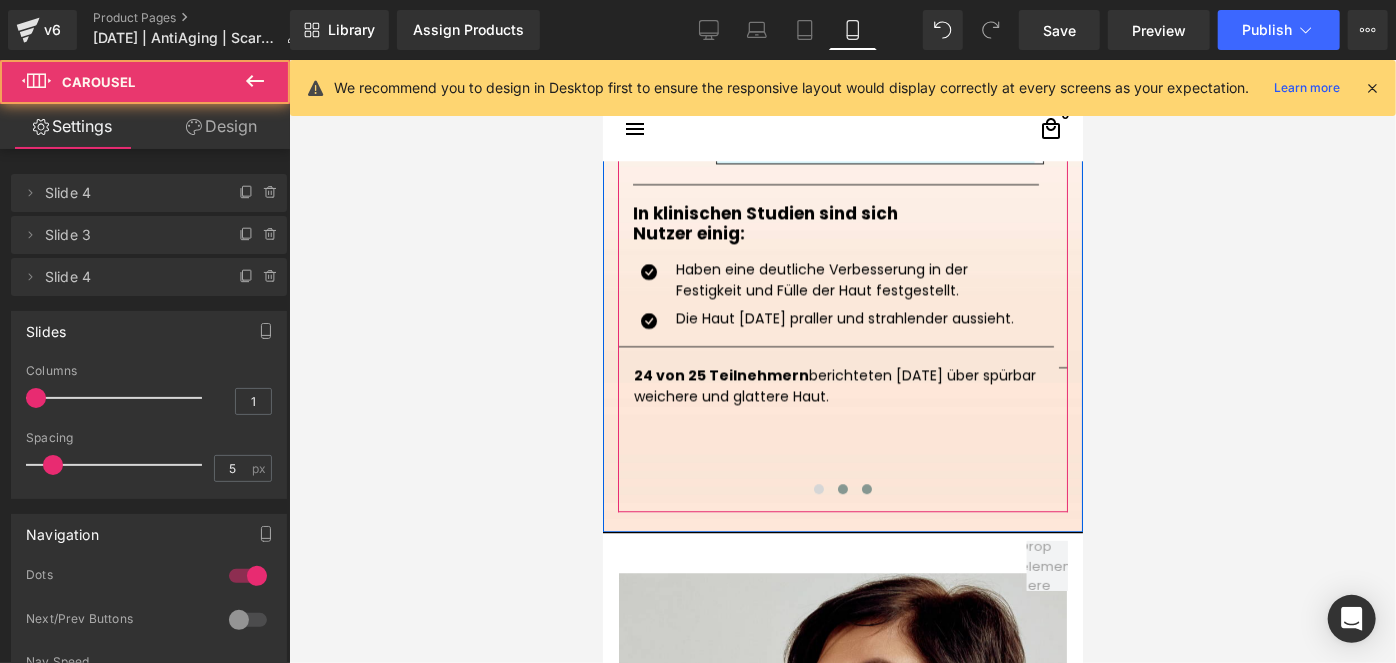click at bounding box center [866, 488] 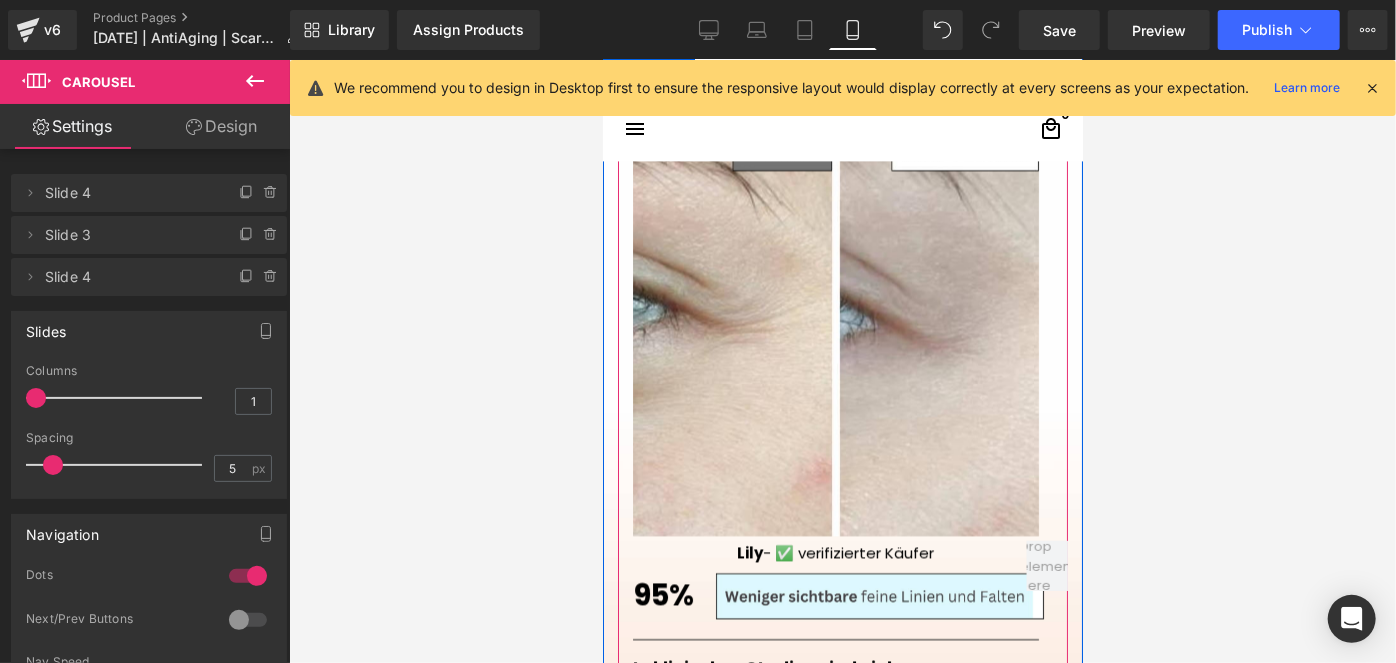 scroll, scrollTop: 2636, scrollLeft: 0, axis: vertical 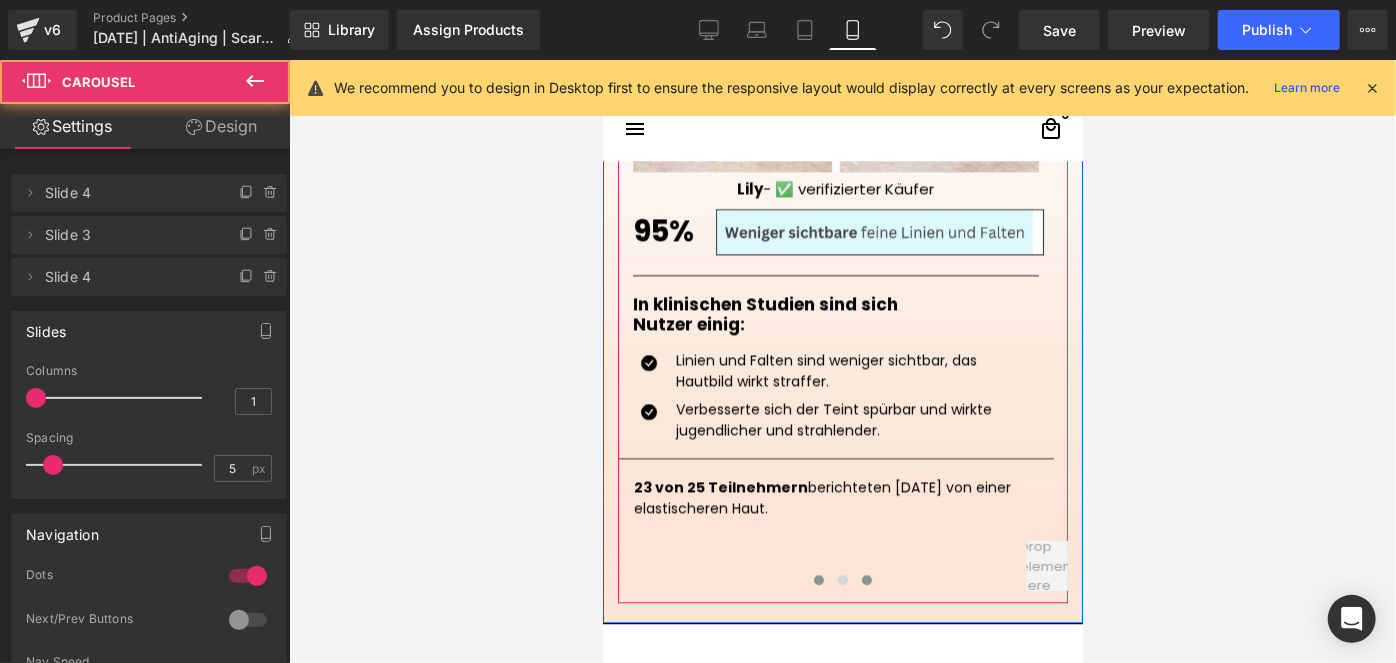 click at bounding box center [818, 579] 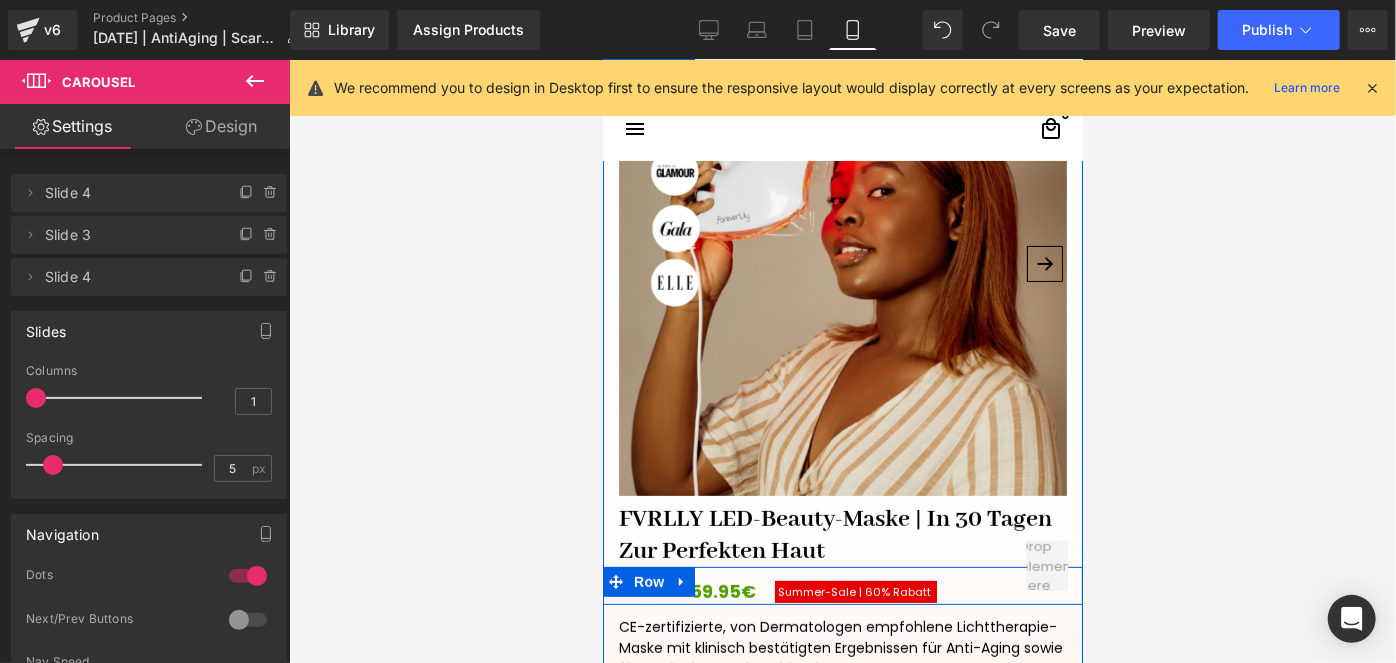 scroll, scrollTop: 90, scrollLeft: 0, axis: vertical 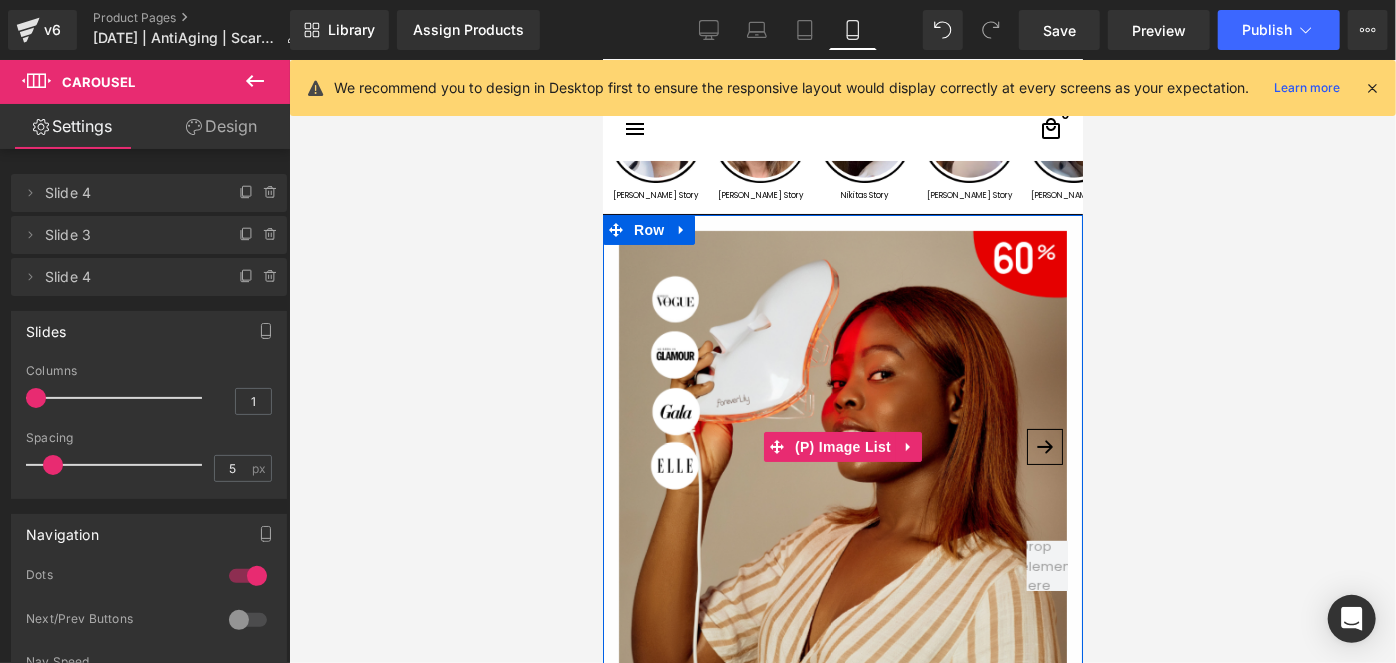 click on "›" at bounding box center [1044, 446] 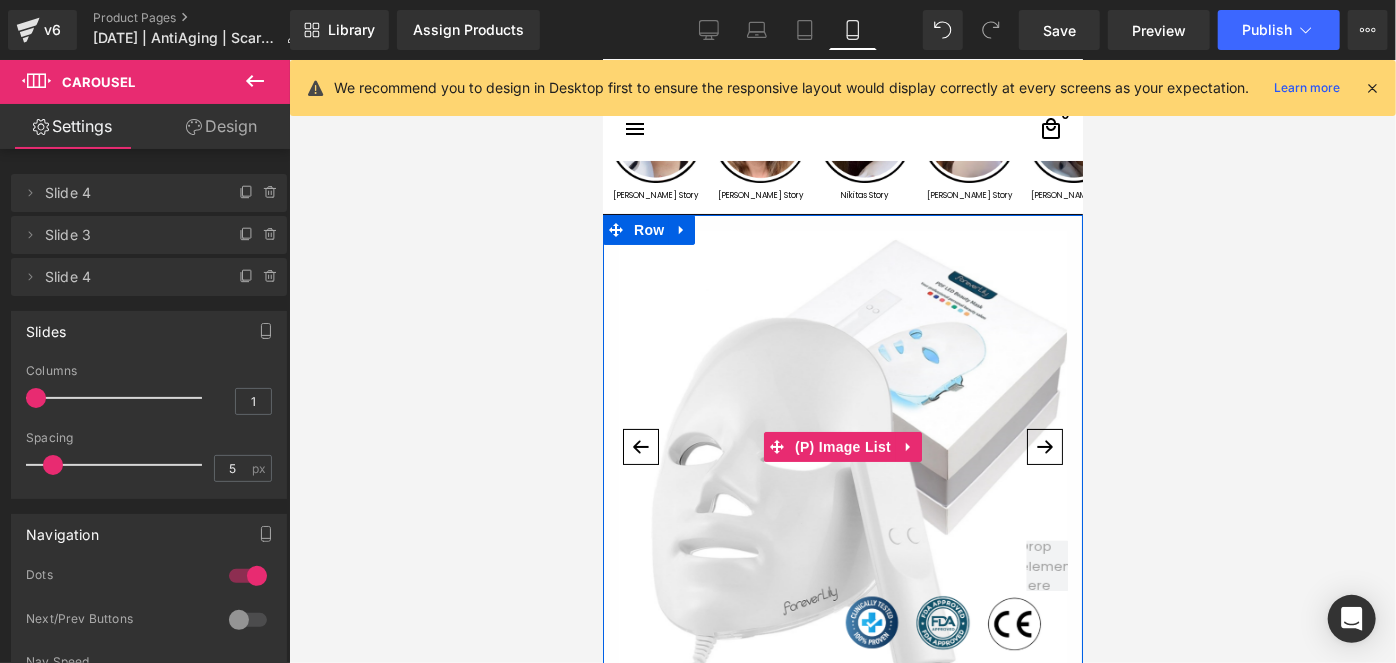 click on "›" at bounding box center [1044, 446] 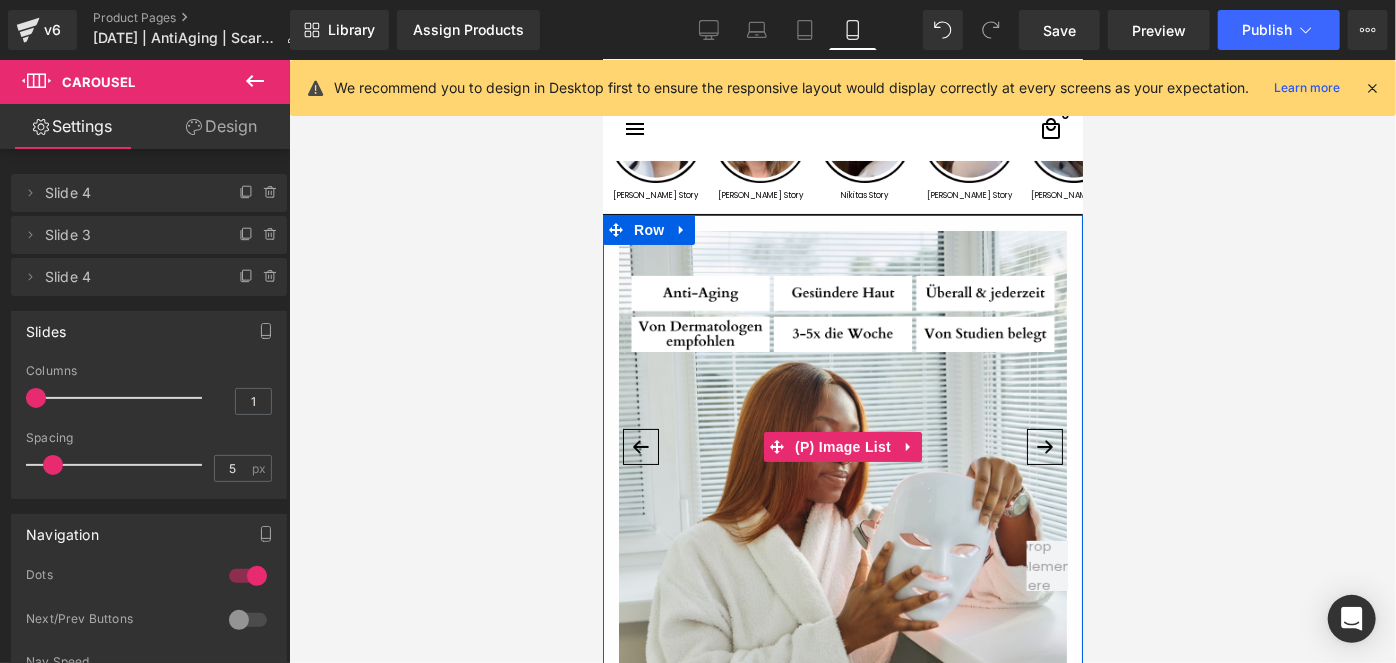 click on "›" at bounding box center [1044, 446] 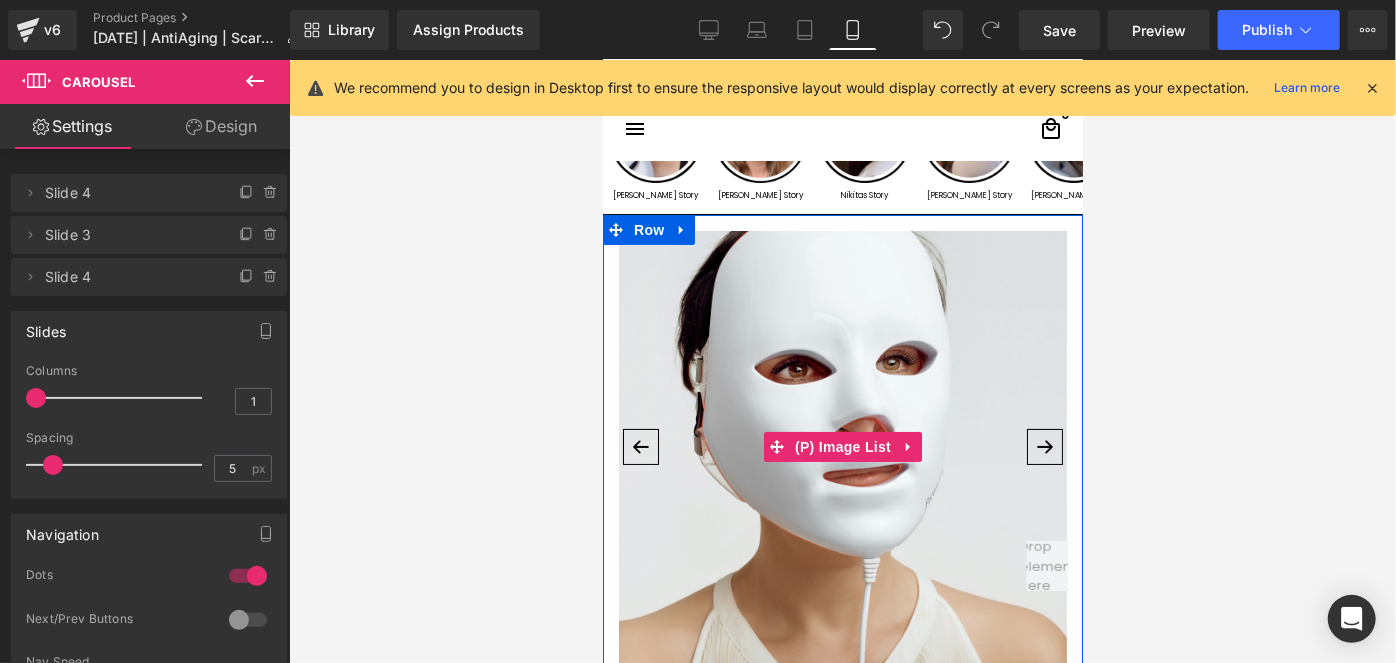 click on "›" at bounding box center [1044, 446] 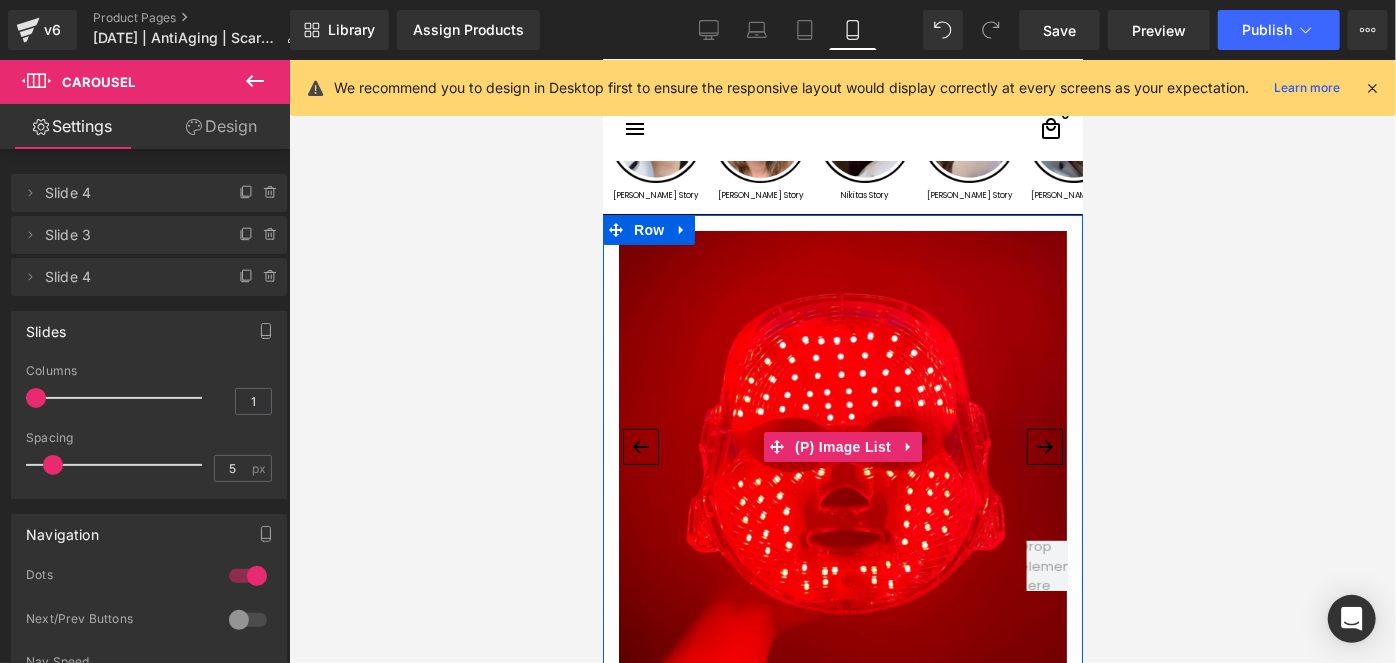 click on "›" at bounding box center (1044, 446) 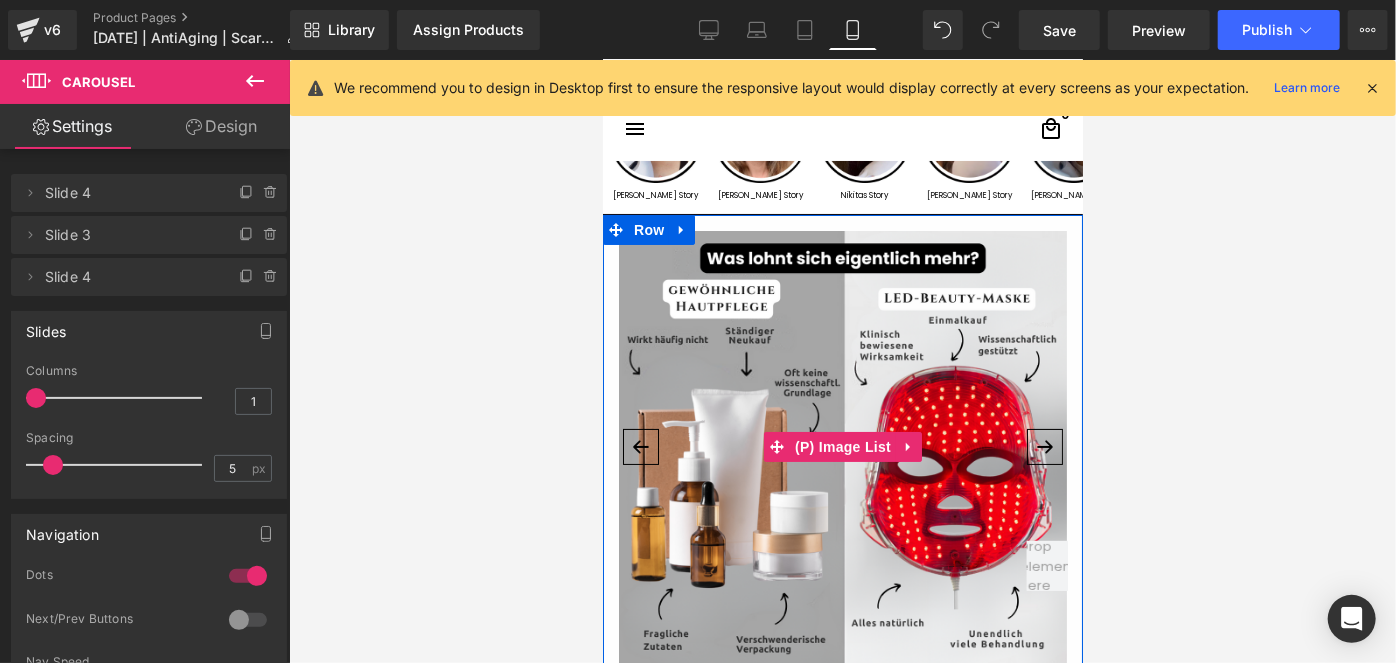 click on "›" at bounding box center [1044, 446] 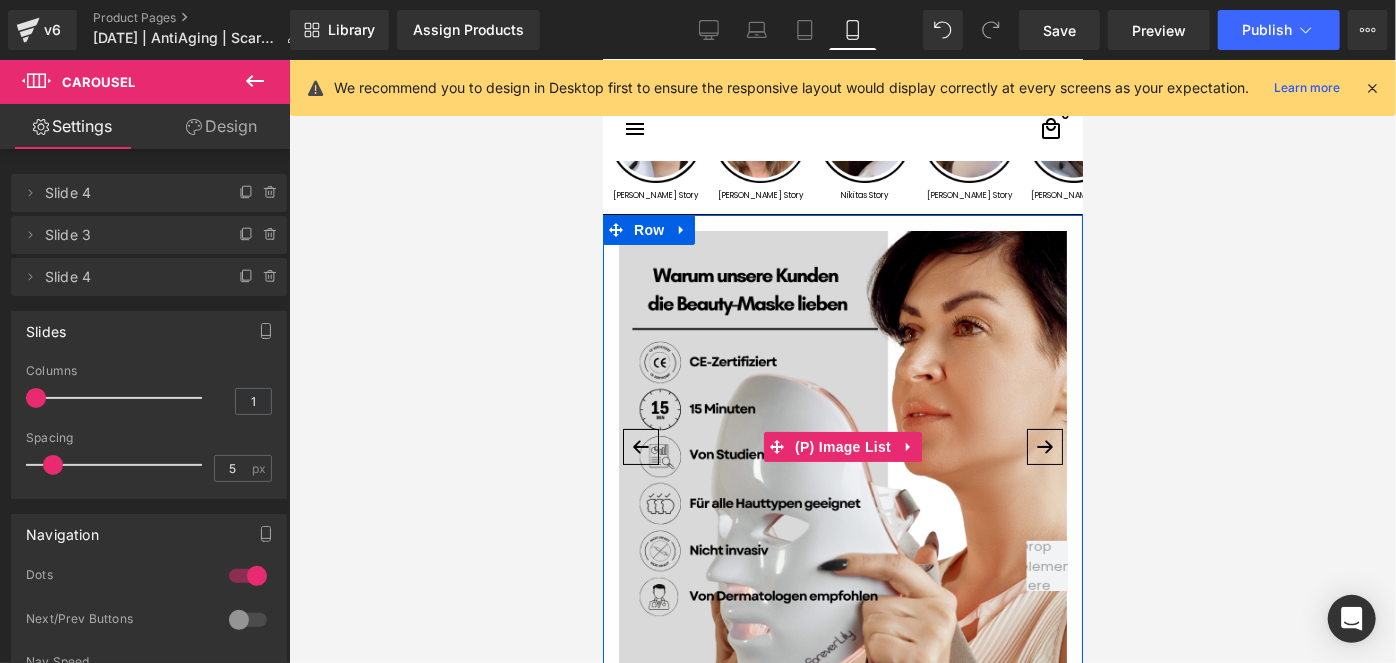 click on "›" at bounding box center (1044, 446) 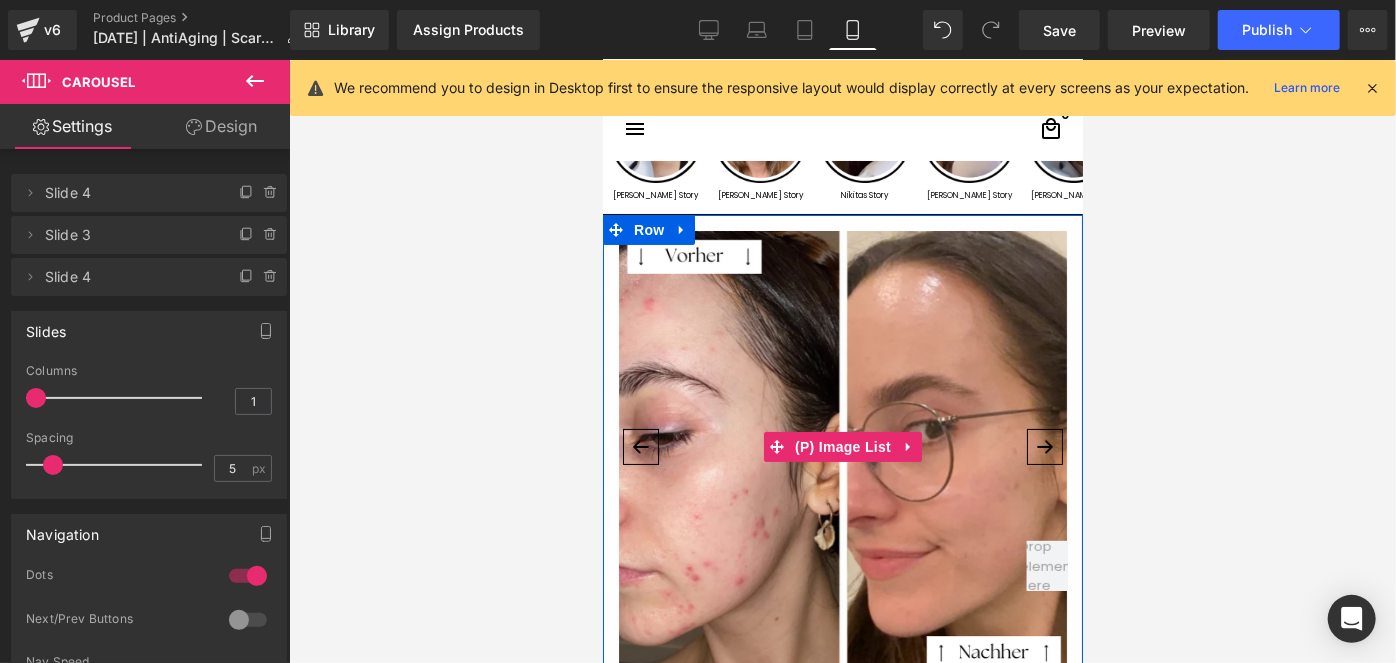 click on "›" at bounding box center (1044, 446) 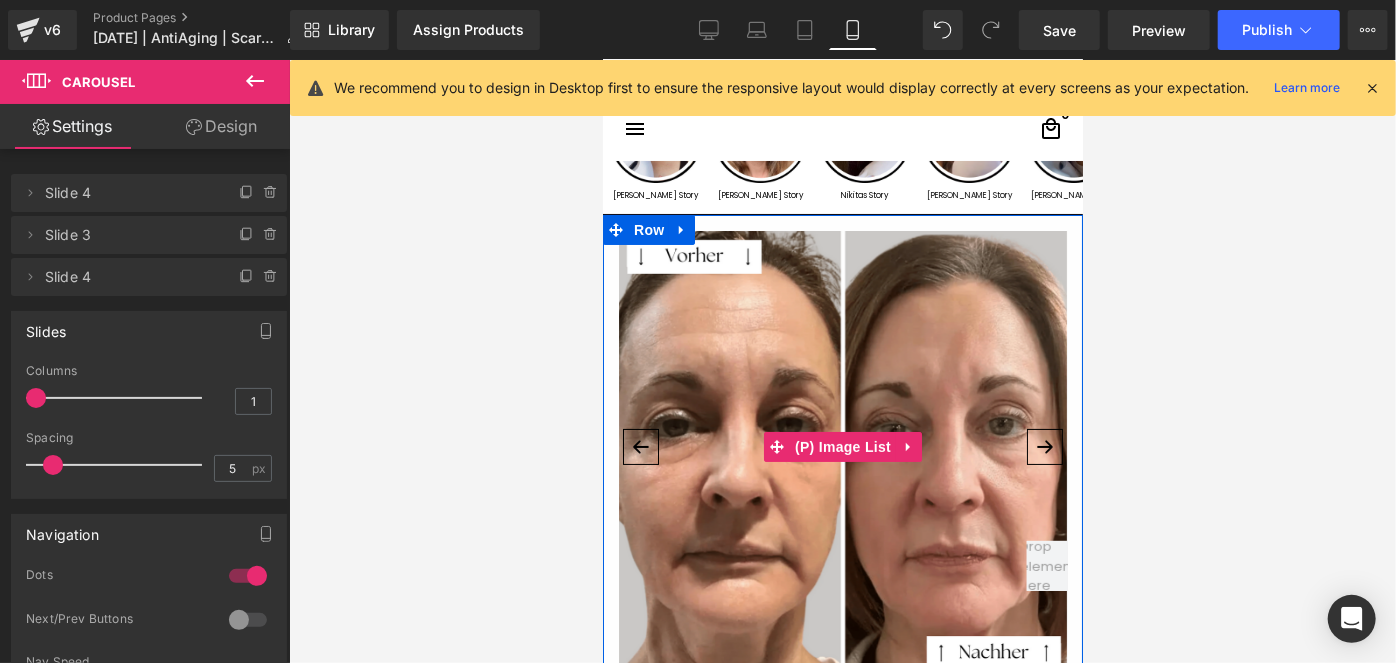 click on "›" at bounding box center (1044, 446) 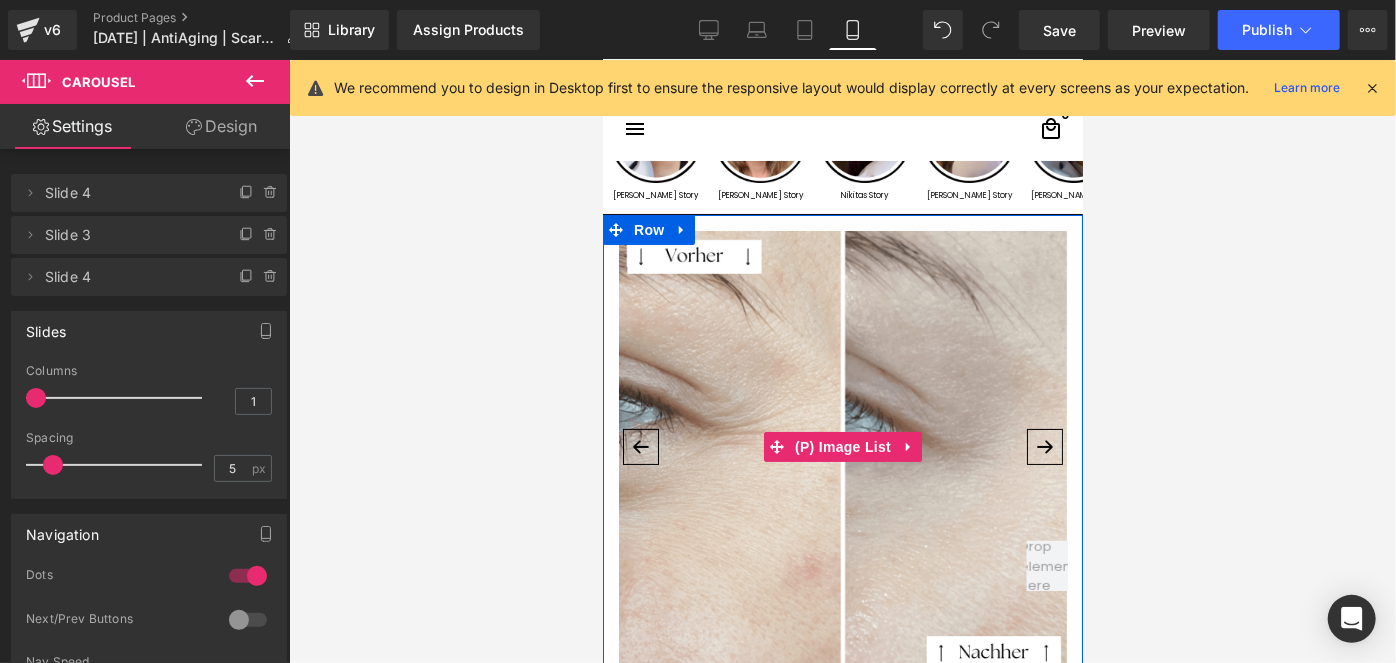 click on "›" at bounding box center [1044, 446] 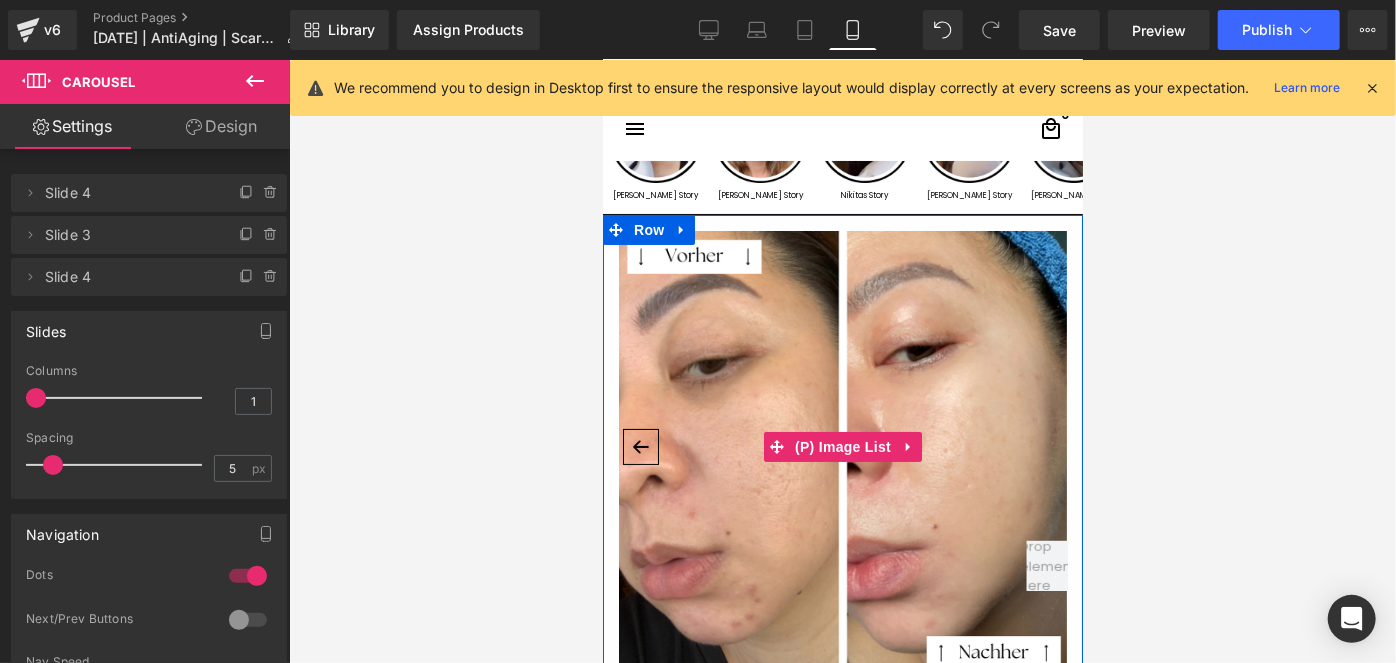 click at bounding box center (842, 454) 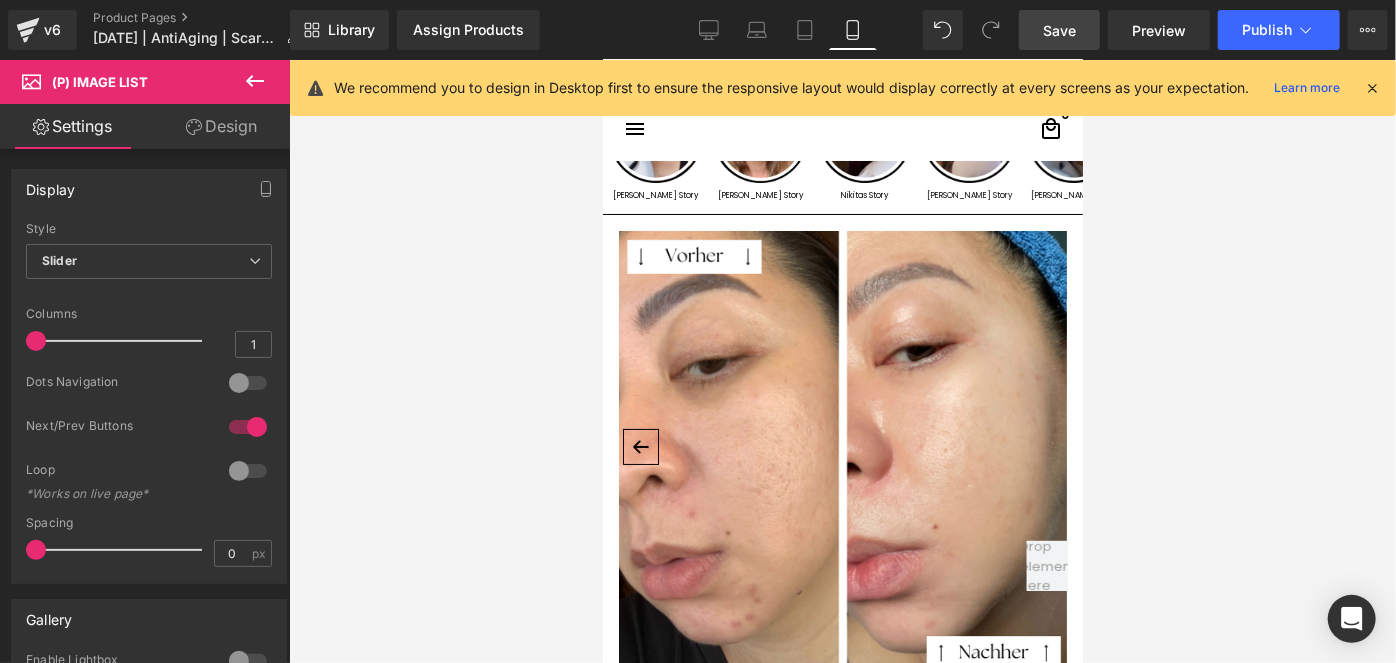click on "Save" at bounding box center (1059, 30) 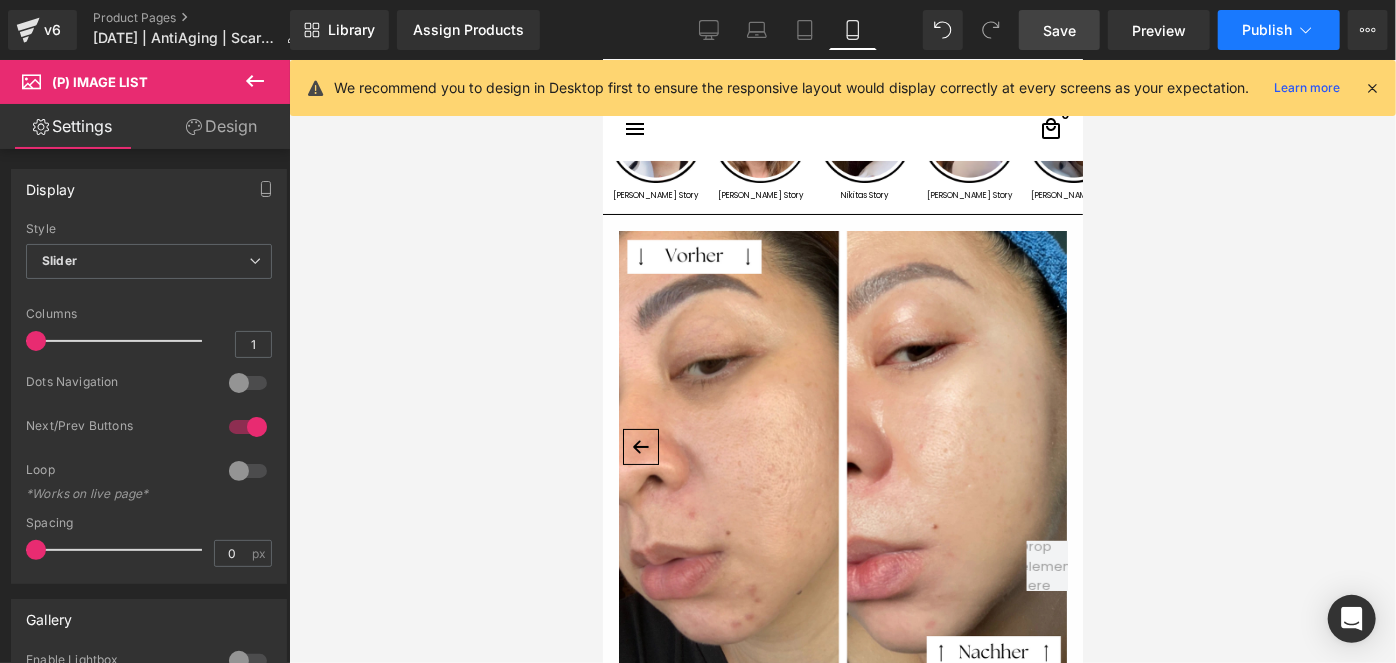 click on "Publish" at bounding box center [1267, 30] 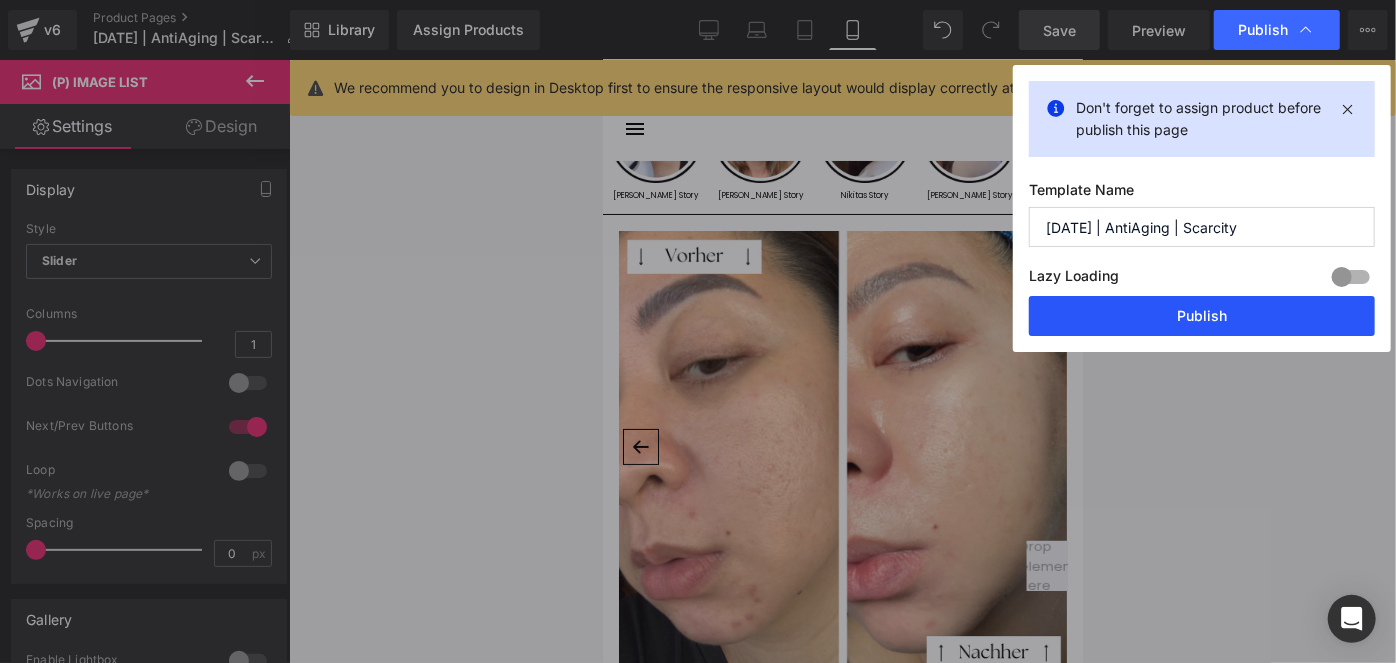 click on "Publish" at bounding box center [1202, 316] 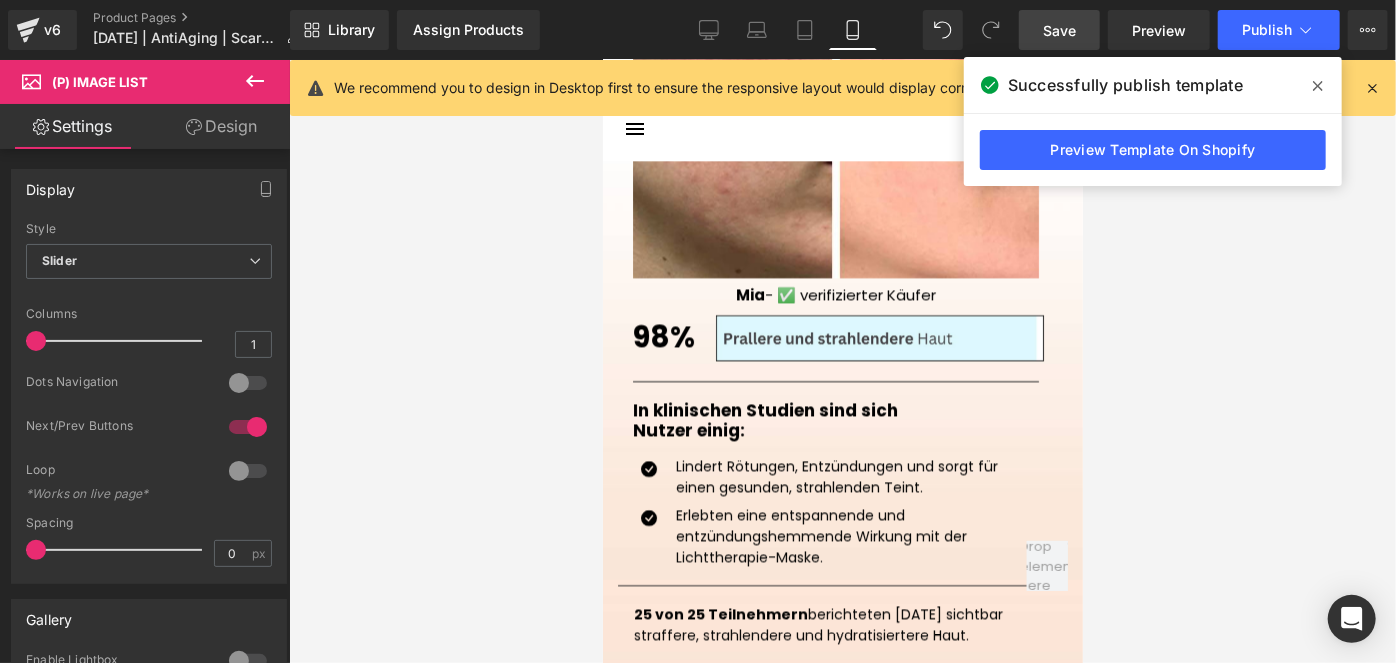 scroll, scrollTop: 2636, scrollLeft: 0, axis: vertical 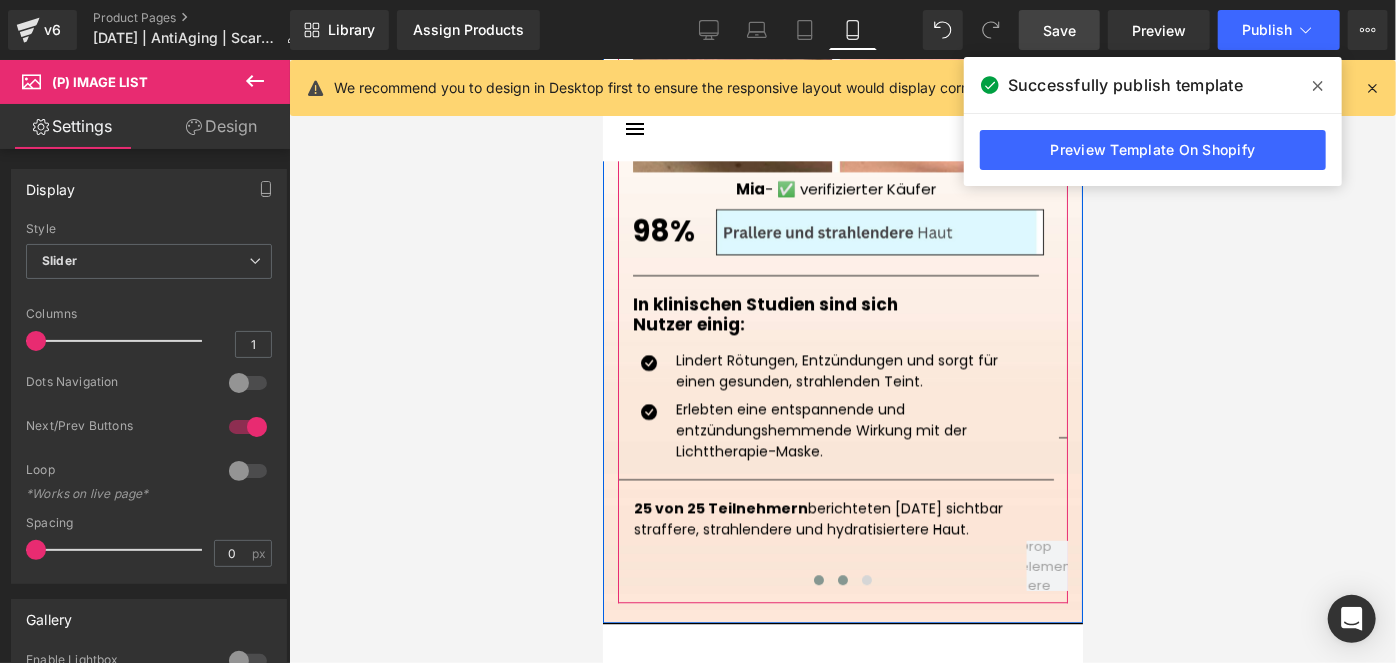 click at bounding box center (842, 579) 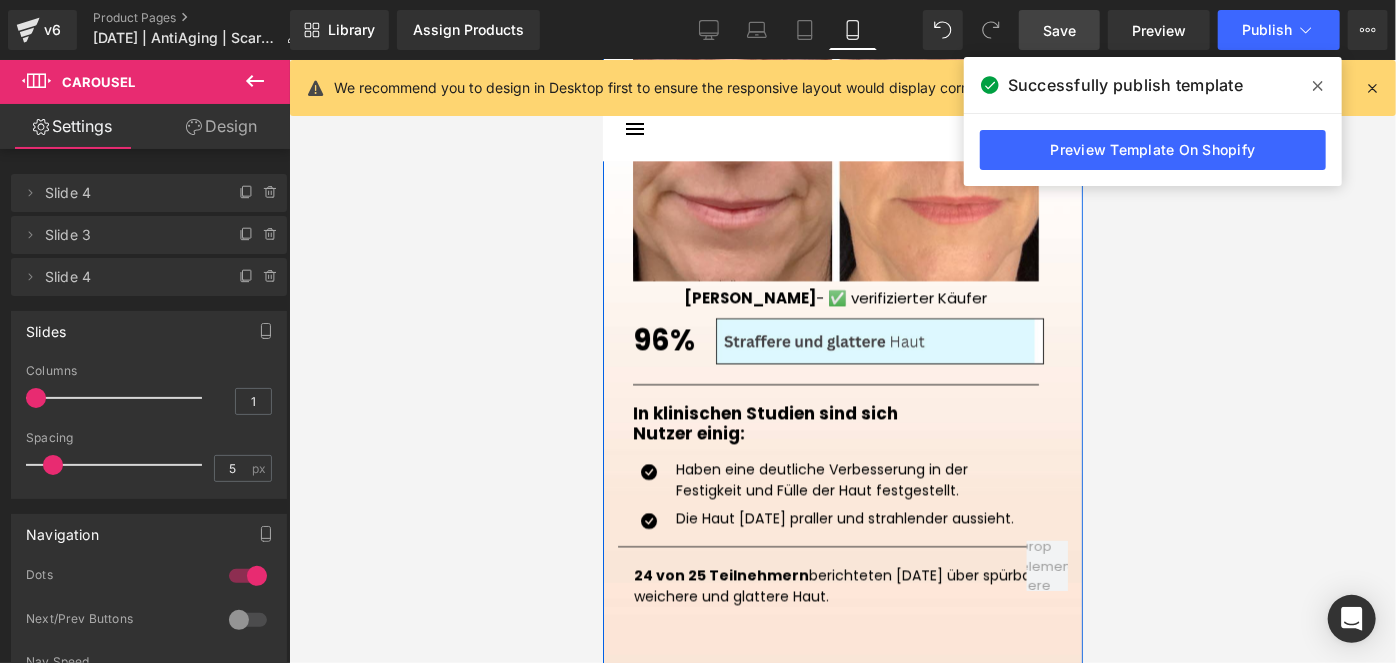 scroll, scrollTop: 2636, scrollLeft: 0, axis: vertical 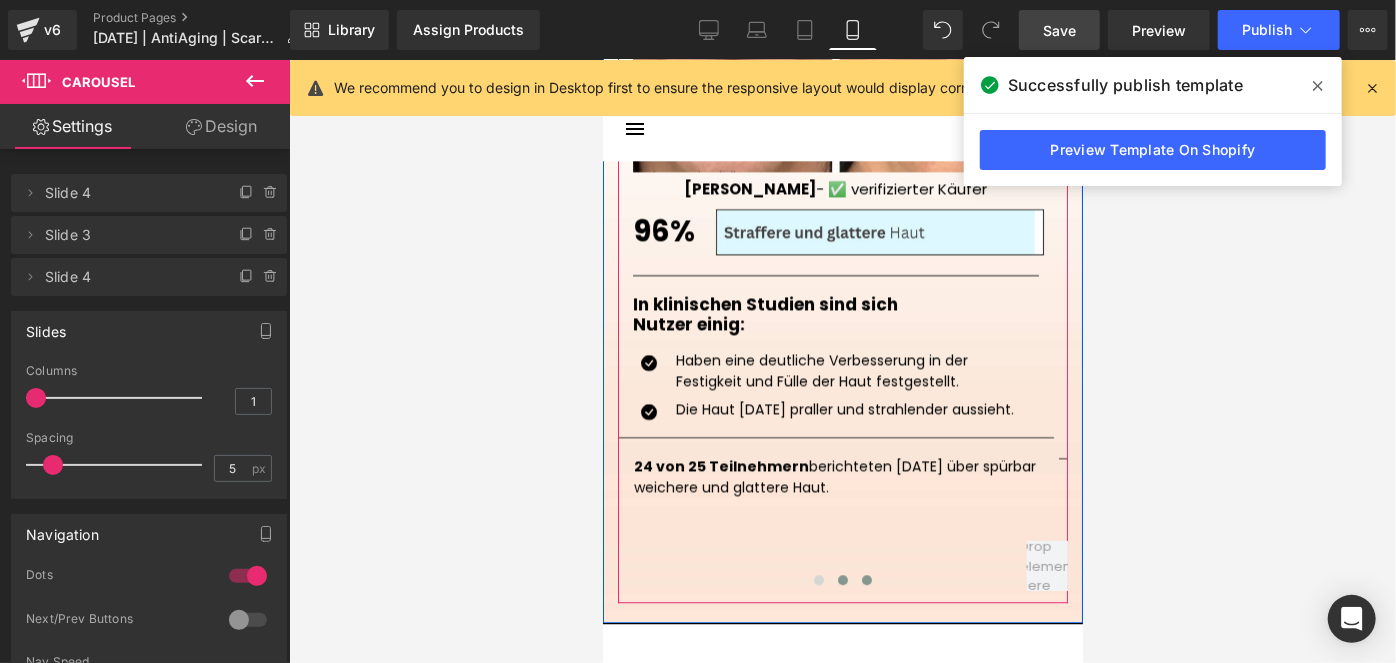 click at bounding box center [866, 579] 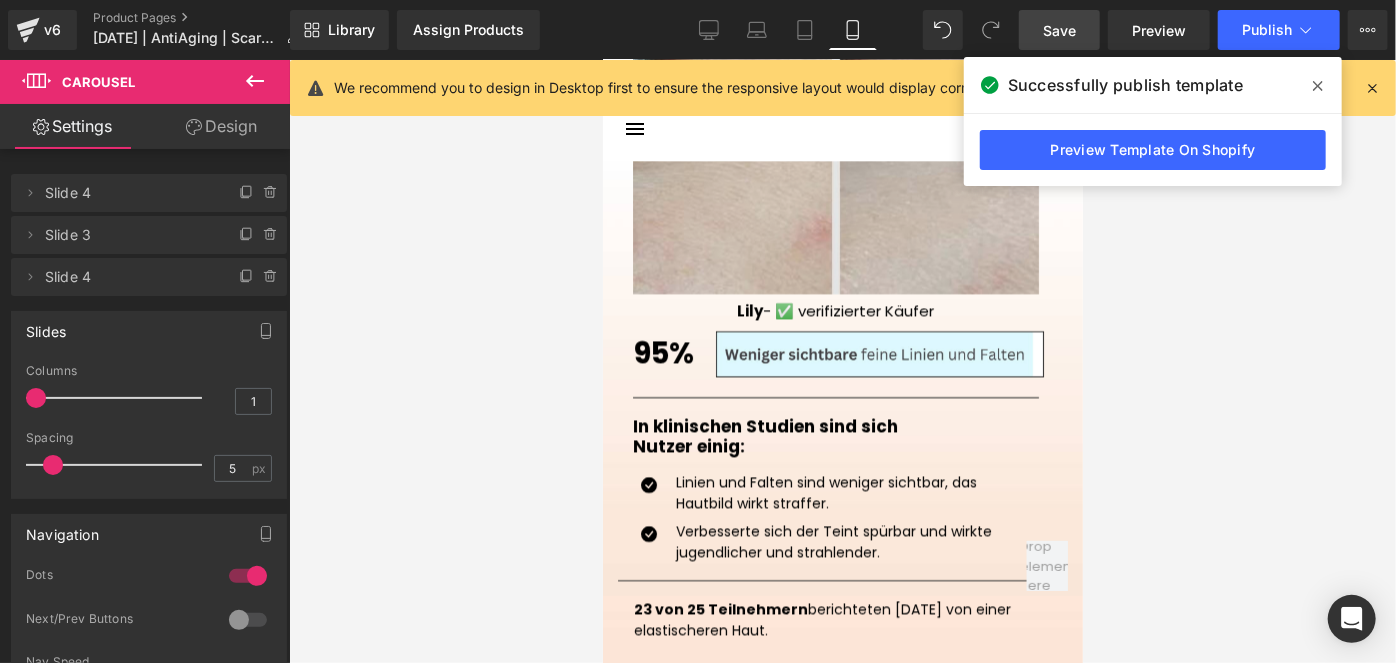 scroll, scrollTop: 2363, scrollLeft: 0, axis: vertical 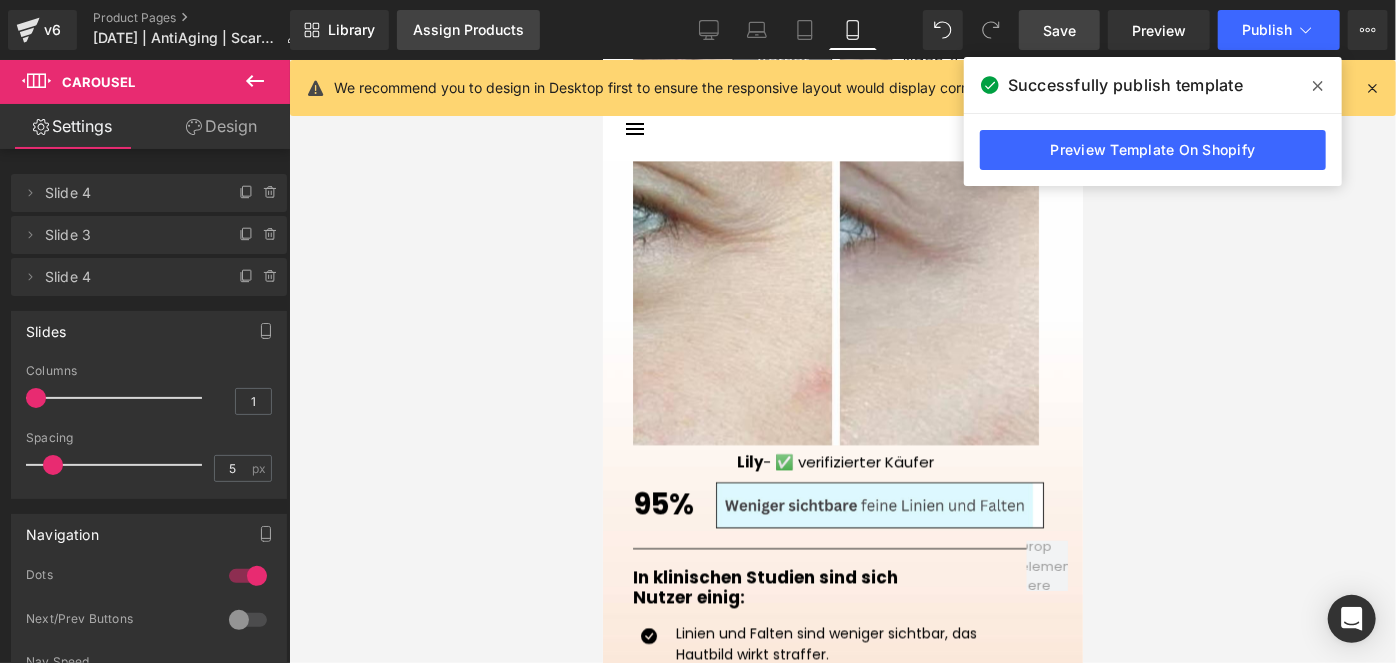 click on "Assign Products" at bounding box center (468, 30) 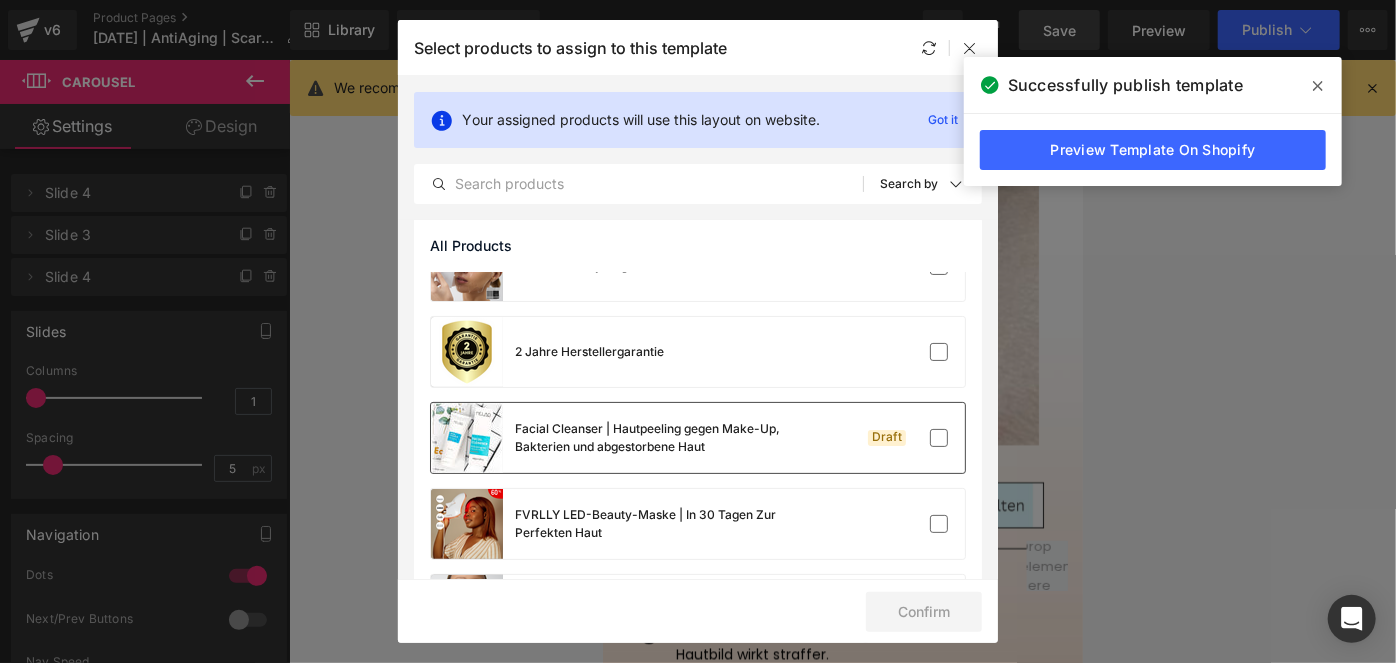 scroll, scrollTop: 40, scrollLeft: 0, axis: vertical 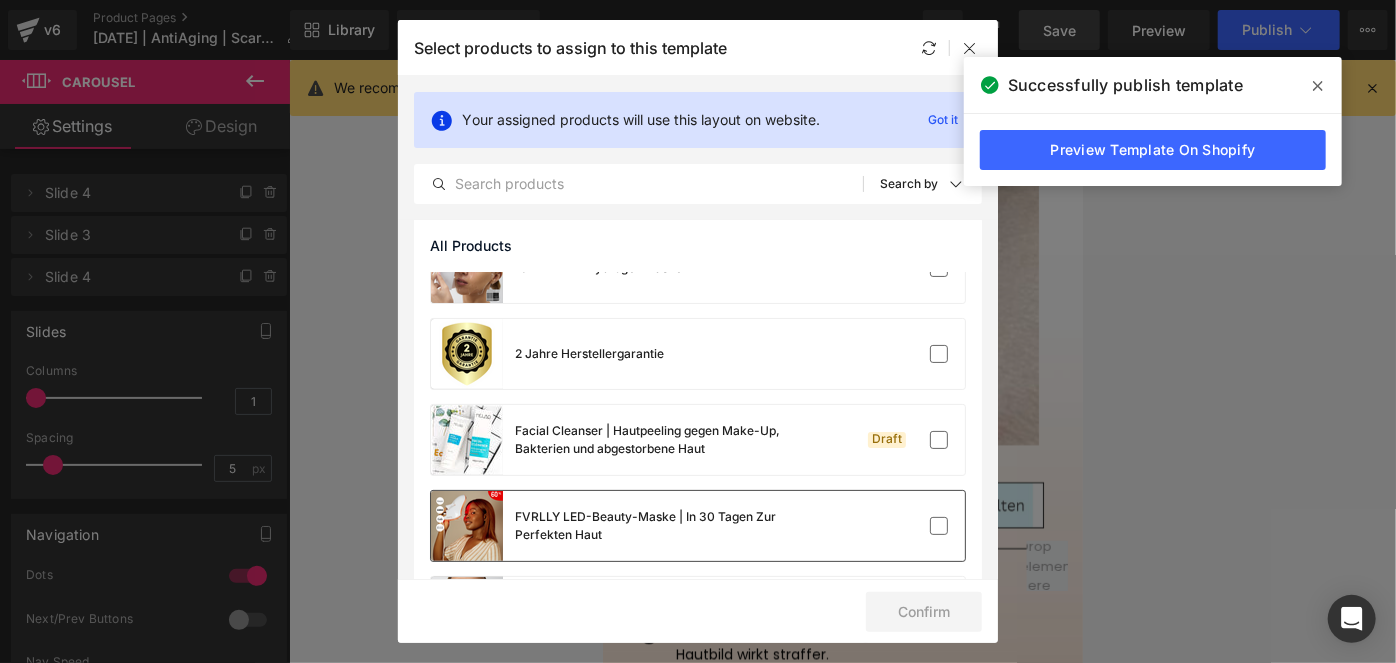 click on "FVRLLY LED-Beauty-Maske | In 30 Tagen Zur Perfekten Haut" at bounding box center (698, 526) 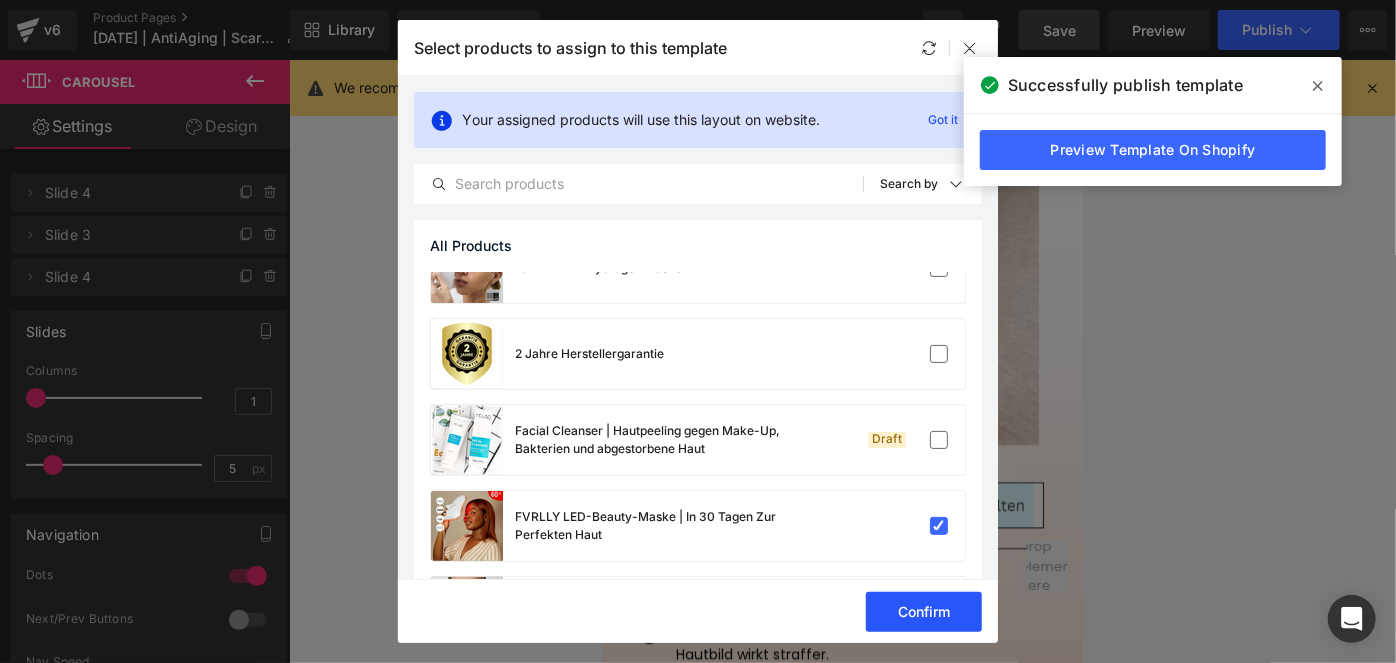 click on "Confirm" at bounding box center [924, 612] 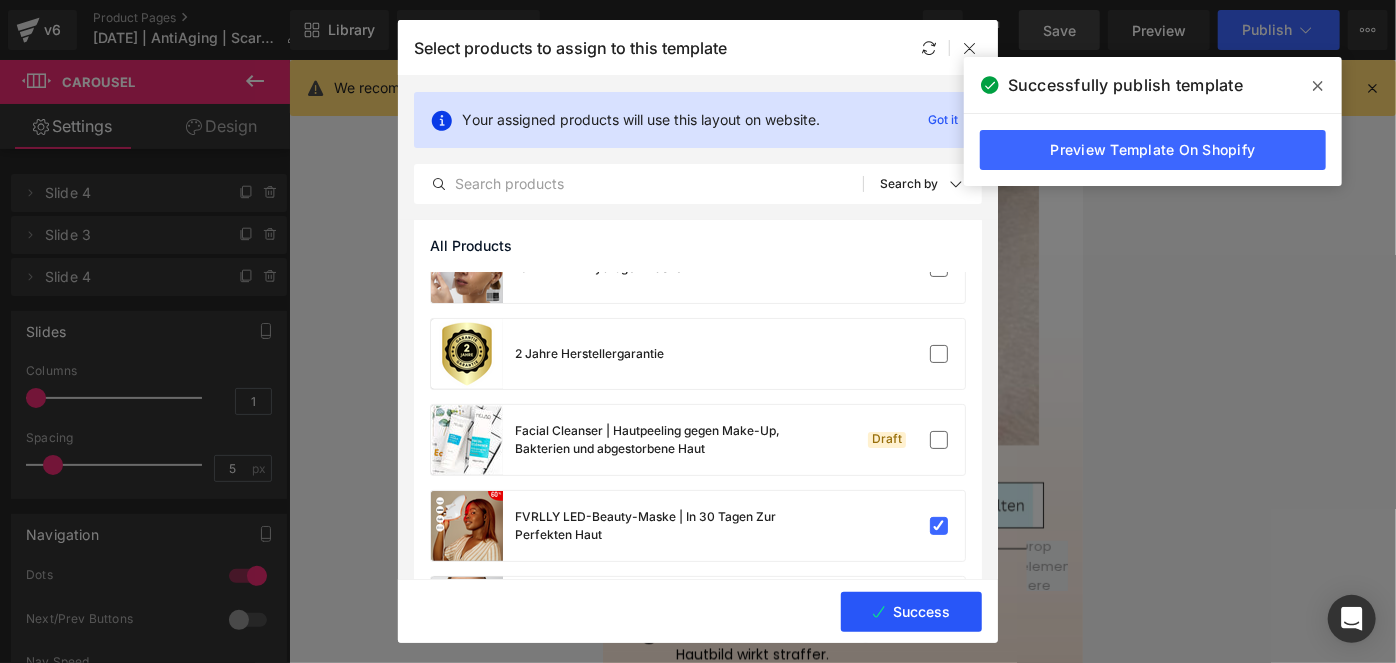 click on "Nutzer einig:" at bounding box center (835, 596) 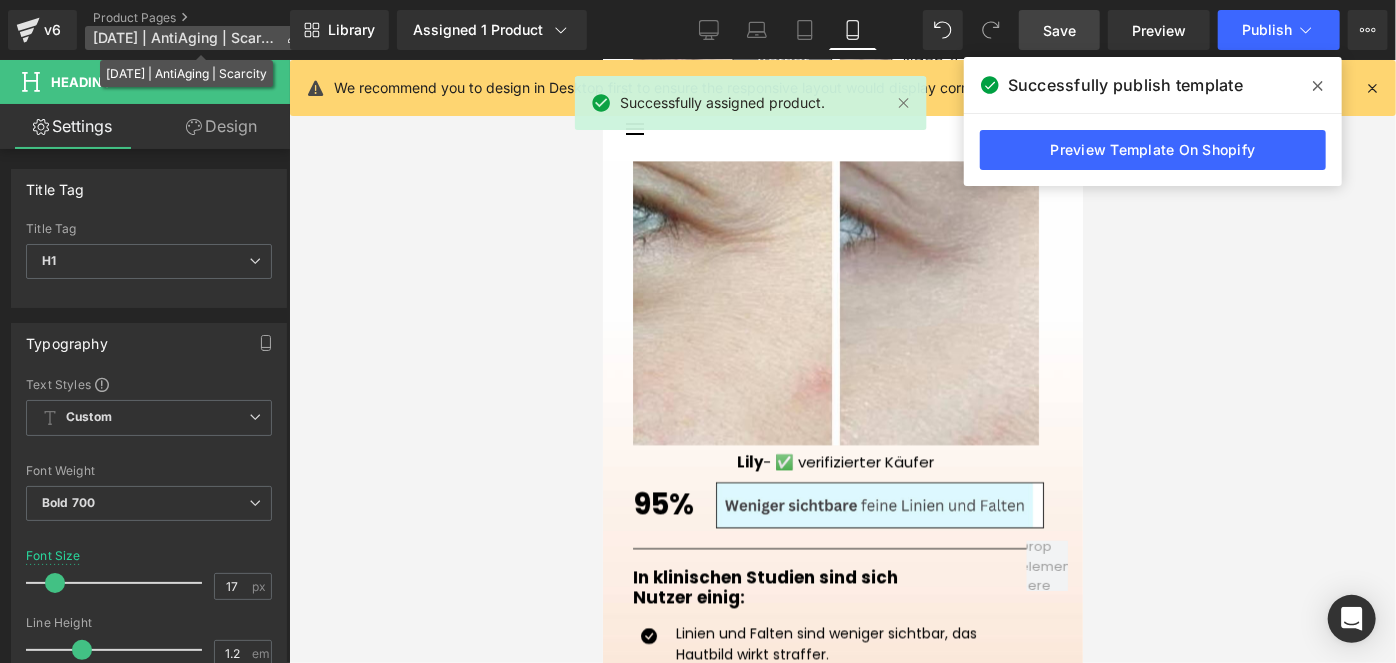 click on "[DATE] | AntiAging | Scarcity" at bounding box center [185, 38] 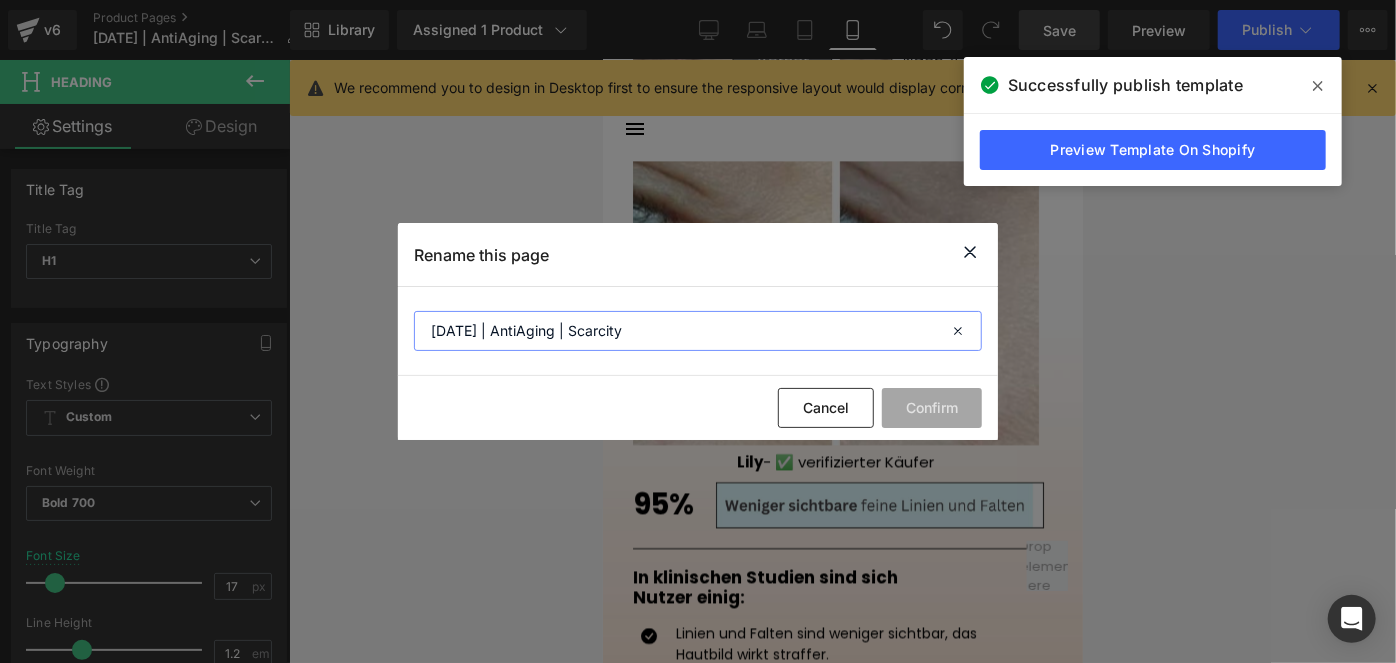 drag, startPoint x: 448, startPoint y: 335, endPoint x: 422, endPoint y: 334, distance: 26.019224 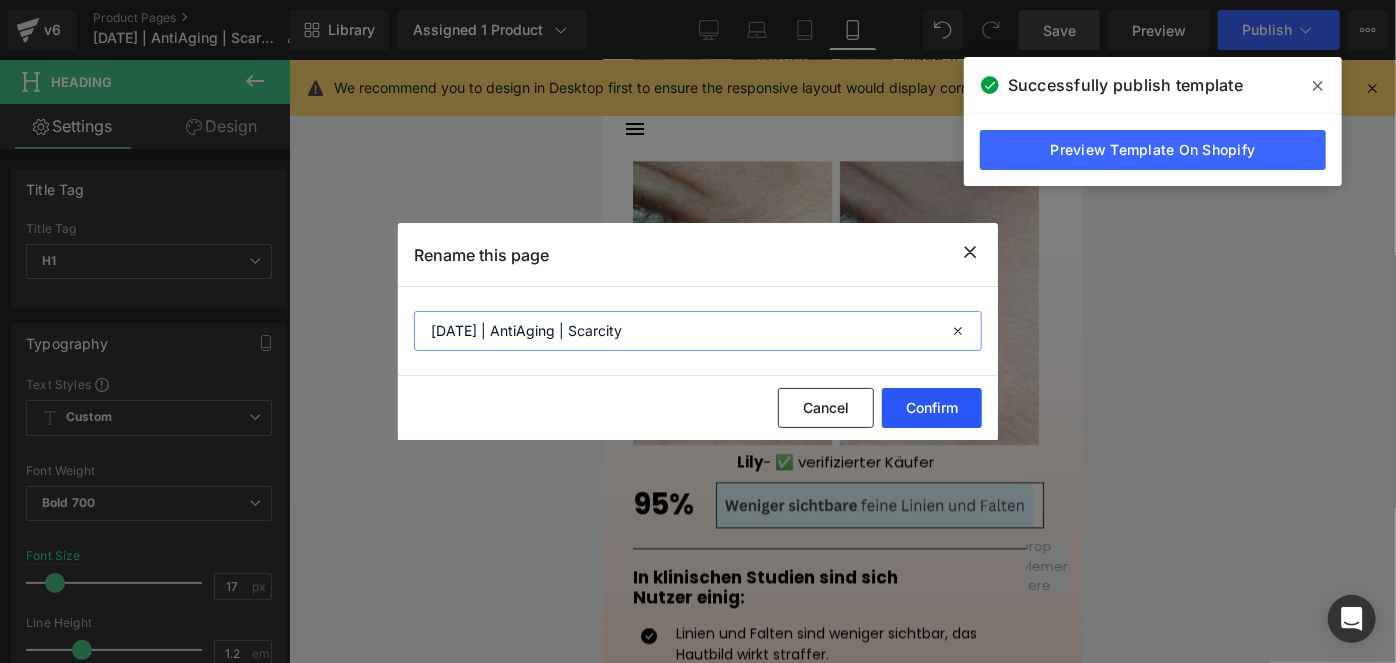 type on "[DATE] | AntiAging | Scarcity" 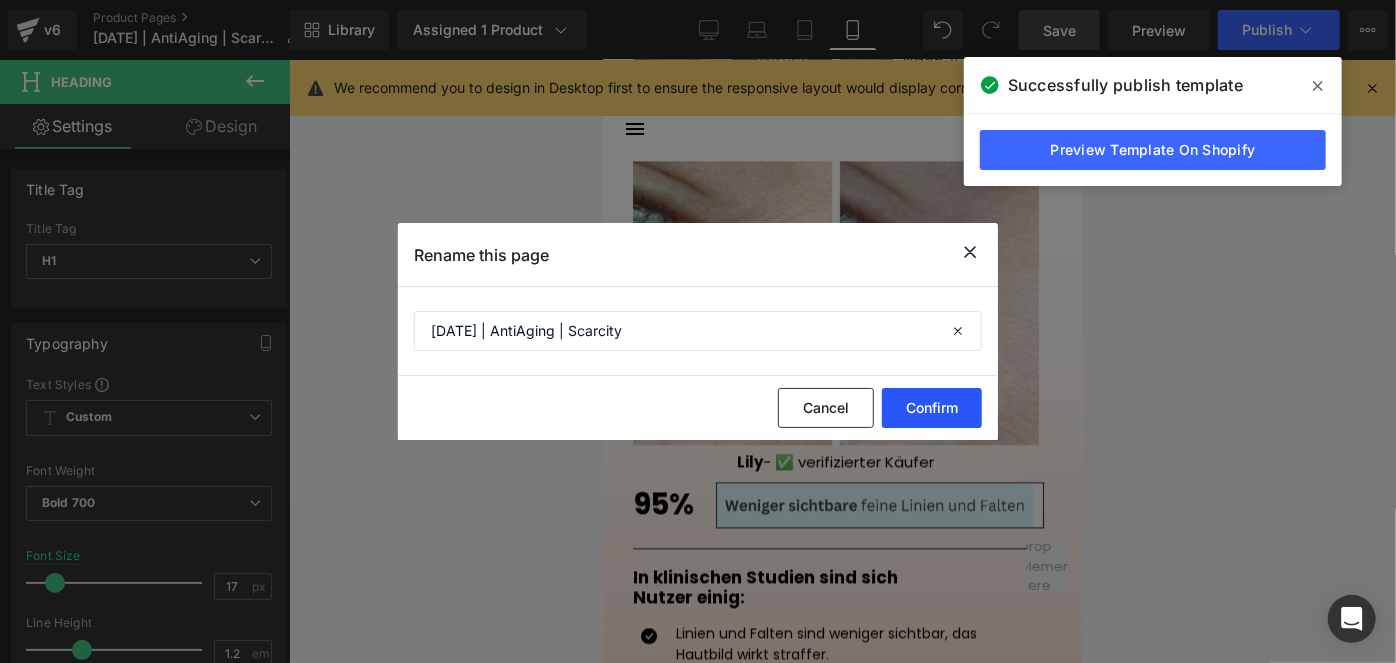 click on "Confirm" at bounding box center (932, 408) 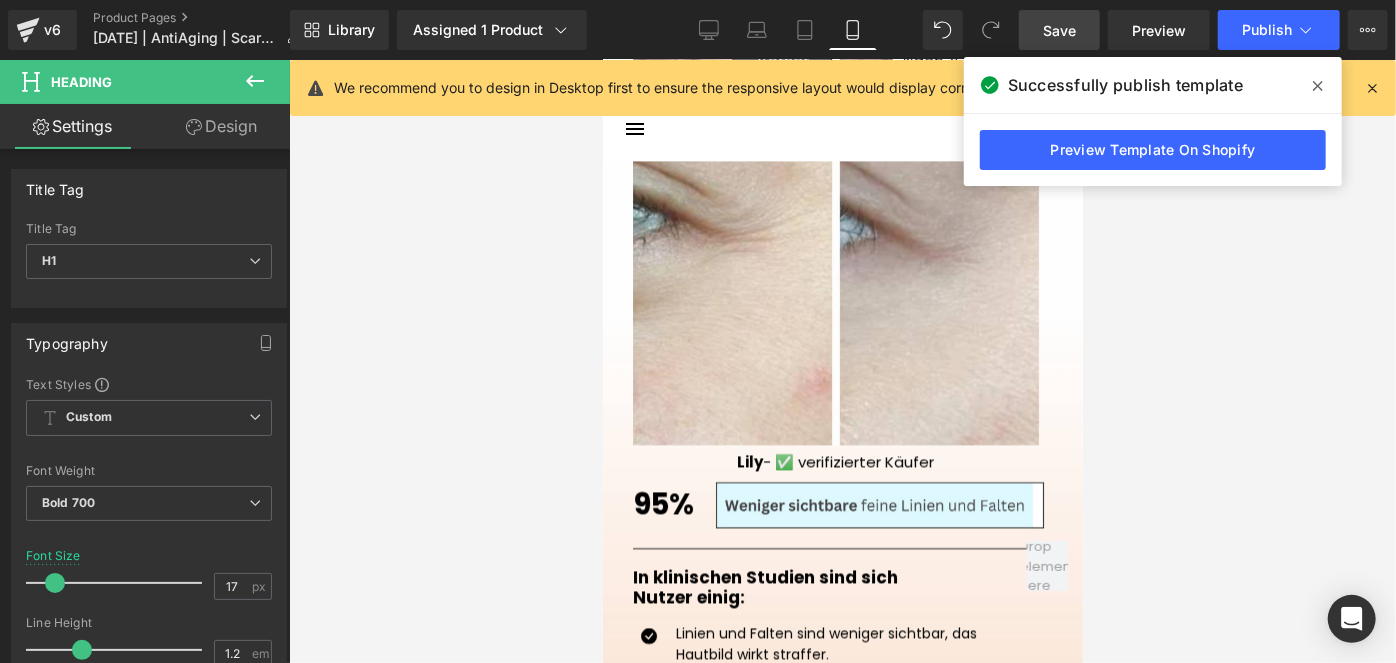 click on "Save" at bounding box center (1059, 30) 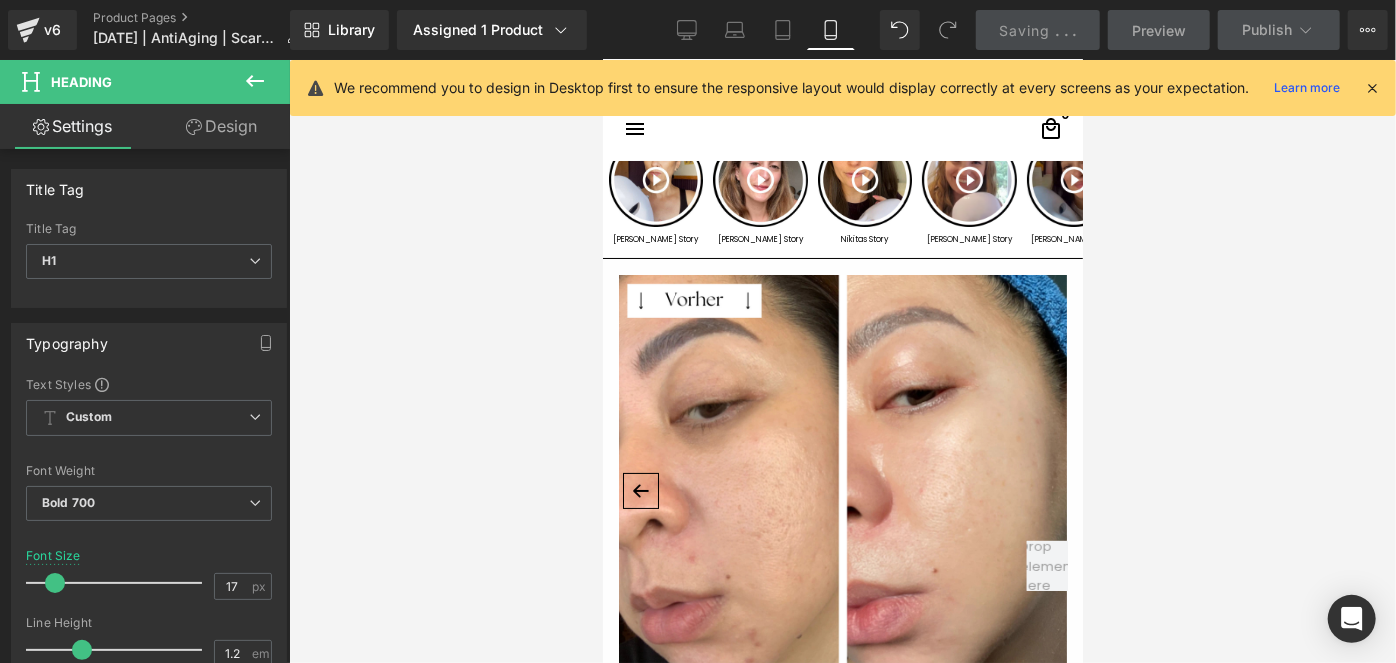 scroll, scrollTop: 0, scrollLeft: 0, axis: both 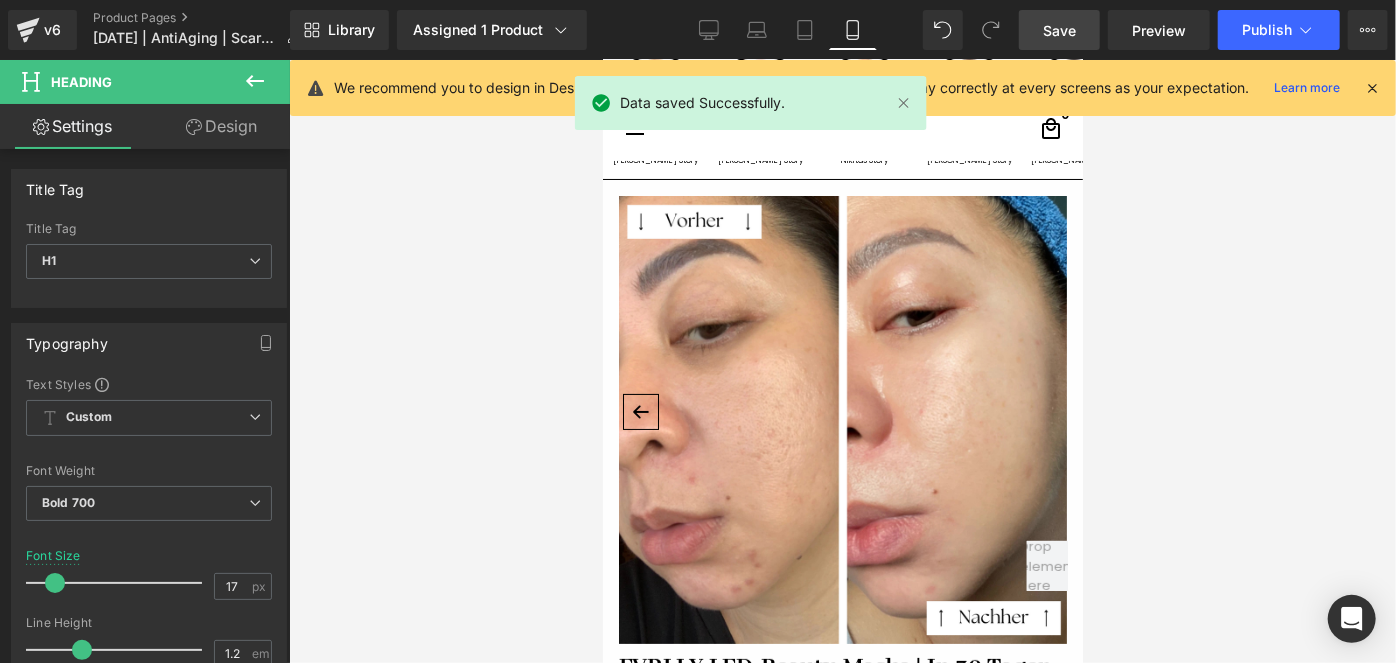 drag, startPoint x: 1074, startPoint y: 250, endPoint x: 1690, endPoint y: 154, distance: 623.43567 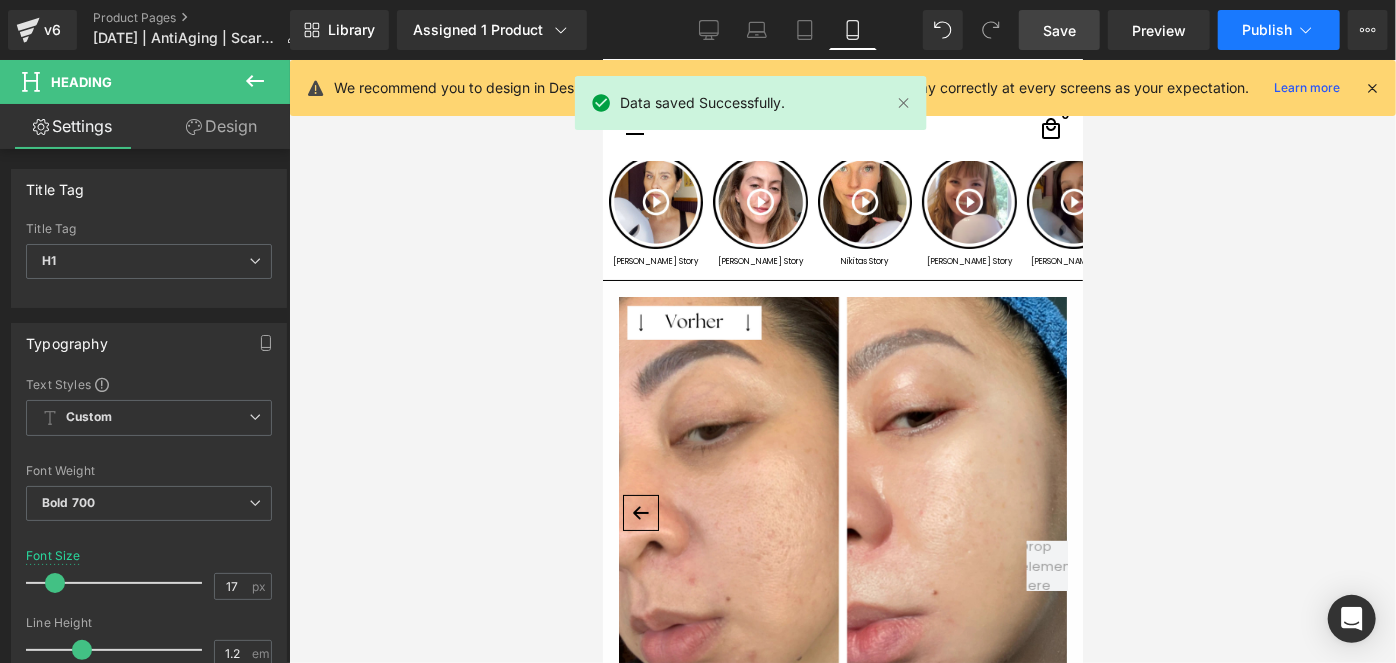click on "Publish" at bounding box center [1267, 30] 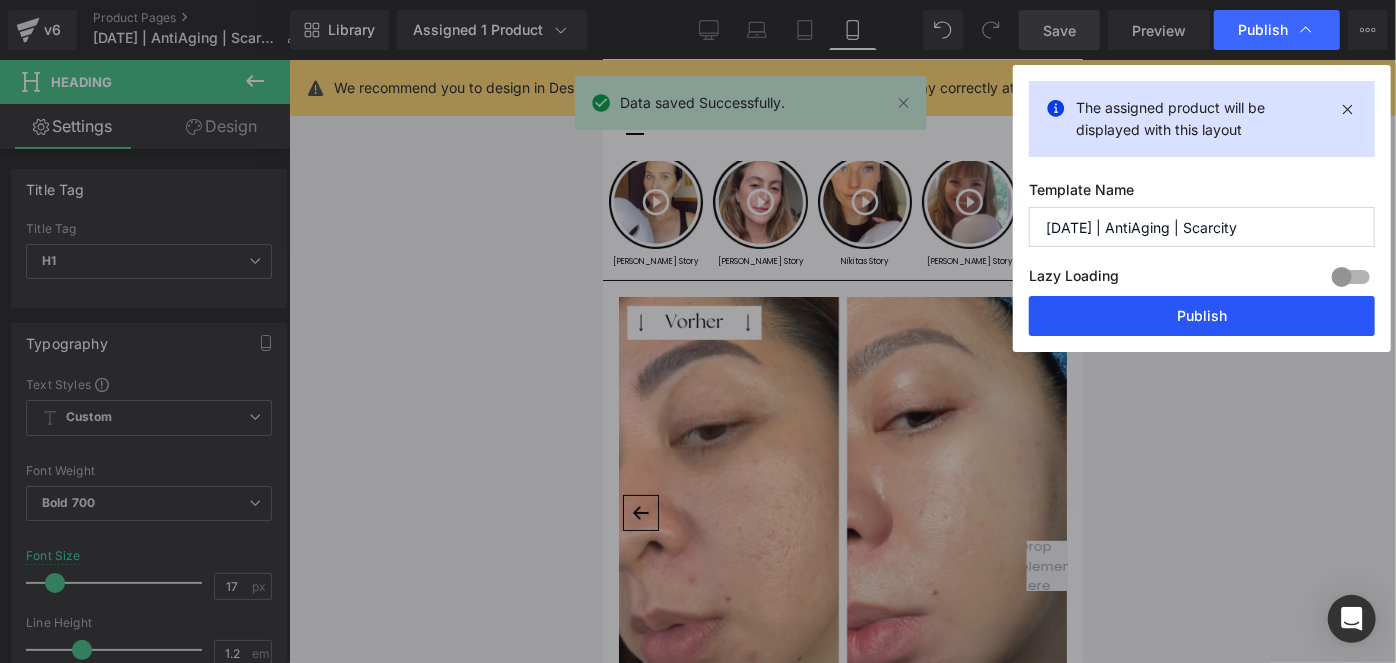 click on "Publish" at bounding box center [1202, 316] 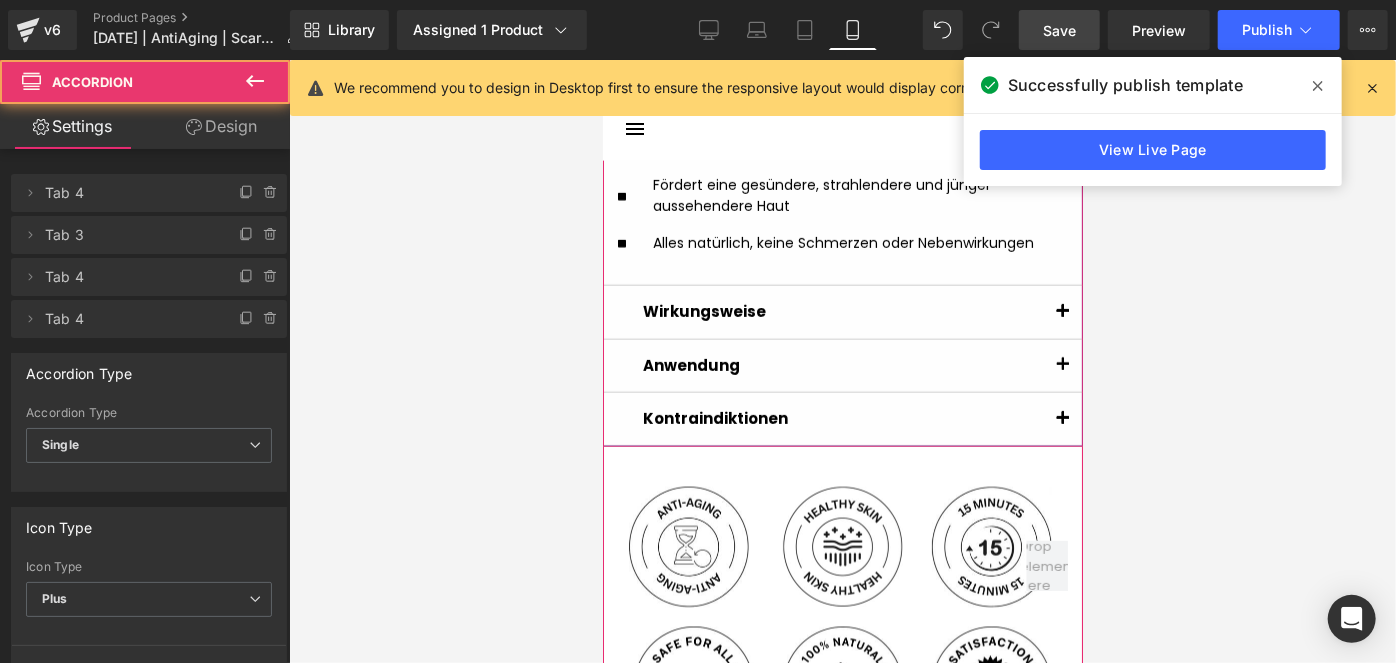 click at bounding box center (1062, 311) 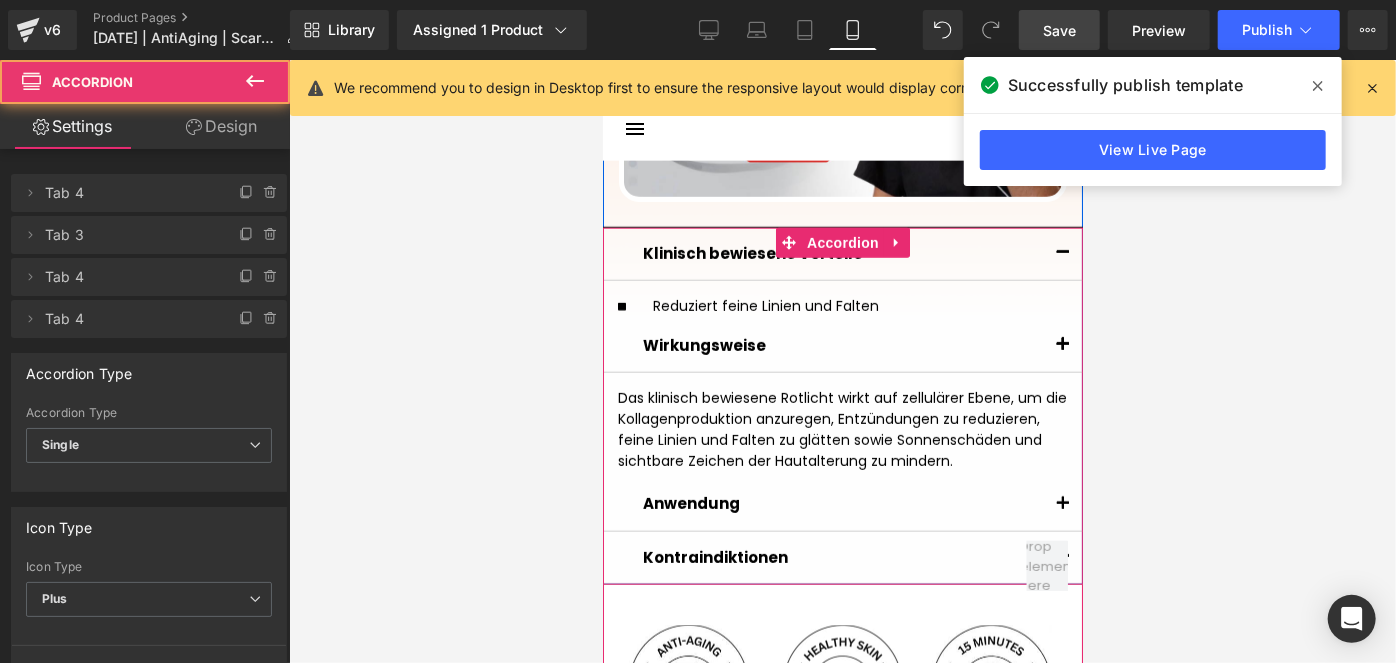 scroll, scrollTop: 1278, scrollLeft: 0, axis: vertical 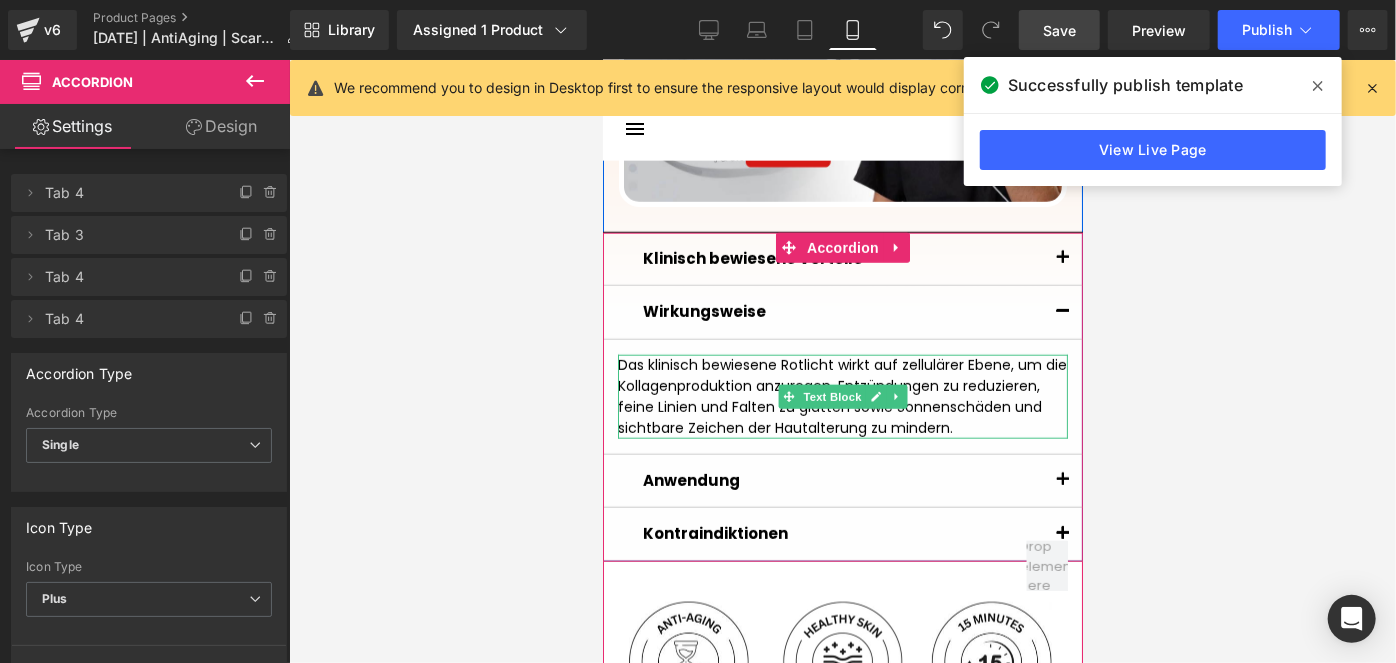 click on "Das klinisch bewiesene Rotlicht wirkt auf zellulärer Ebene, um die Kollagenproduktion anzuregen, Entzündungen zu reduzieren, feine Linien und Falten zu glätten sowie Sonnenschäden und sichtbare Zeichen der Hautalterung zu mindern." at bounding box center [842, 396] 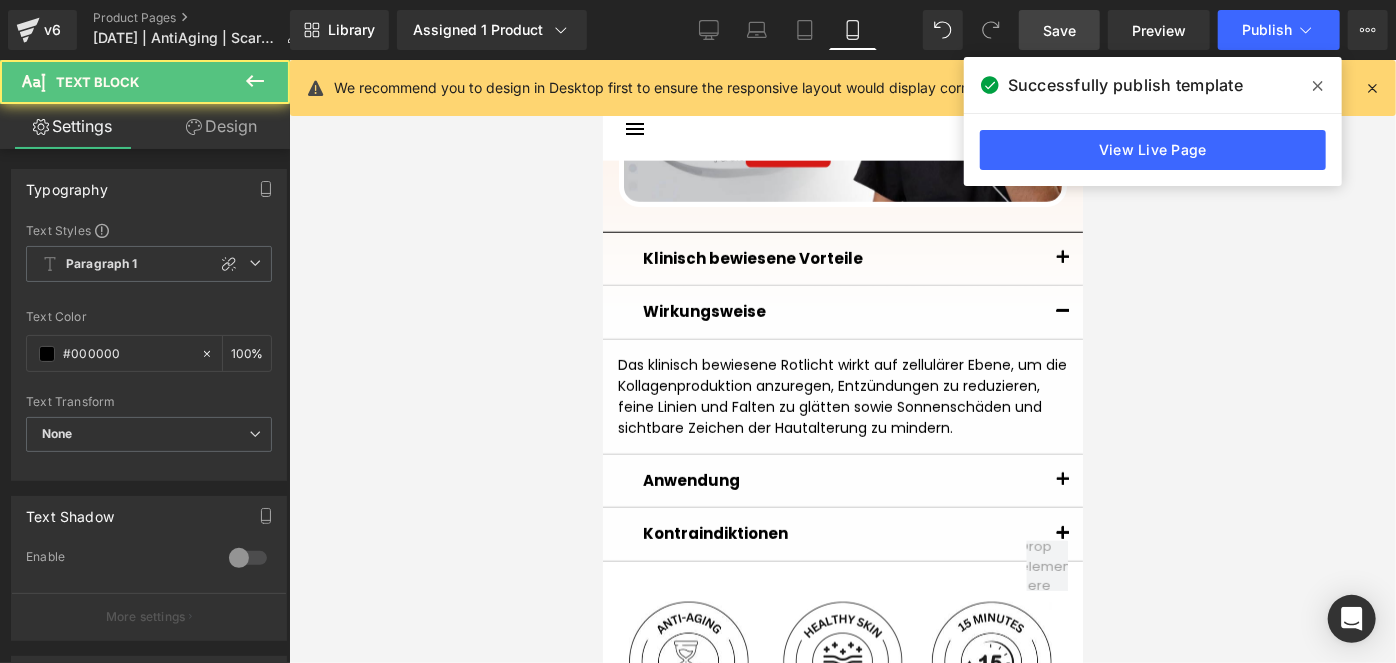 click on "Design" at bounding box center [221, 126] 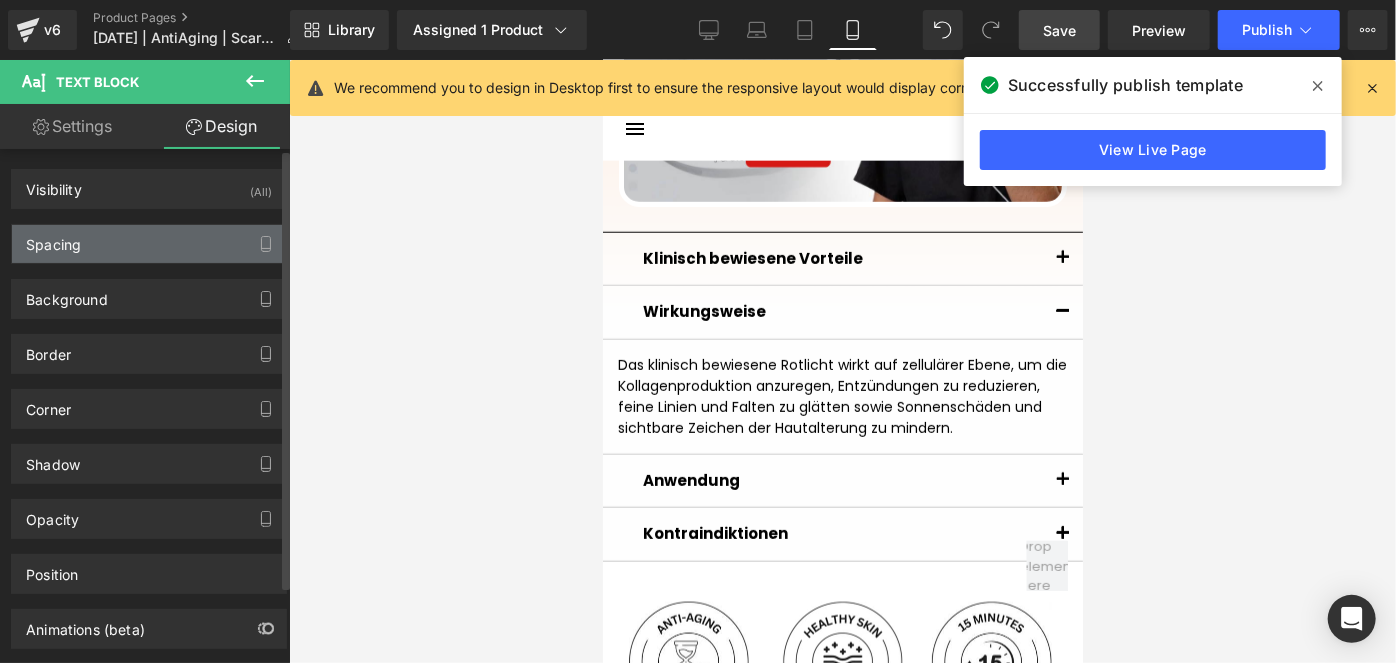 click on "Spacing" at bounding box center (53, 239) 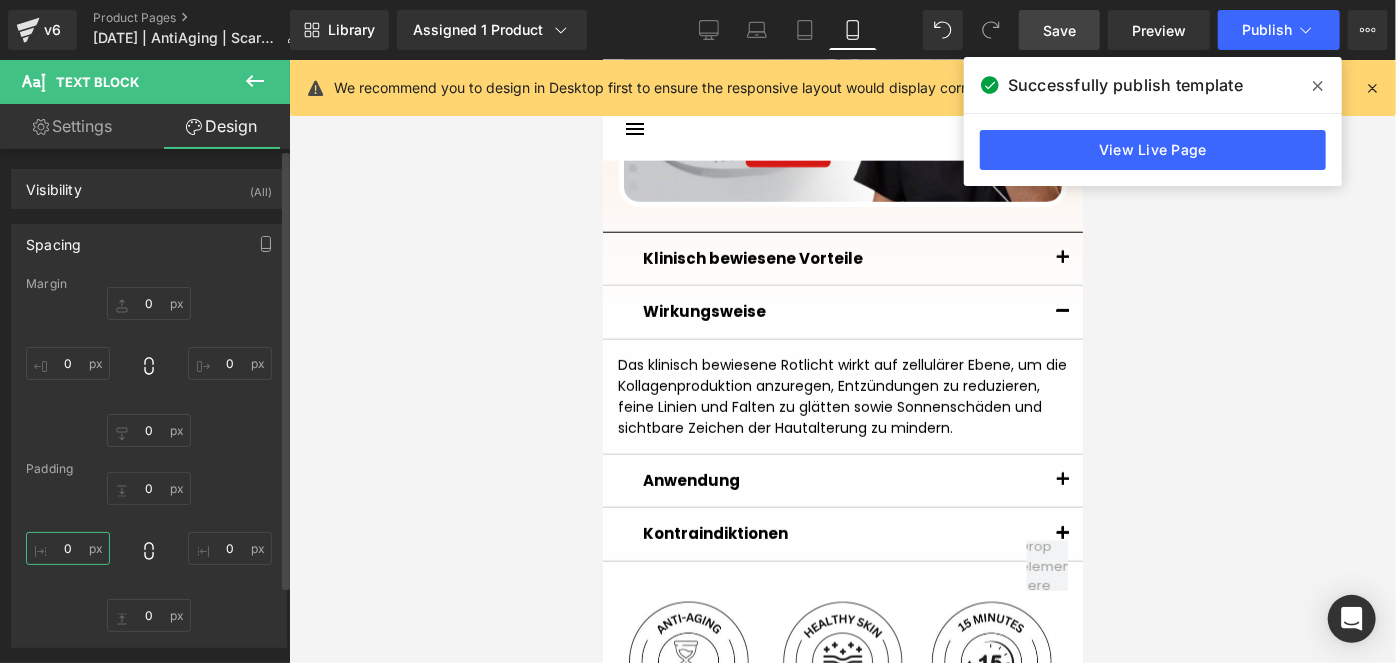 click on "0" at bounding box center [68, 548] 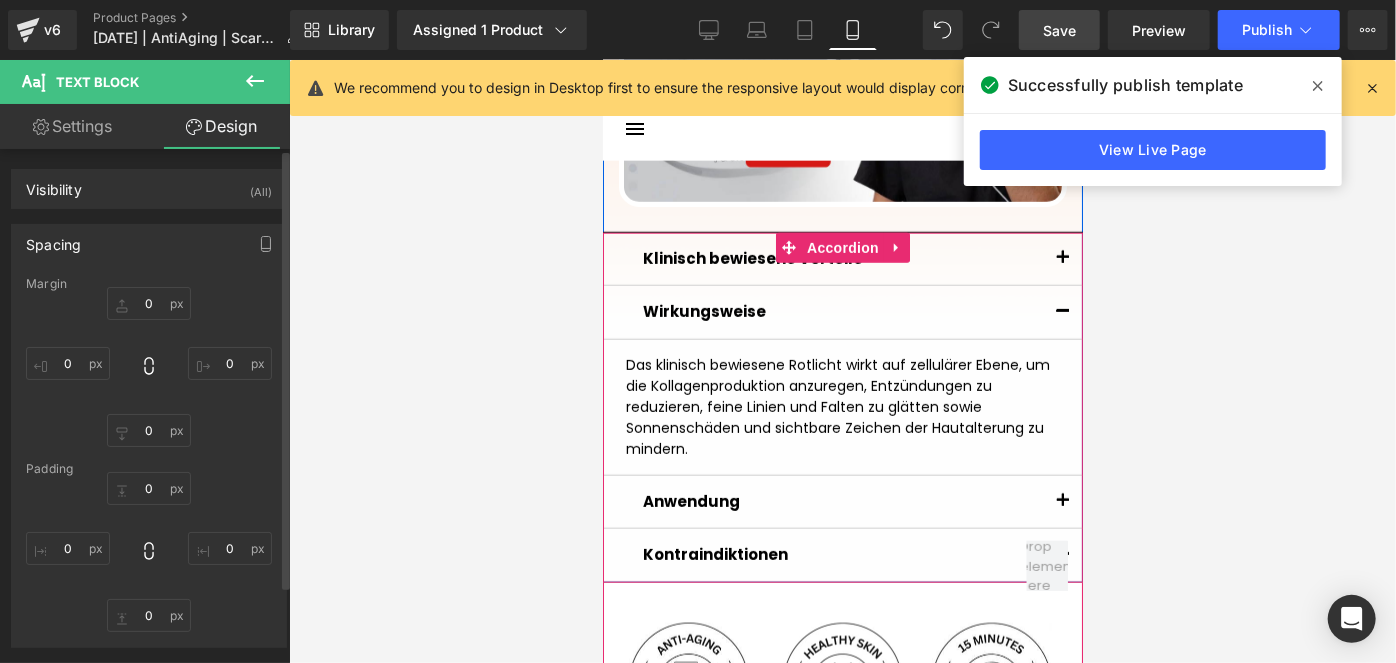 click at bounding box center [1062, 263] 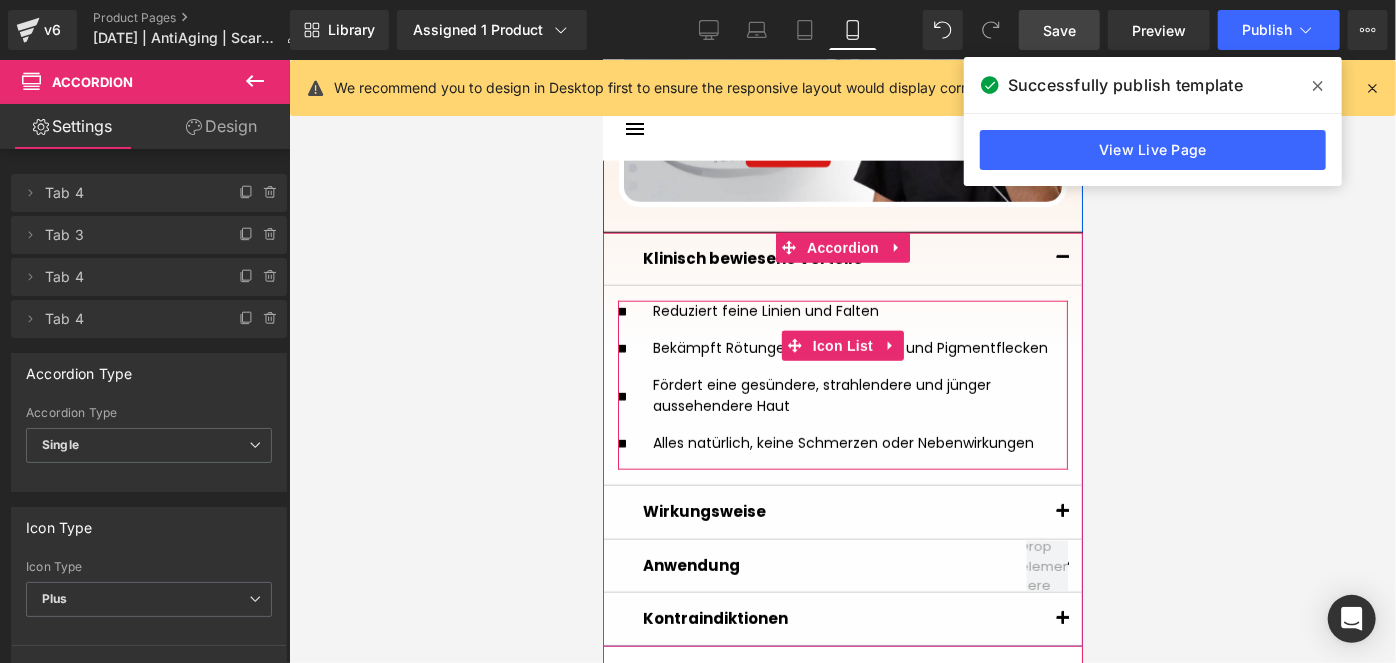 click on "Icon List" at bounding box center [842, 345] 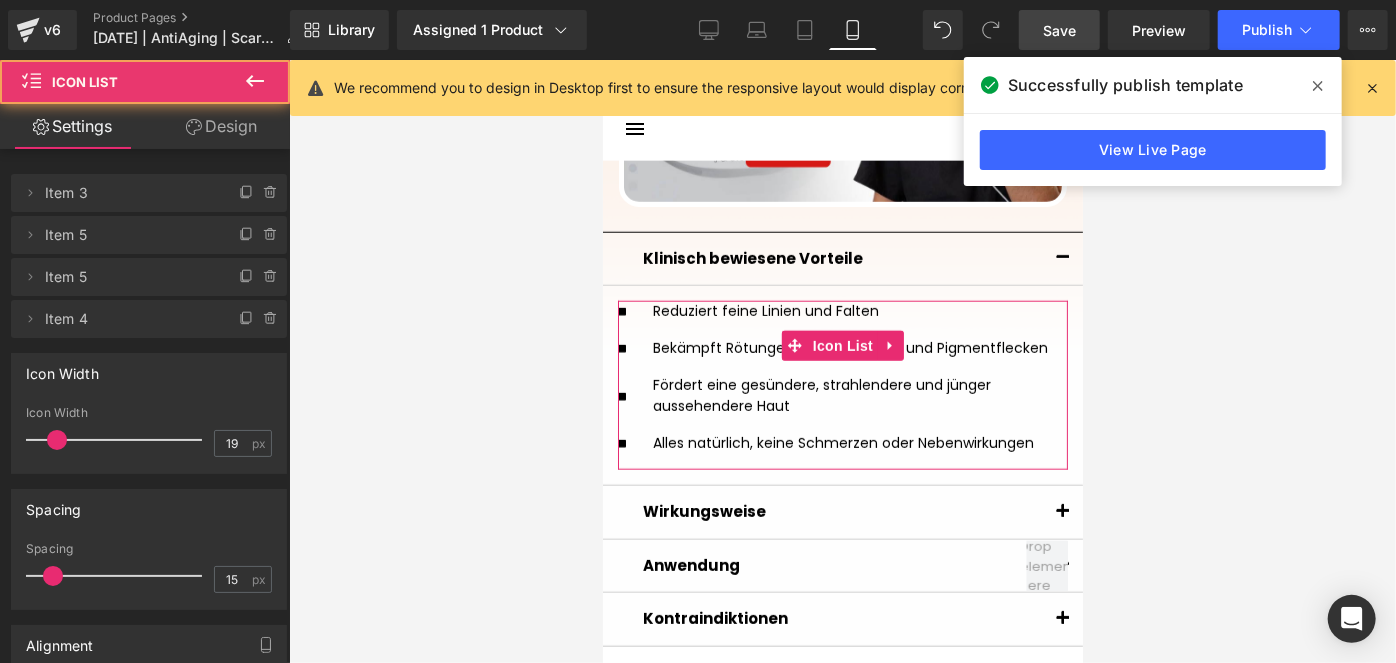click on "Design" at bounding box center (221, 126) 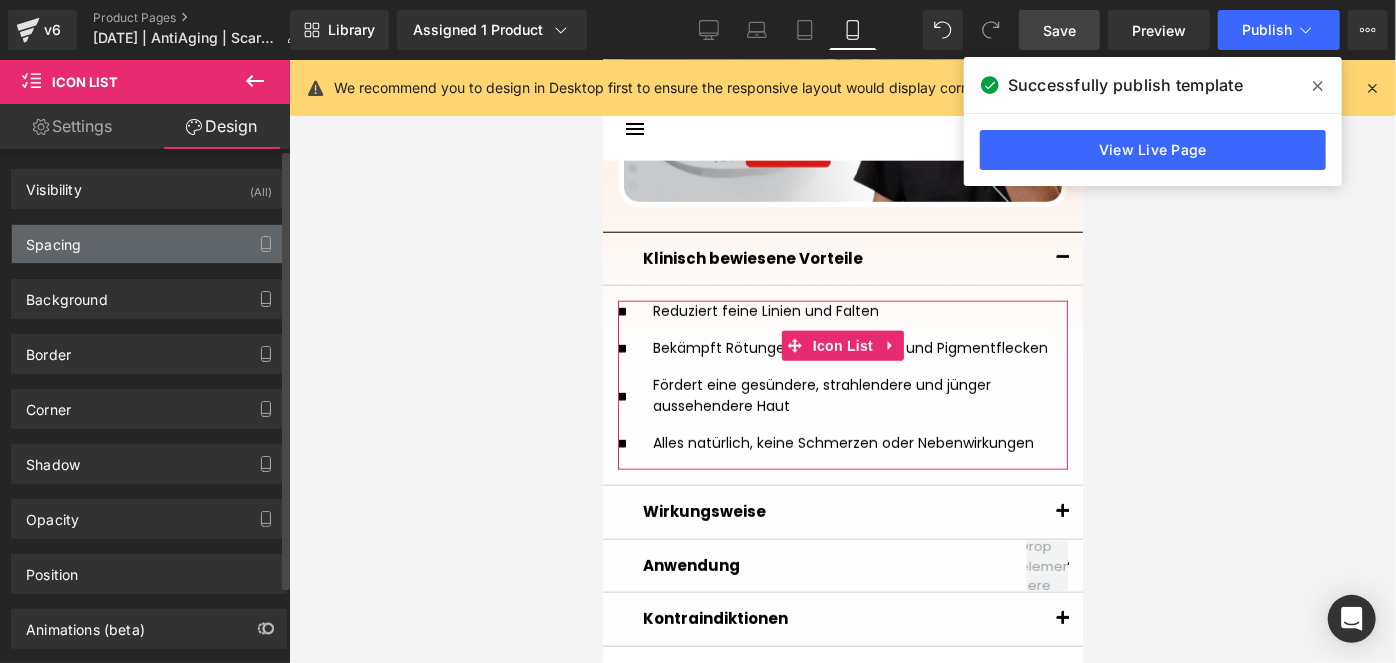 click on "Spacing" at bounding box center [149, 244] 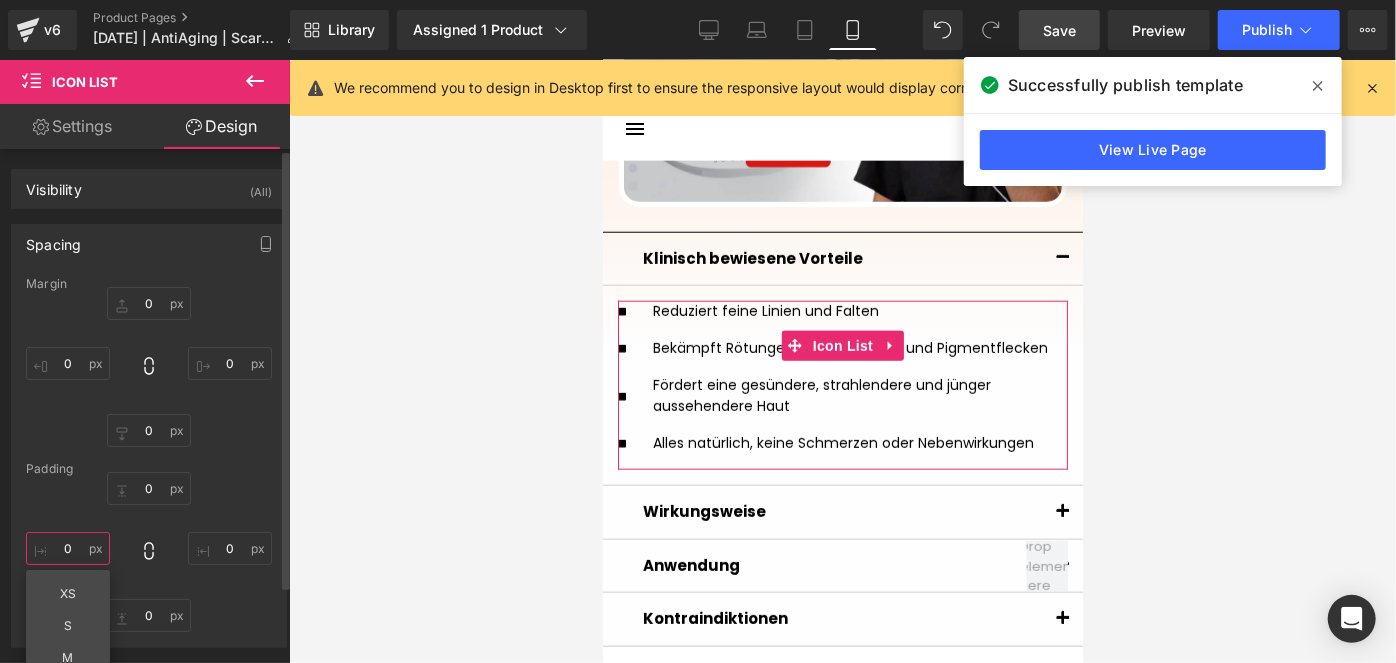 click on "0" at bounding box center (68, 548) 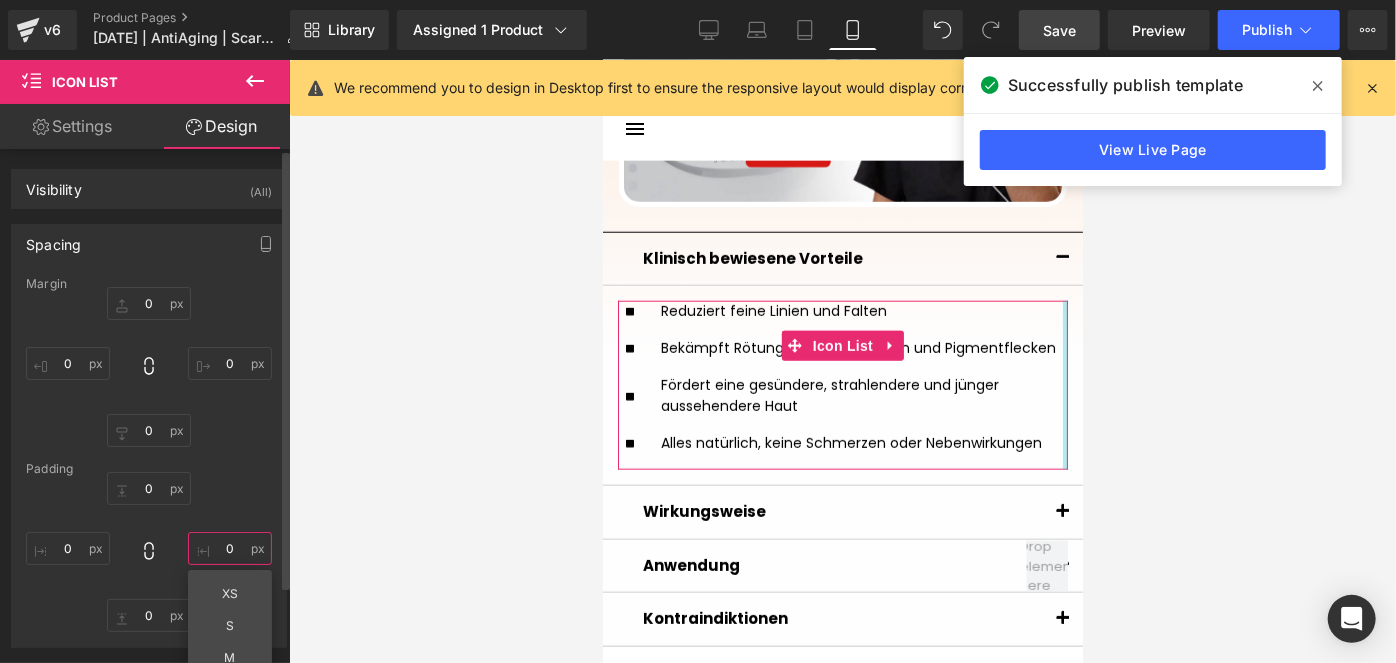 click on "0" at bounding box center [230, 548] 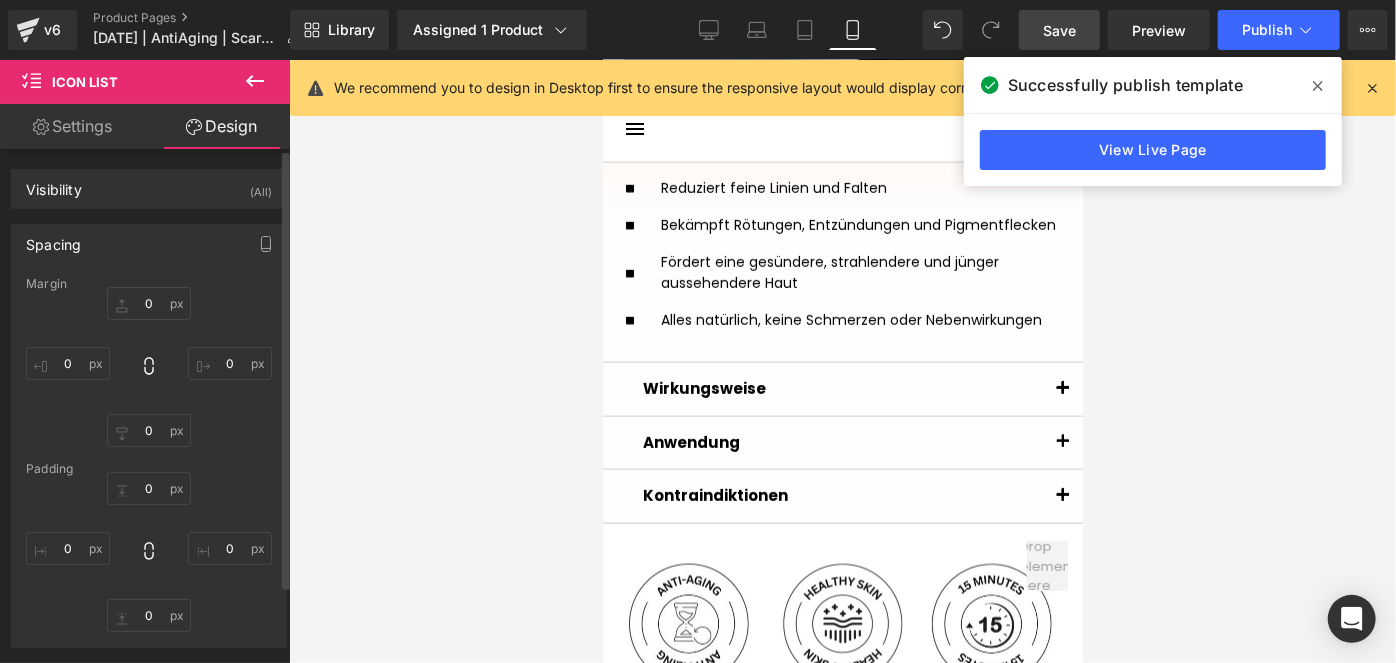 scroll, scrollTop: 1551, scrollLeft: 0, axis: vertical 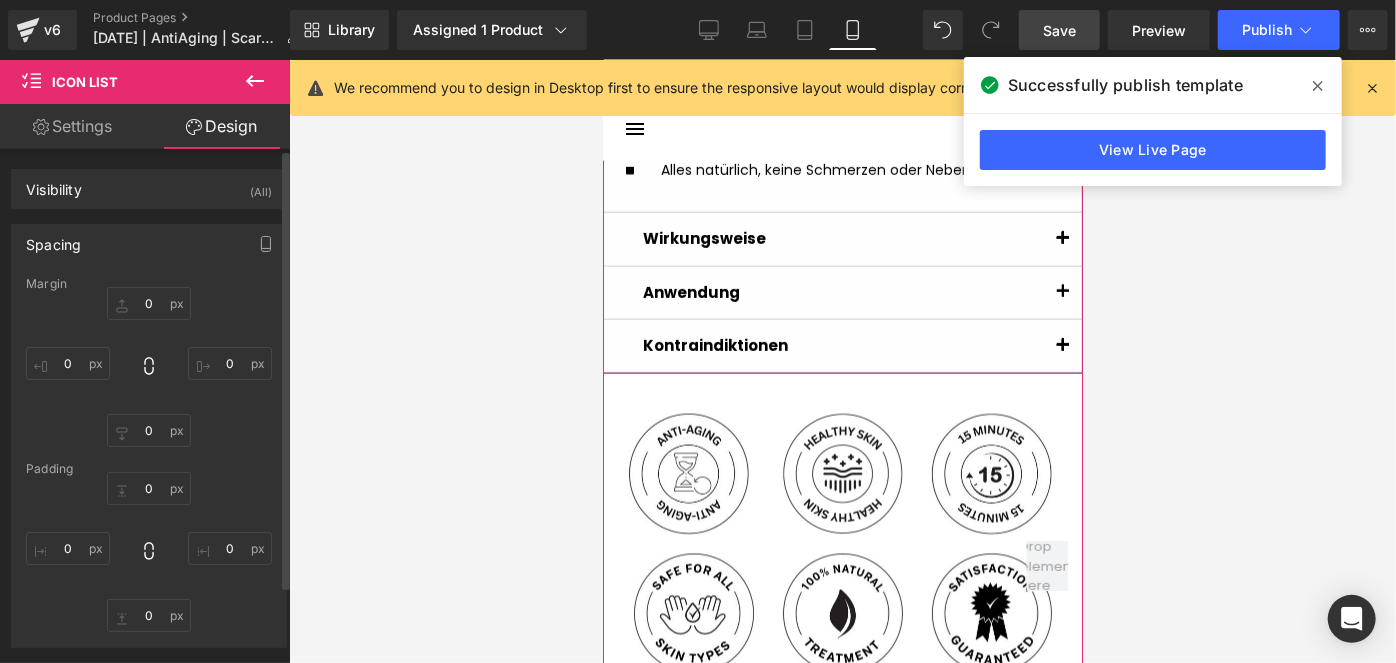 click at bounding box center [1062, 238] 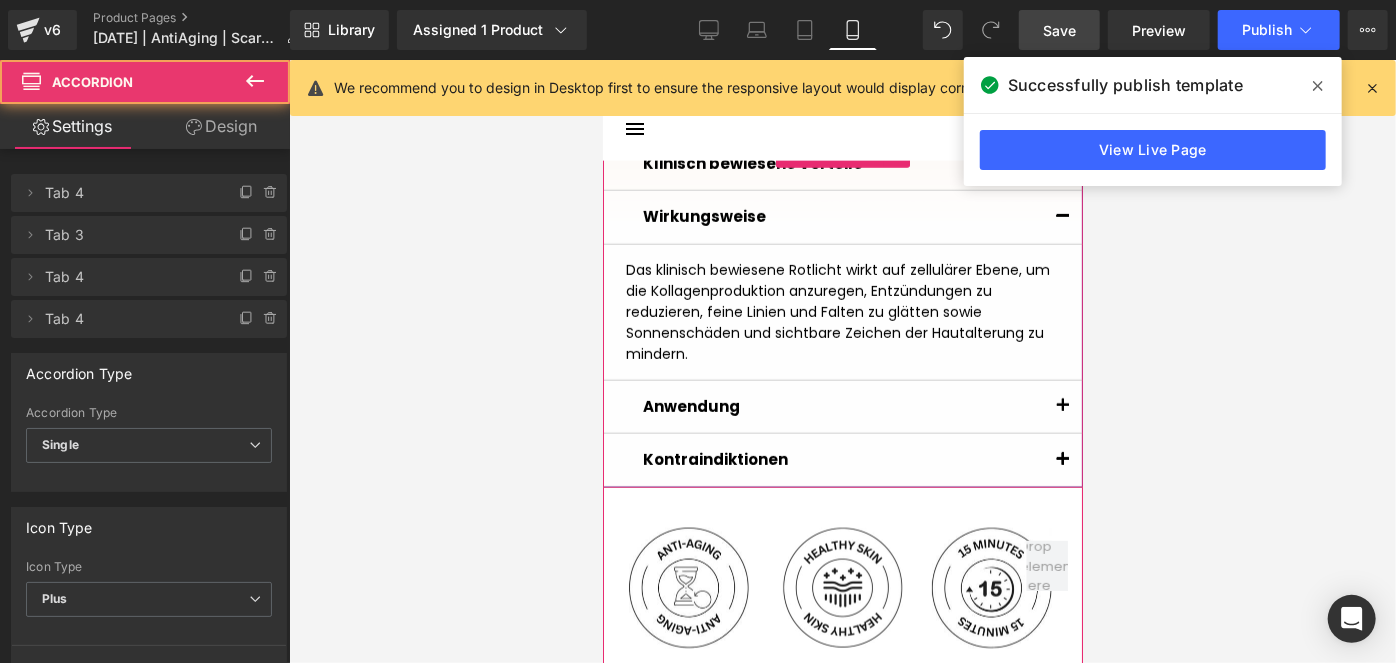 scroll, scrollTop: 1351, scrollLeft: 0, axis: vertical 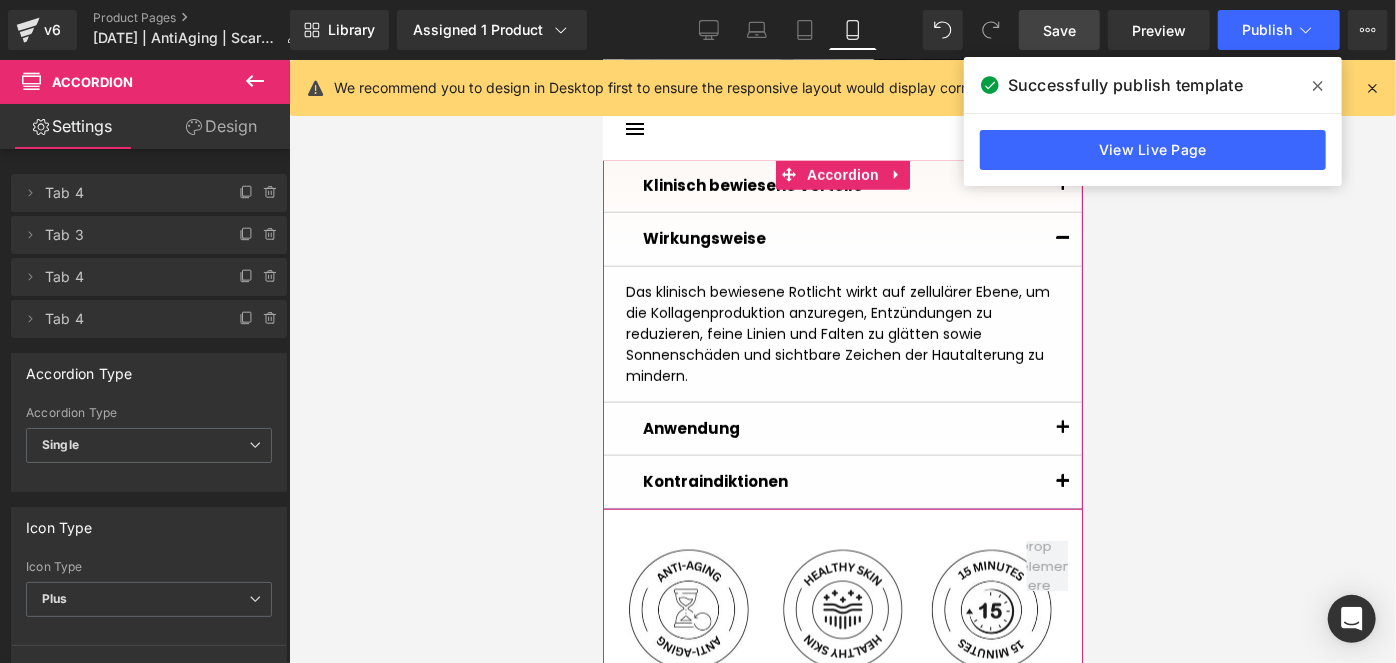 click at bounding box center [1062, 433] 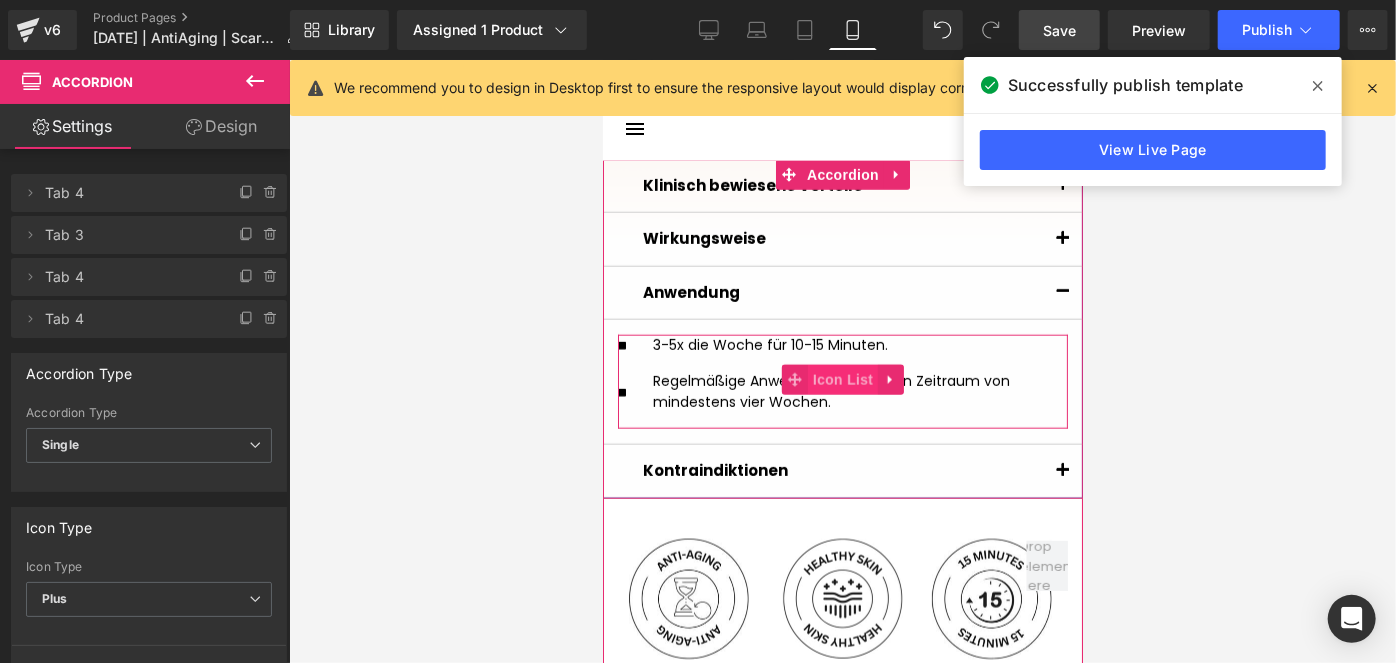 click on "Icon List" at bounding box center (842, 379) 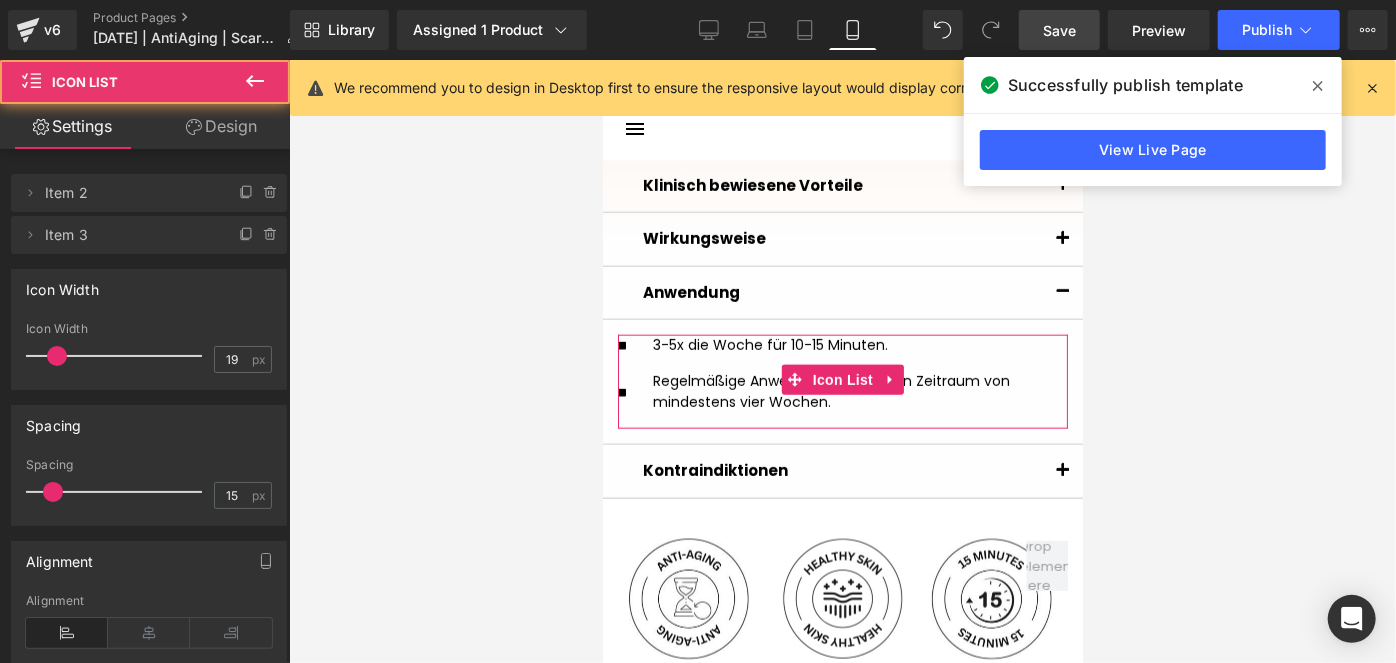 click on "Design" at bounding box center [221, 126] 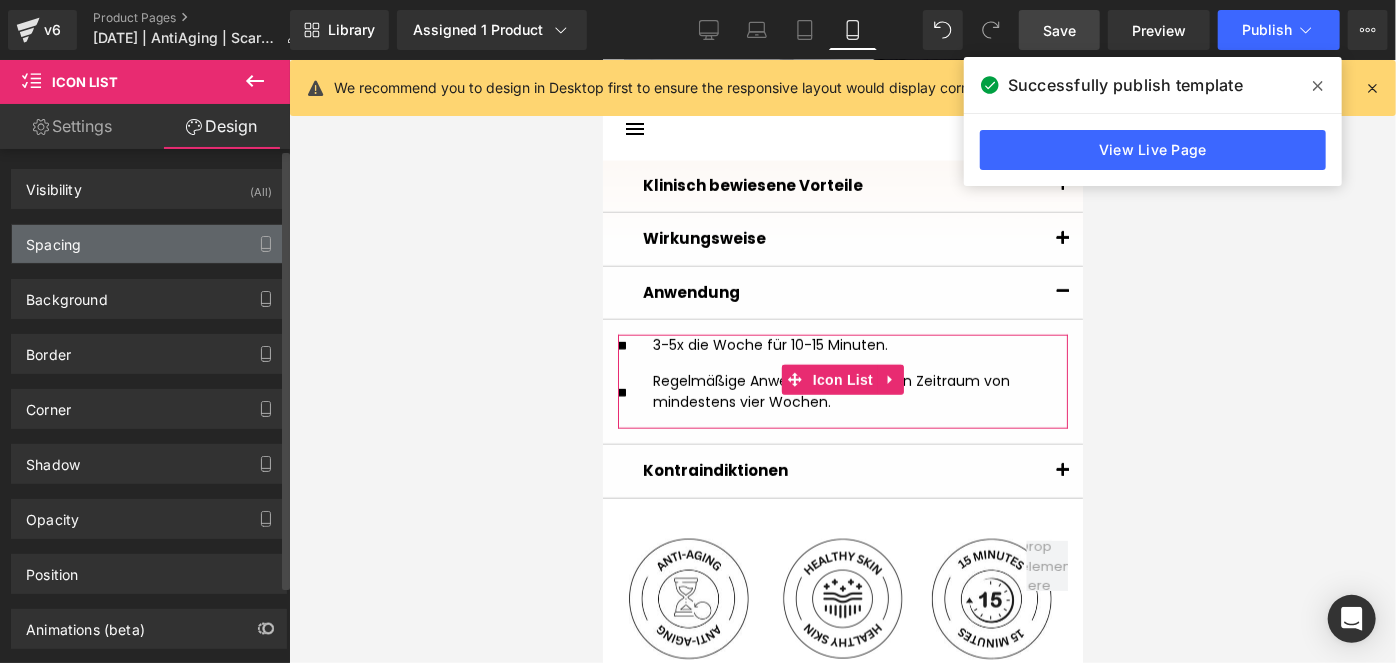 click on "Spacing" at bounding box center [149, 244] 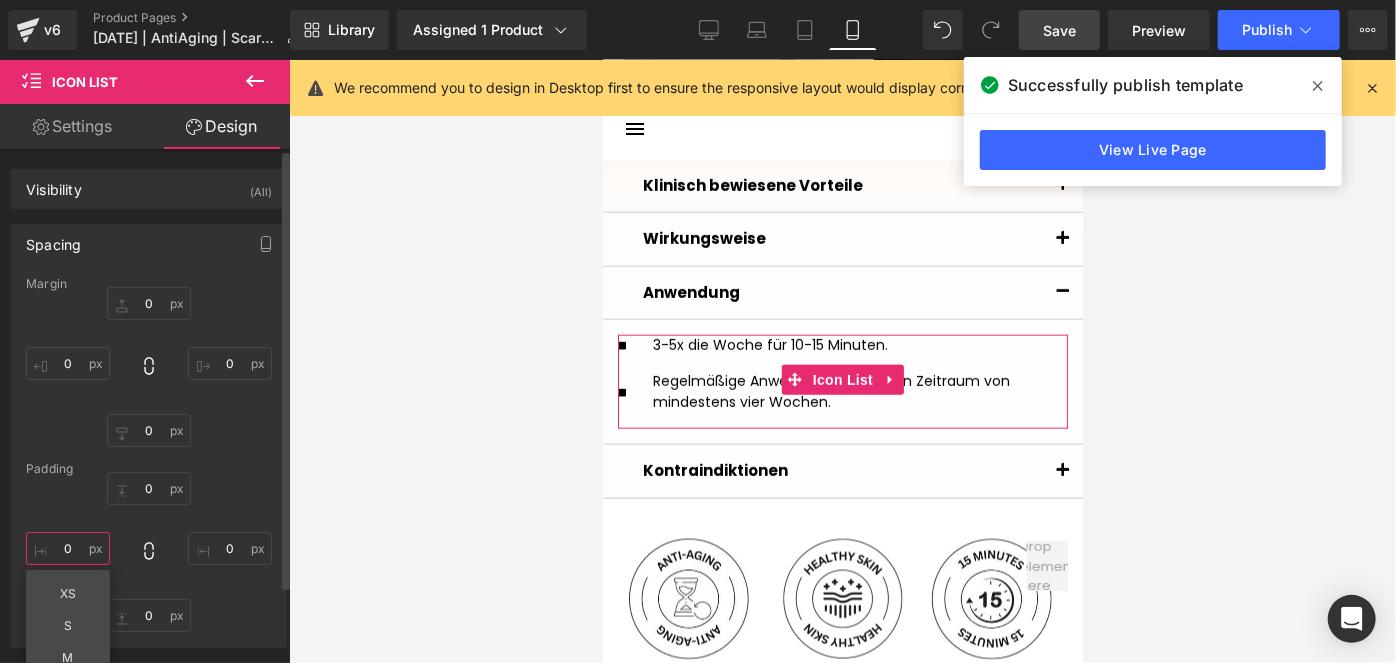 click on "0" at bounding box center [68, 548] 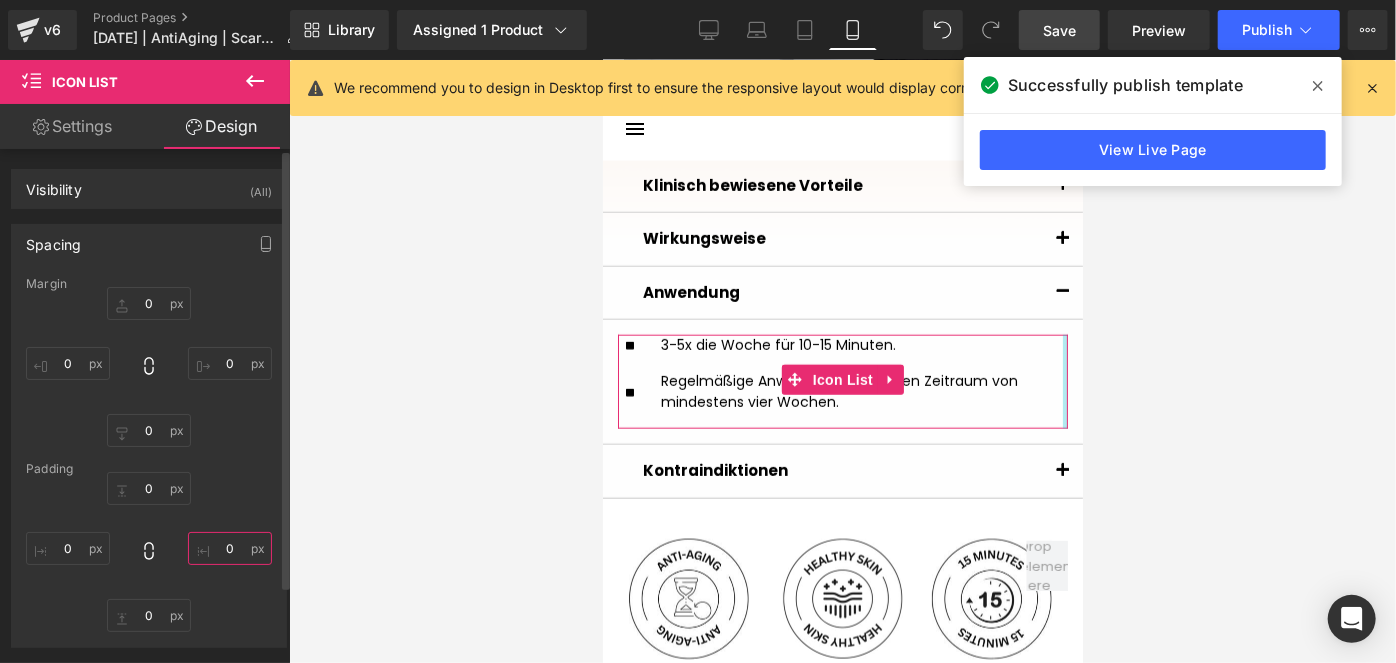 click on "0" at bounding box center (230, 548) 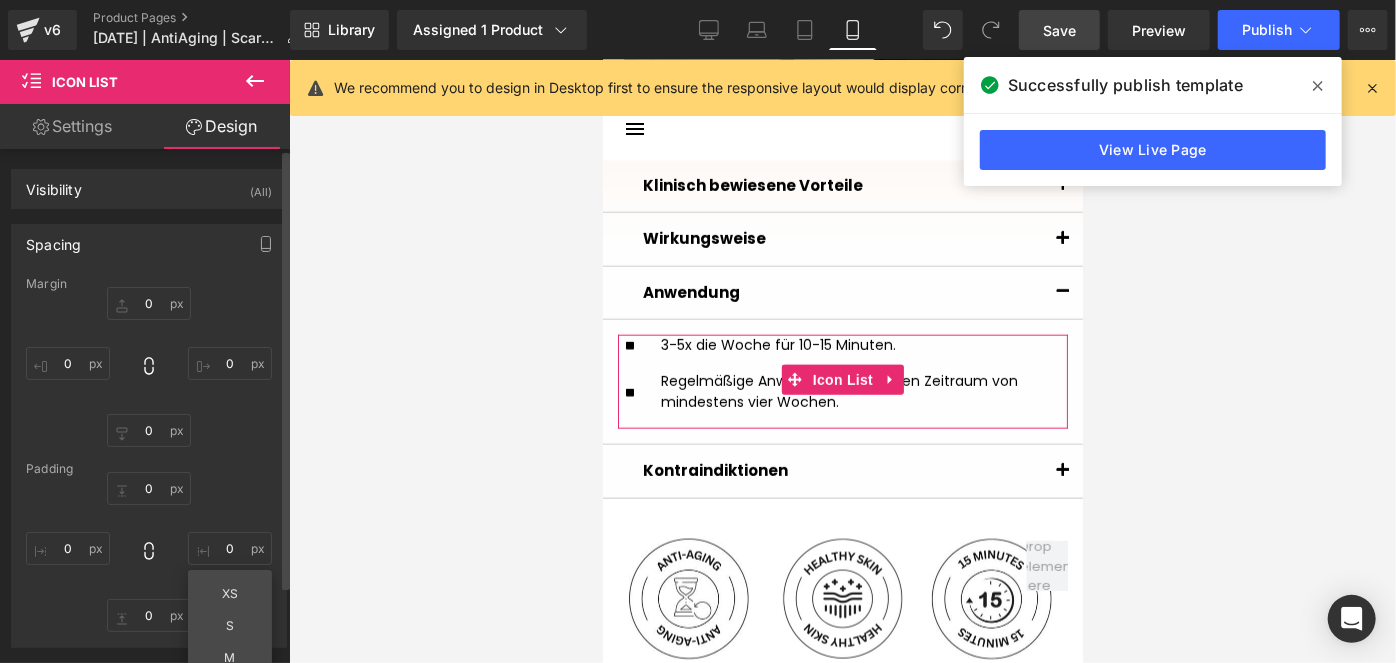 drag, startPoint x: 241, startPoint y: 591, endPoint x: 273, endPoint y: 591, distance: 32 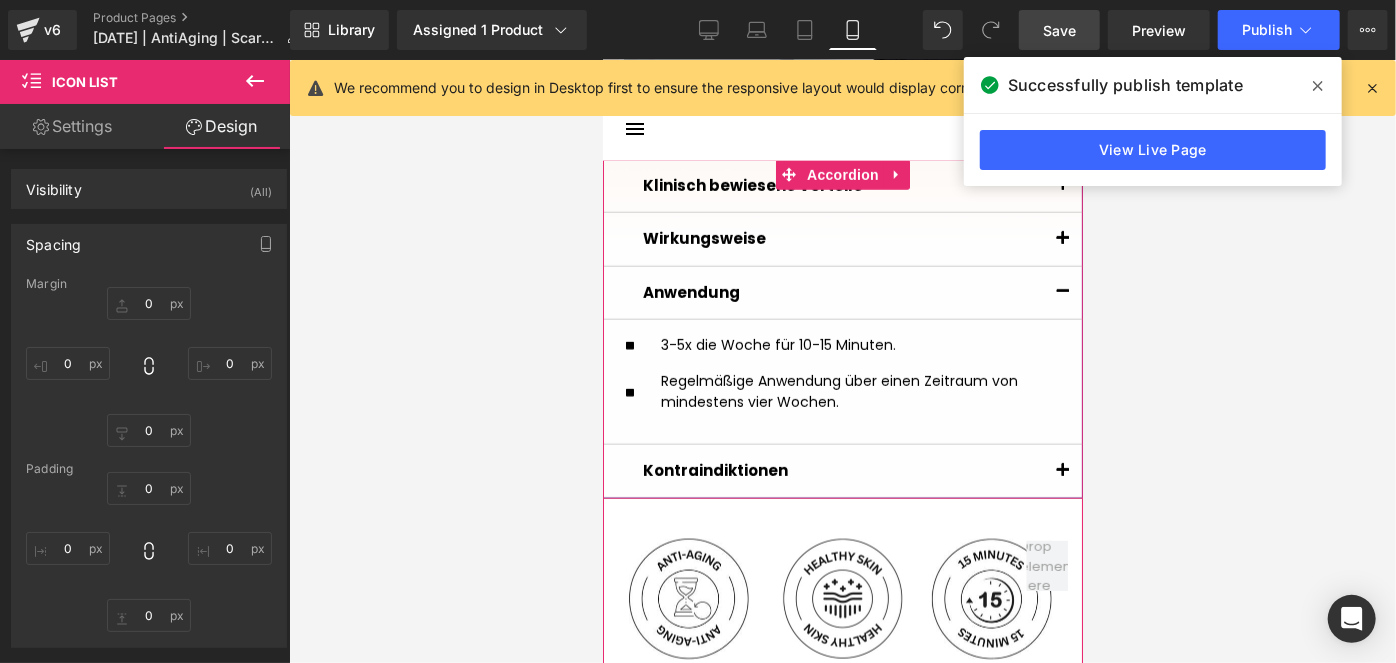 click at bounding box center [1062, 470] 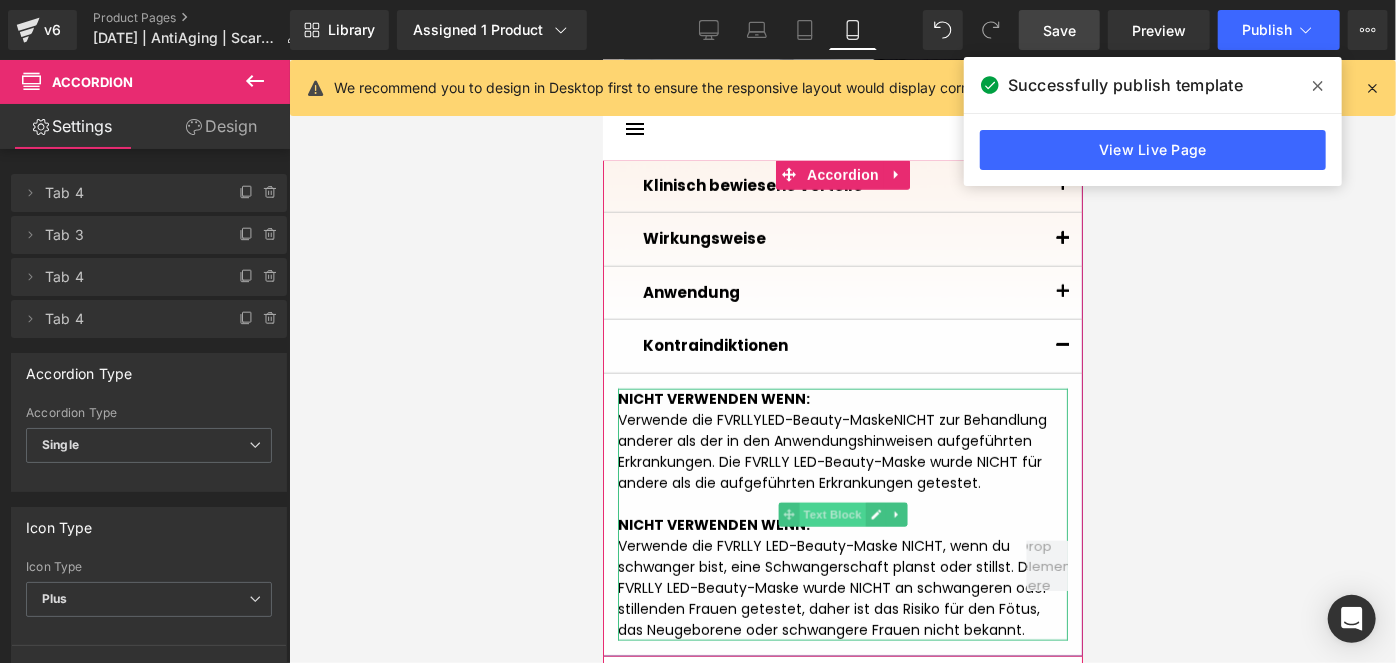 click on "Text Block" at bounding box center (831, 514) 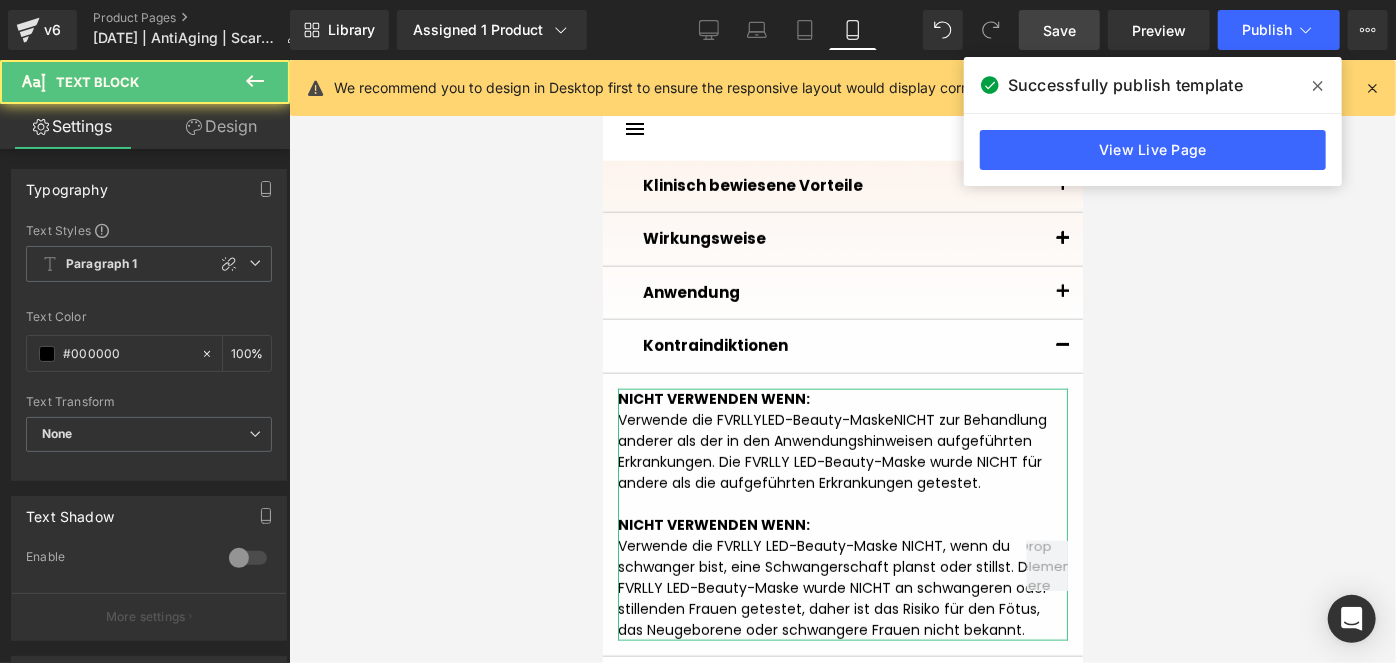 click on "Design" at bounding box center [221, 126] 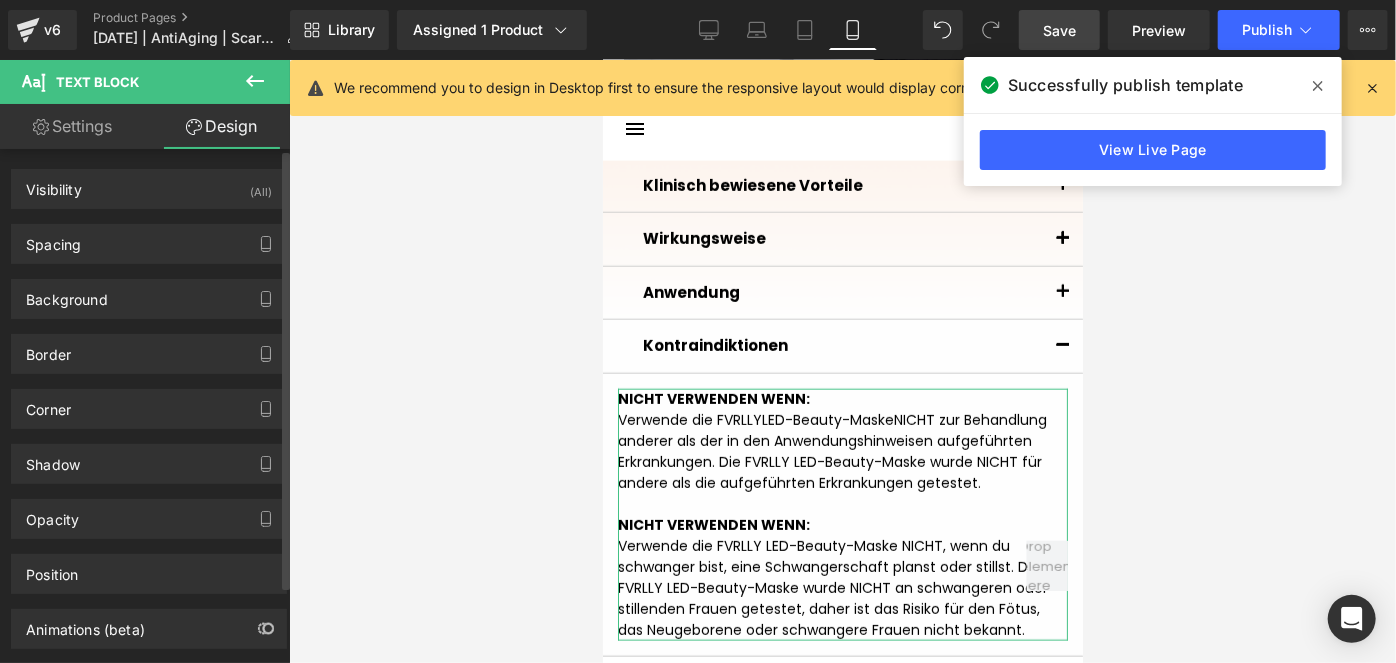 click on "Spacing
[GEOGRAPHIC_DATA]
0
0
0
0
[GEOGRAPHIC_DATA]
0
0
0
0" at bounding box center (149, 236) 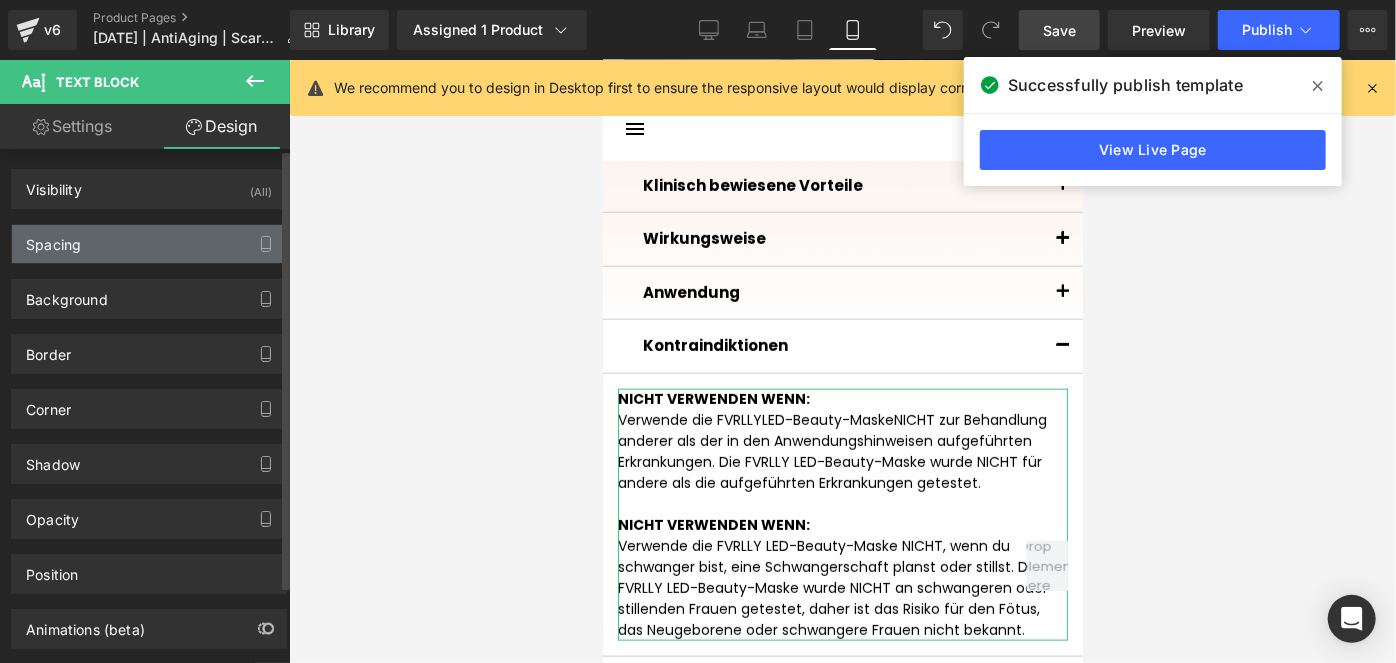 click on "Spacing" at bounding box center [149, 244] 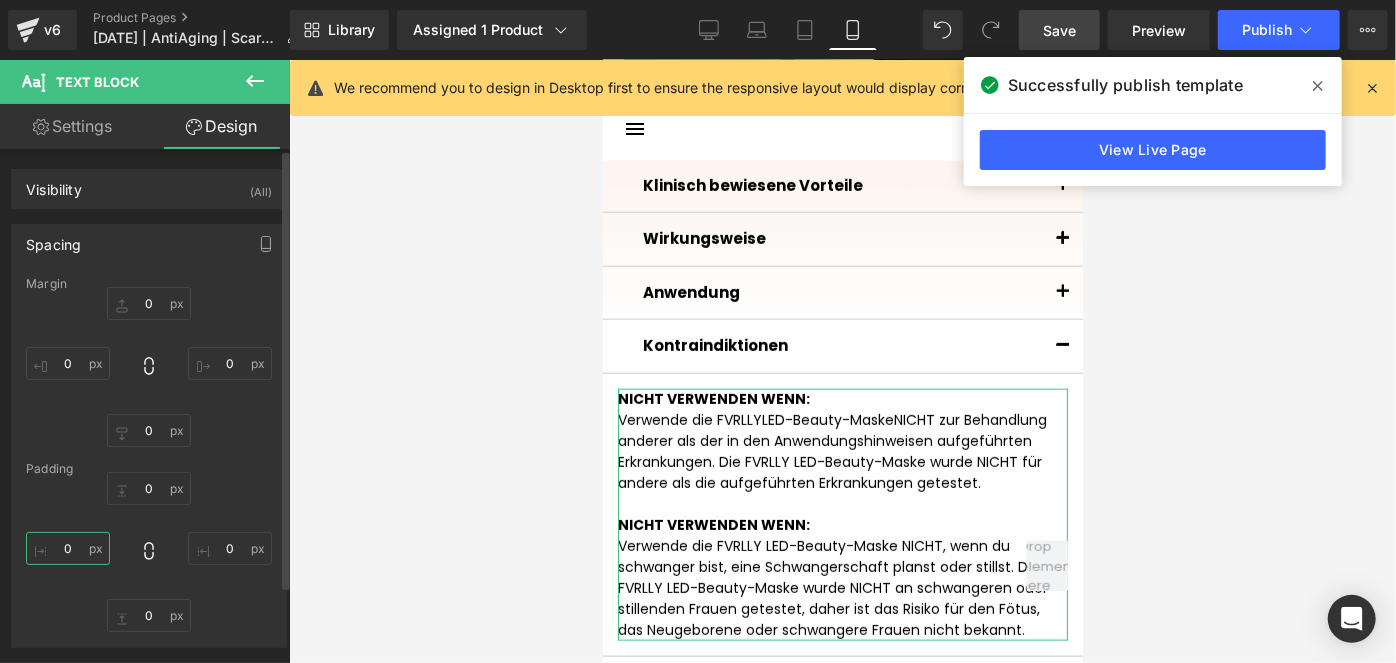 click on "0" at bounding box center [68, 548] 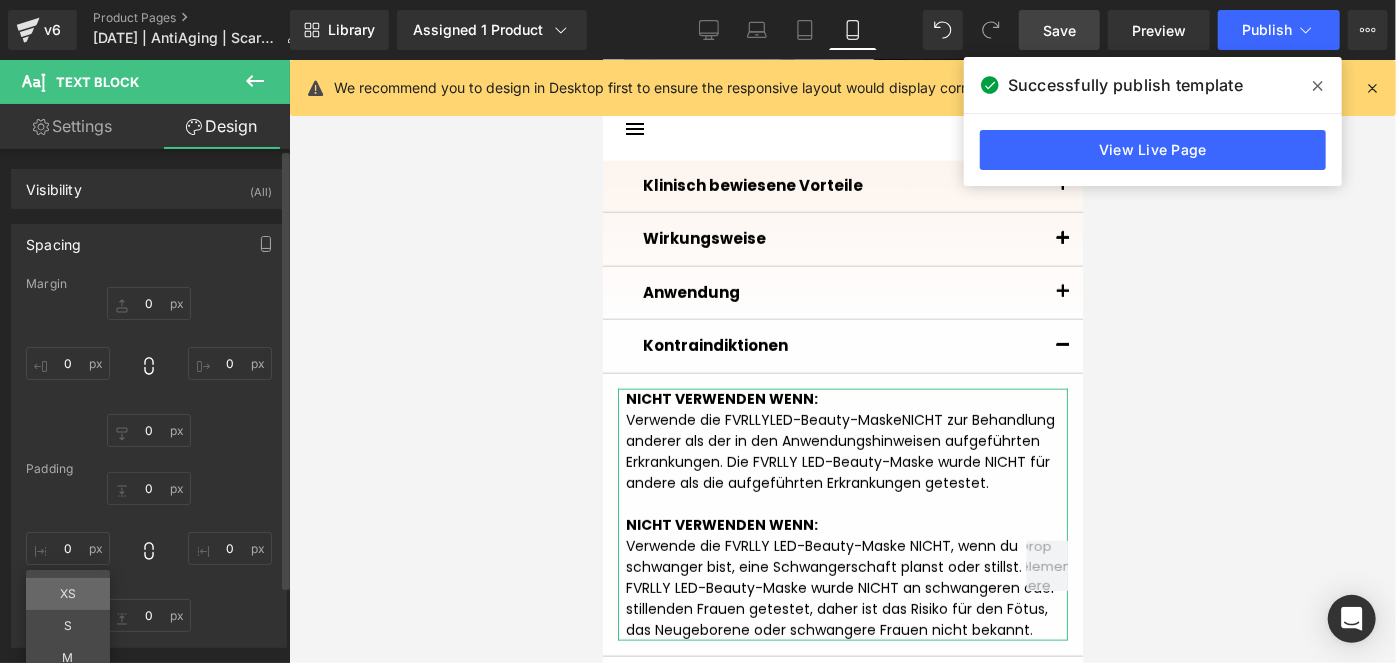 drag, startPoint x: 77, startPoint y: 590, endPoint x: 110, endPoint y: 590, distance: 33 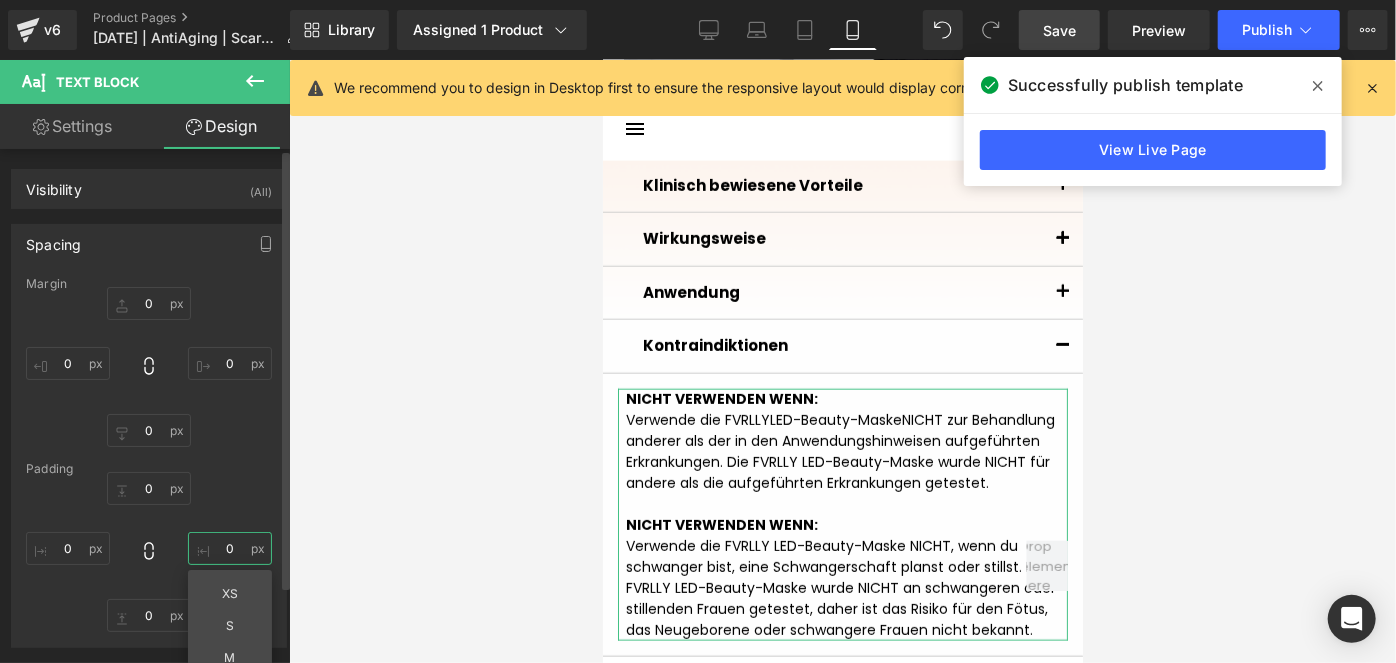 click on "0" at bounding box center (230, 548) 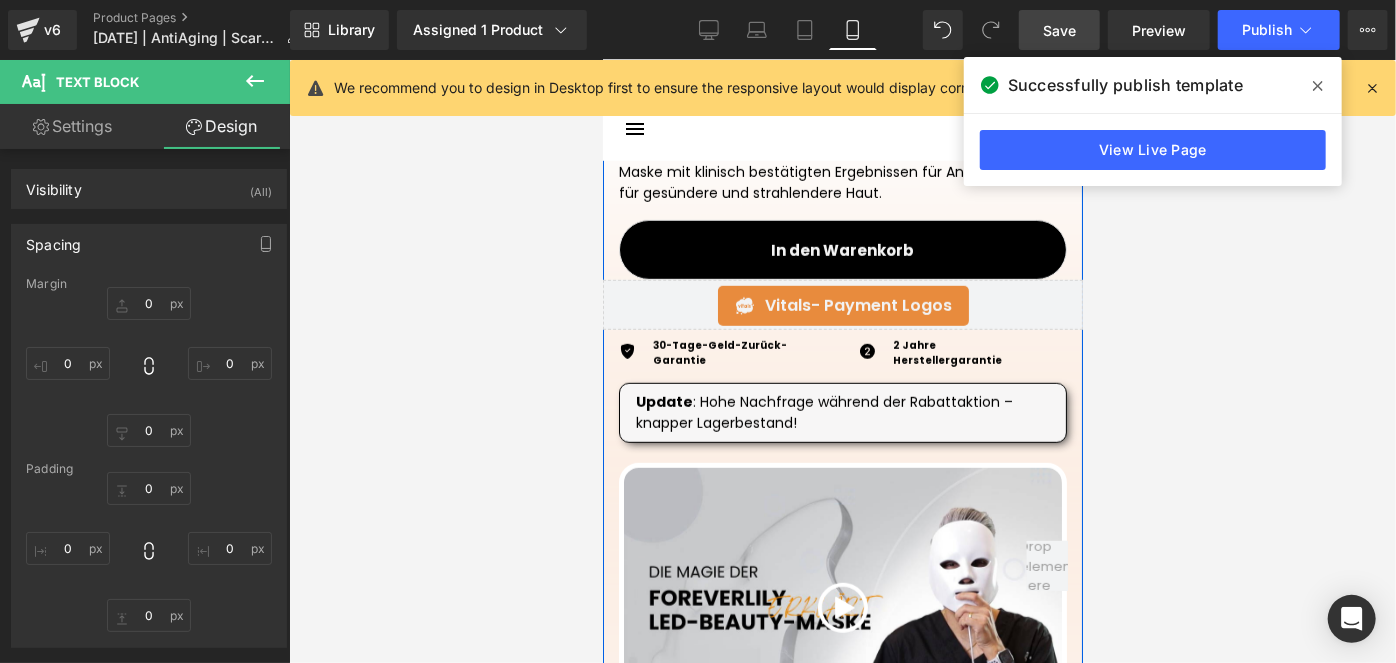 scroll, scrollTop: 533, scrollLeft: 0, axis: vertical 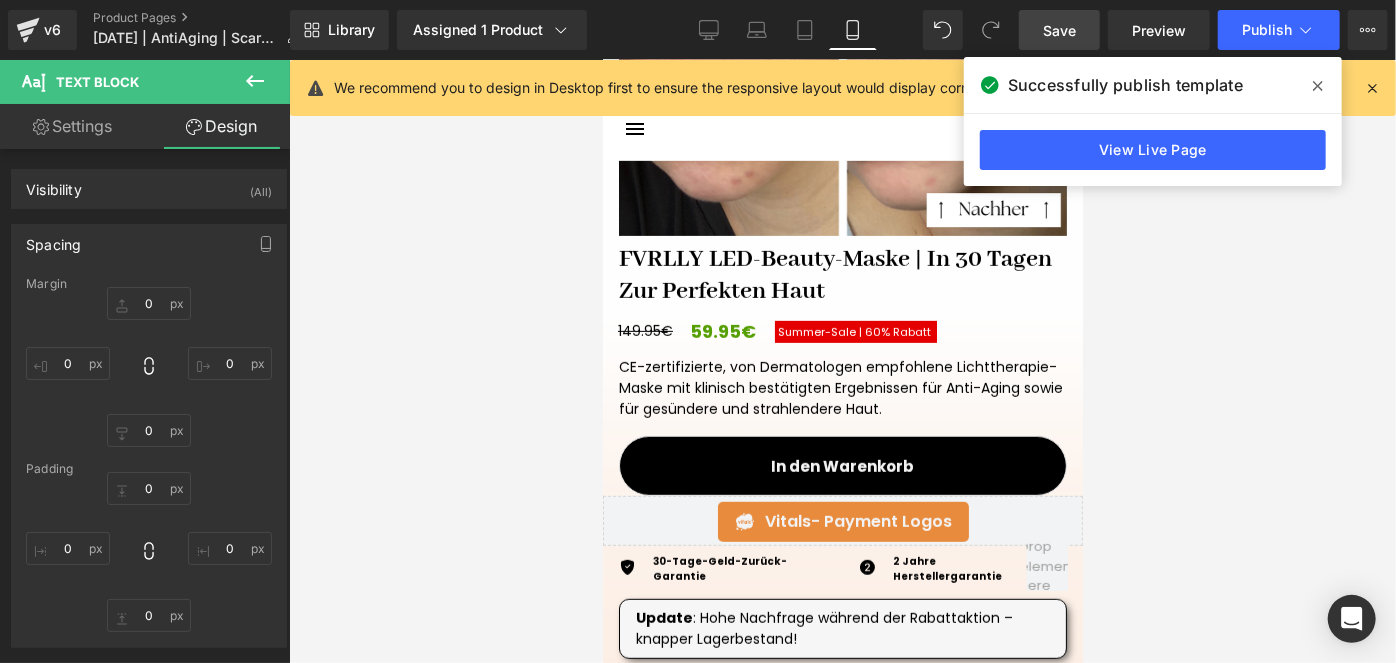 click on "Save" at bounding box center (1059, 30) 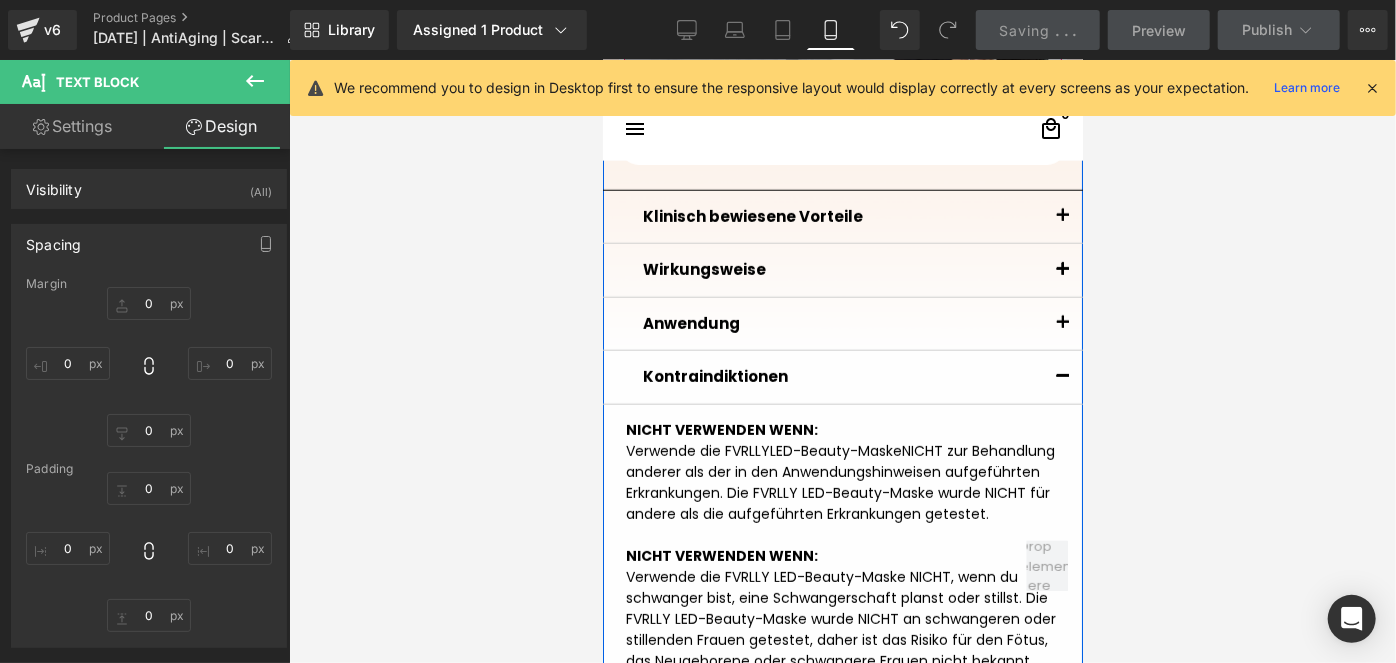scroll, scrollTop: 1351, scrollLeft: 0, axis: vertical 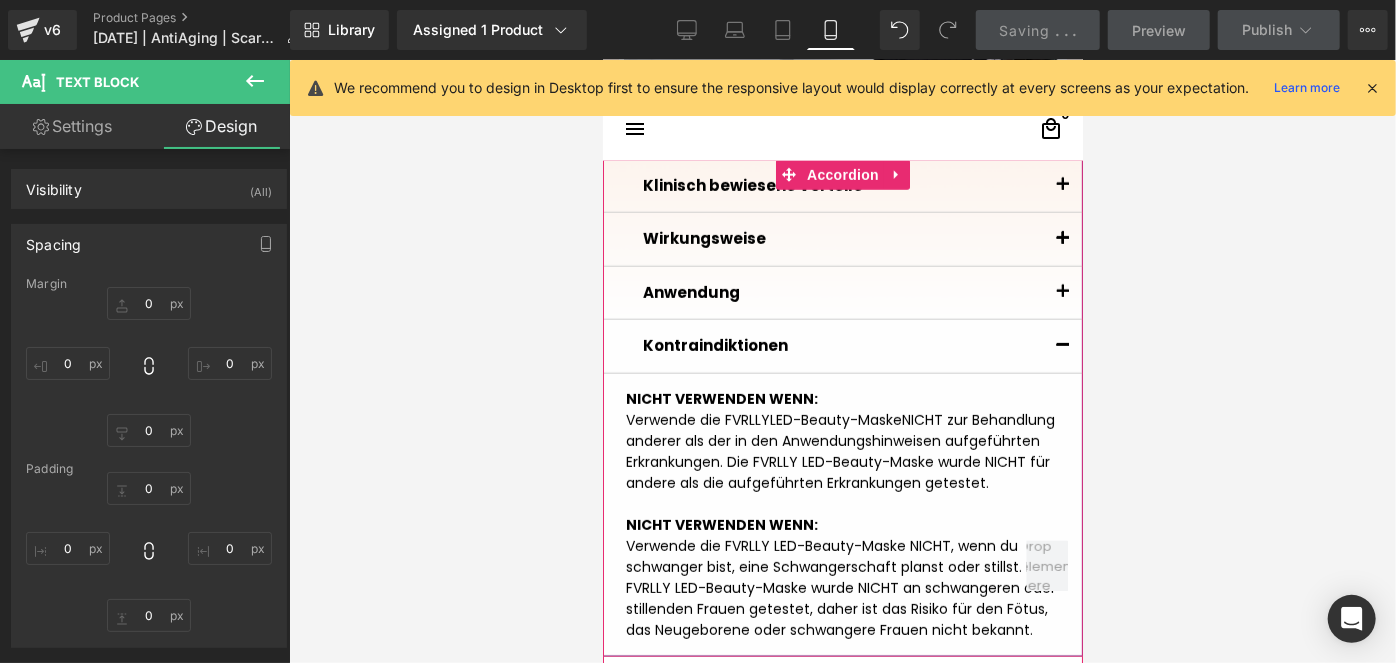 click at bounding box center (1062, 297) 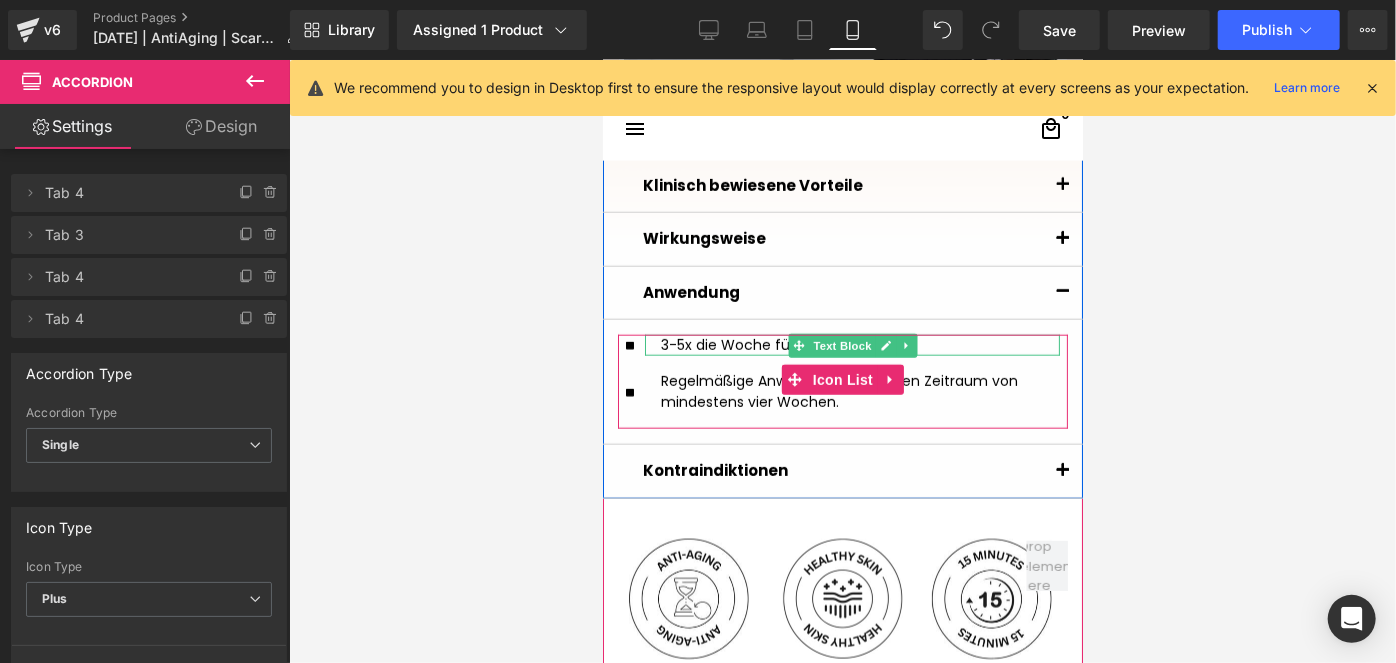 click on "3-5x die Woche für 10-15 Minuten." at bounding box center (859, 344) 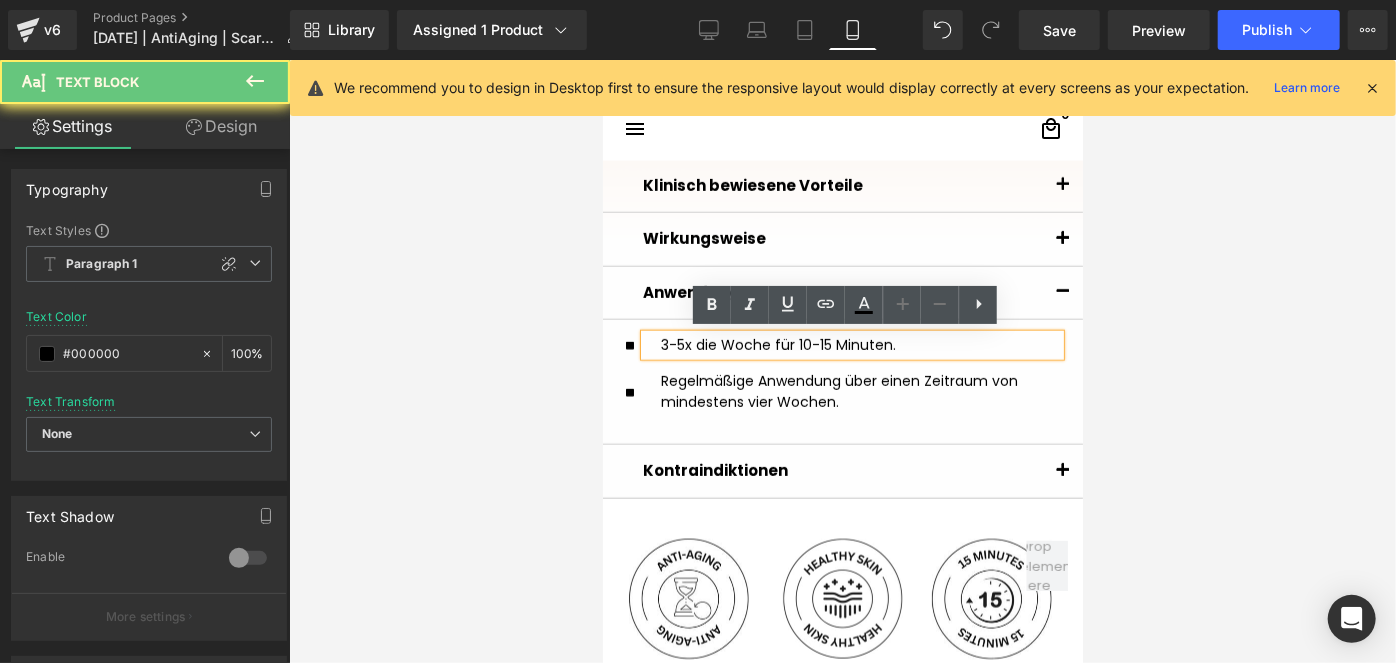 click on "3-5x die Woche für 10-15 Minuten." at bounding box center (859, 344) 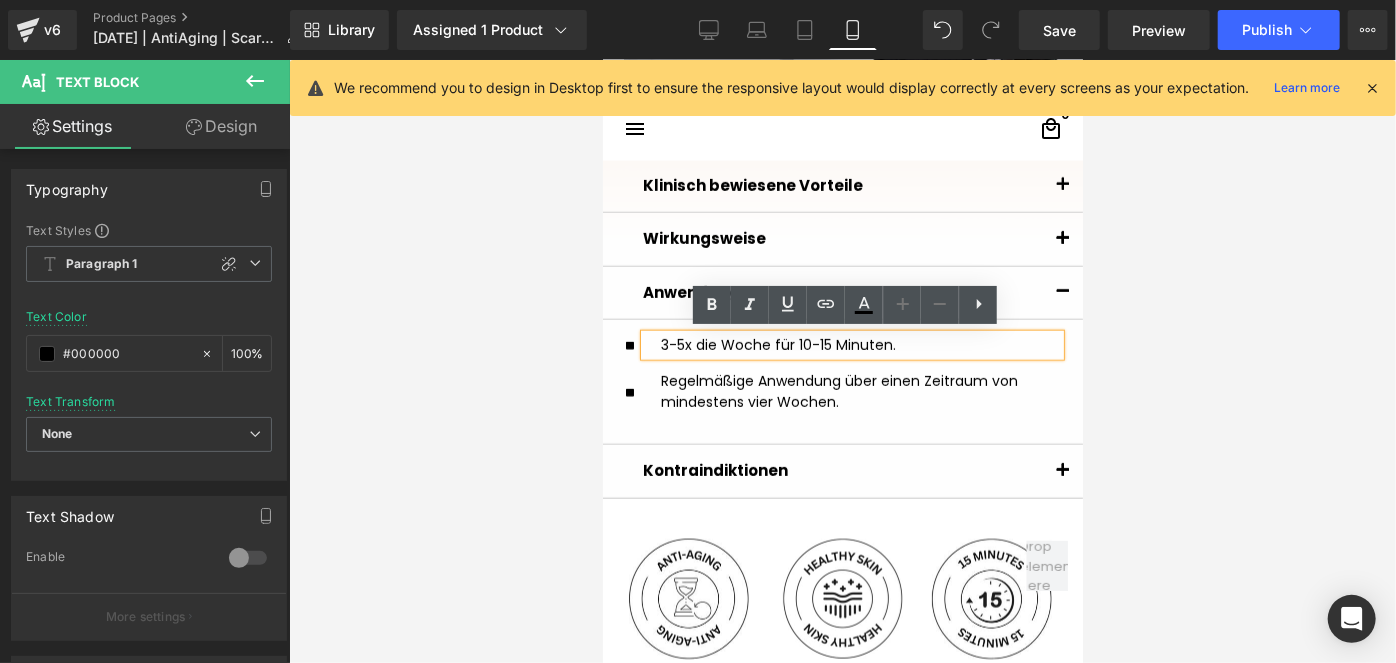 type 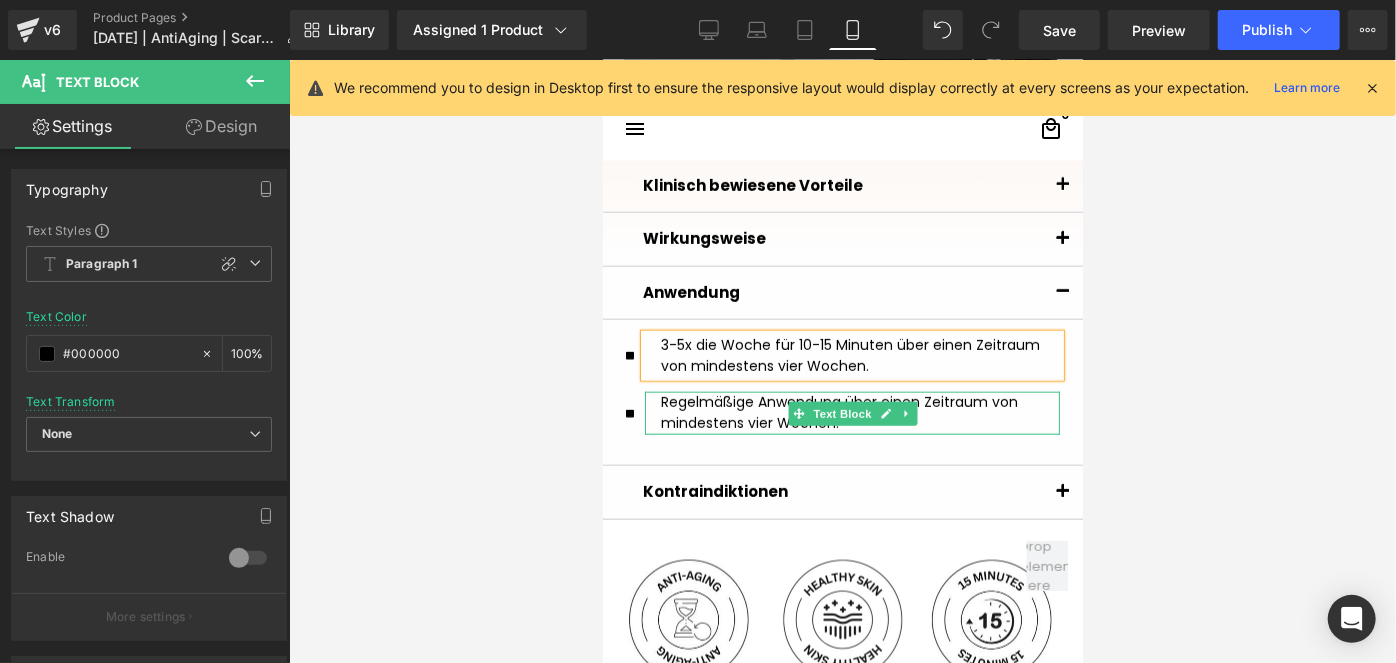 click on "Regelmäßige Anwendung über einen Zeitraum von mindestens vier Wochen." at bounding box center [859, 412] 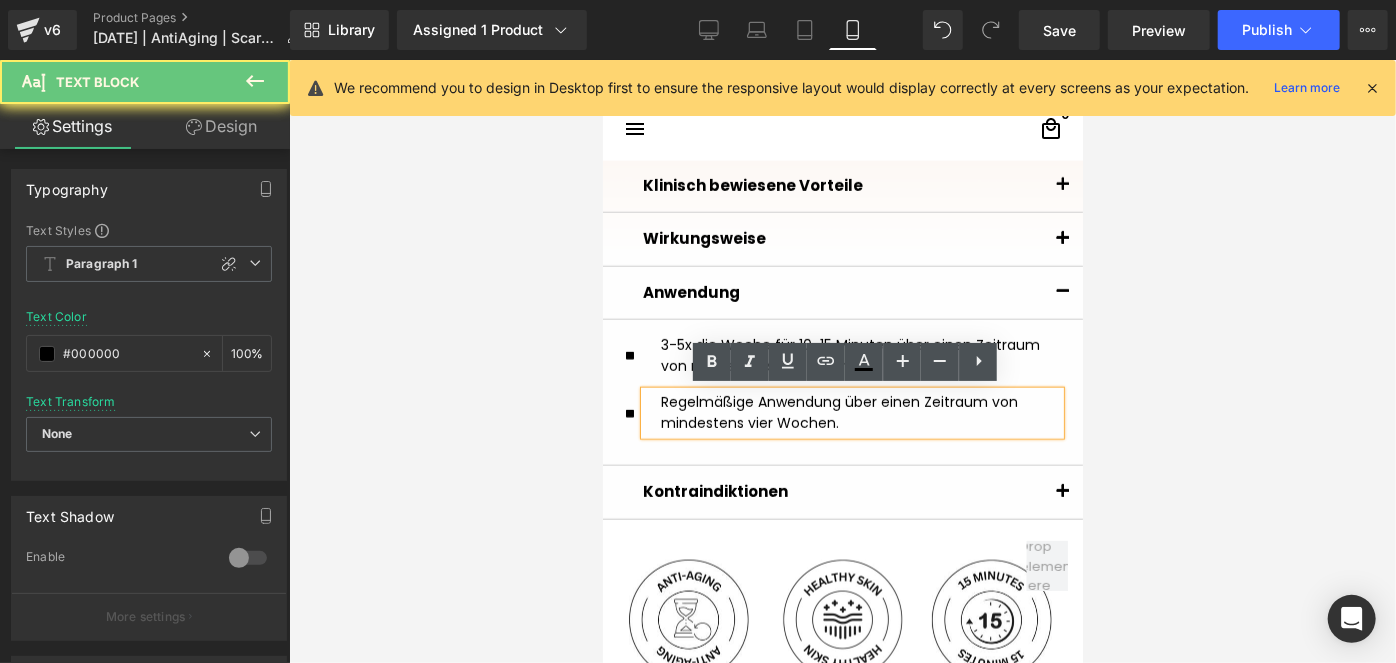 click on "Regelmäßige Anwendung über einen Zeitraum von mindestens vier Wochen." at bounding box center [859, 412] 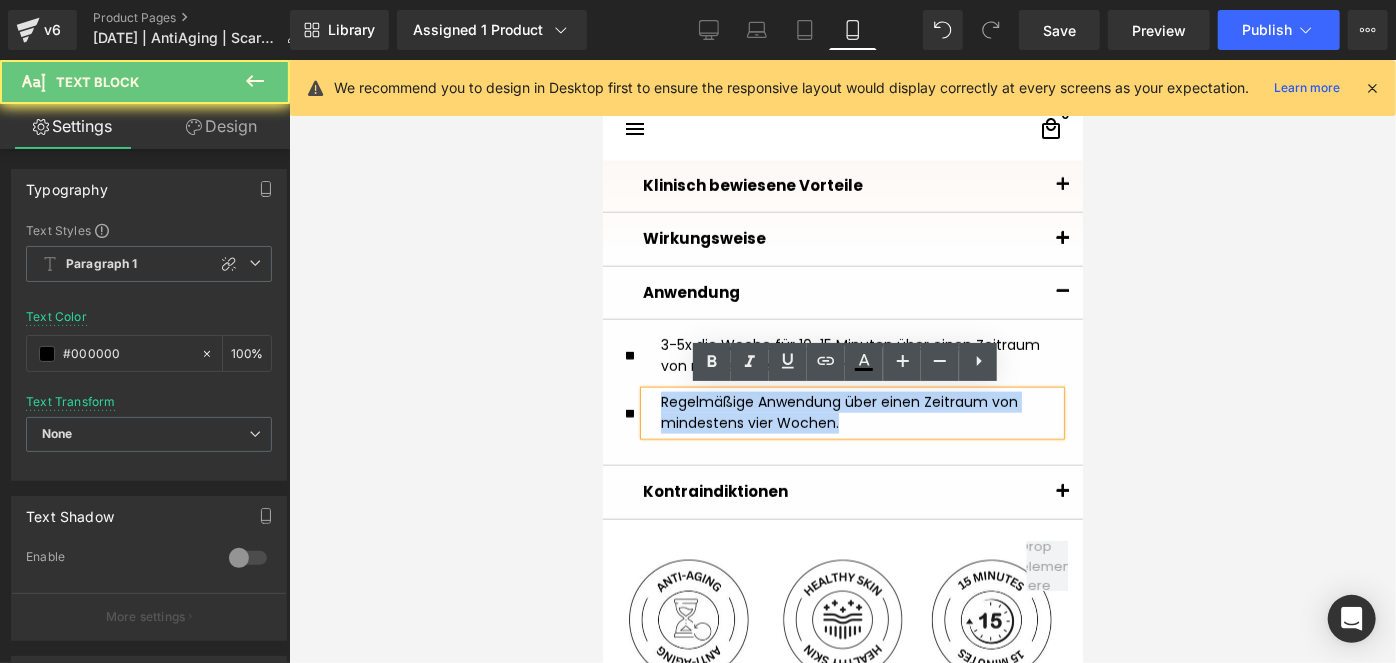 click on "Regelmäßige Anwendung über einen Zeitraum von mindestens vier Wochen." at bounding box center (859, 412) 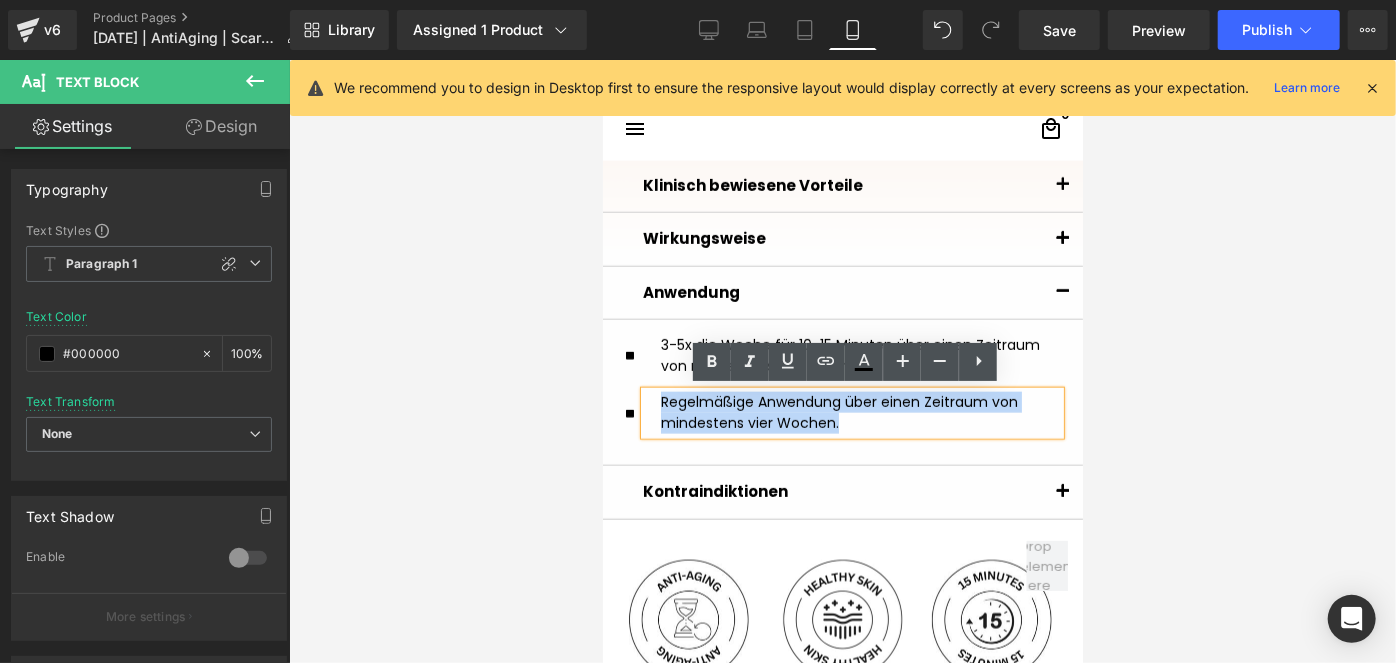 type 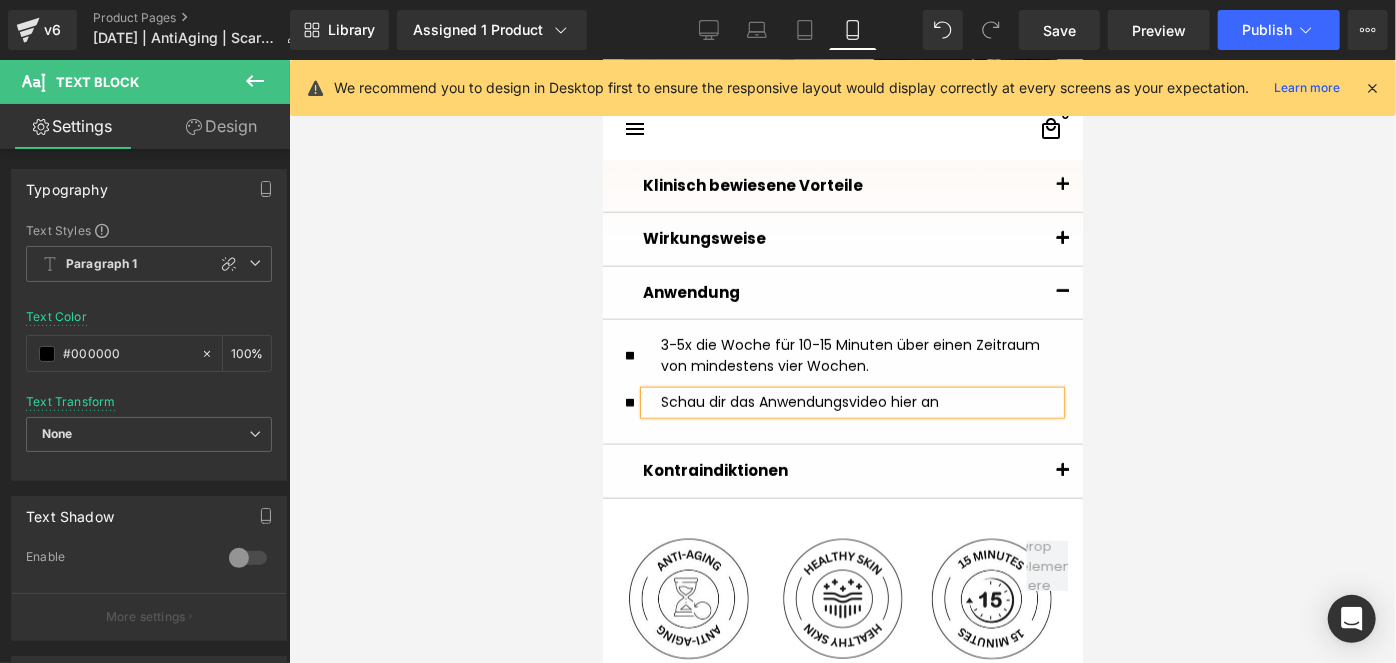 click on "Schau dir das Anwendungsvideo hier an" at bounding box center [859, 401] 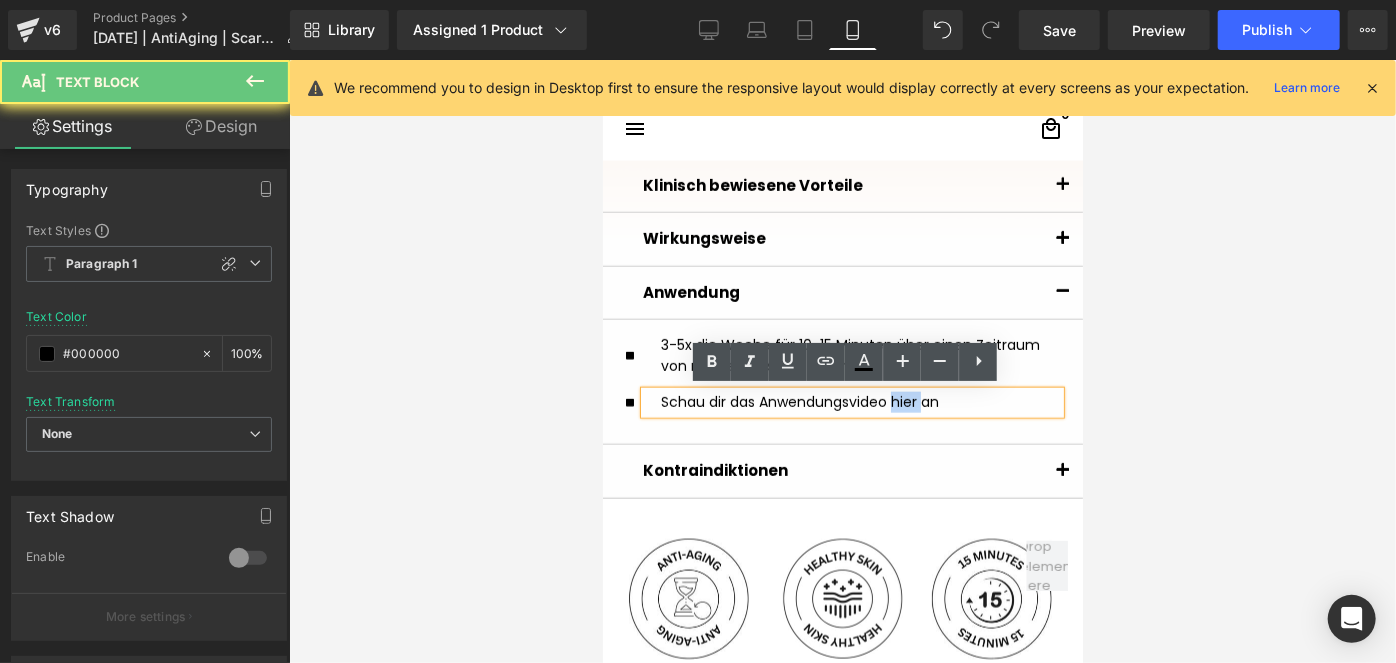 click on "Schau dir das Anwendungsvideo hier an" at bounding box center (859, 401) 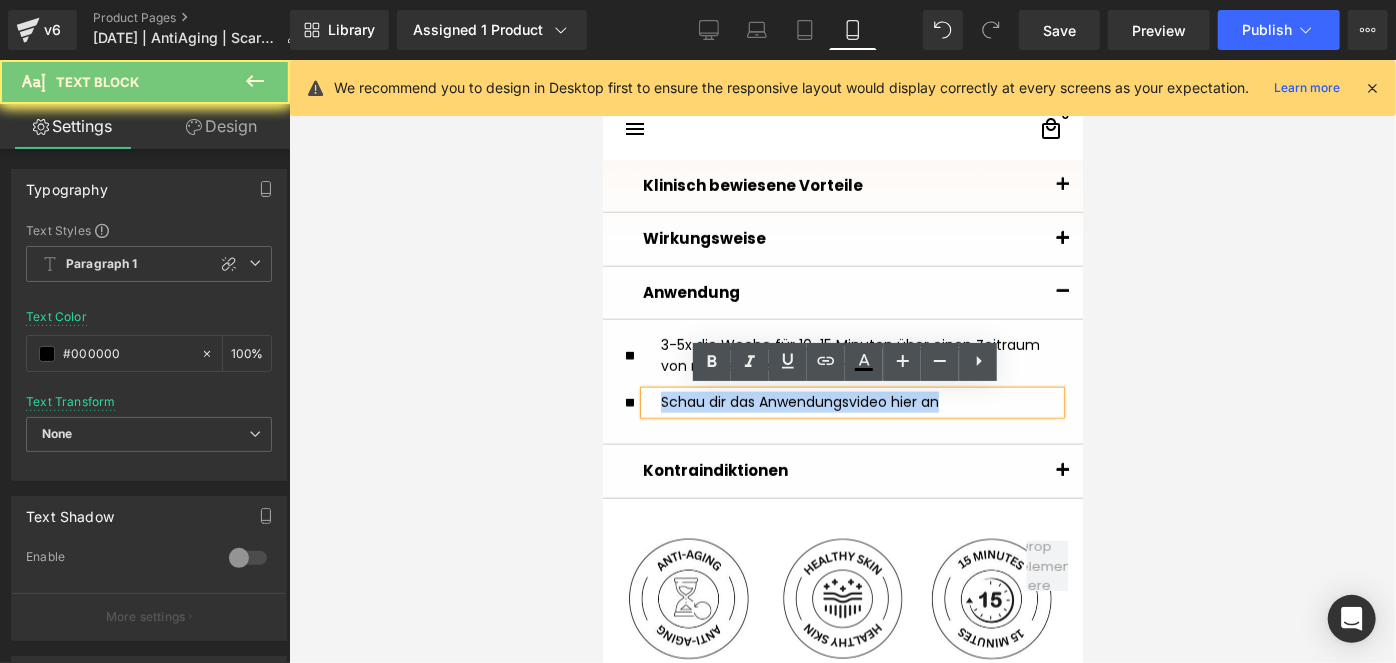 click on "Schau dir das Anwendungsvideo hier an" at bounding box center [859, 401] 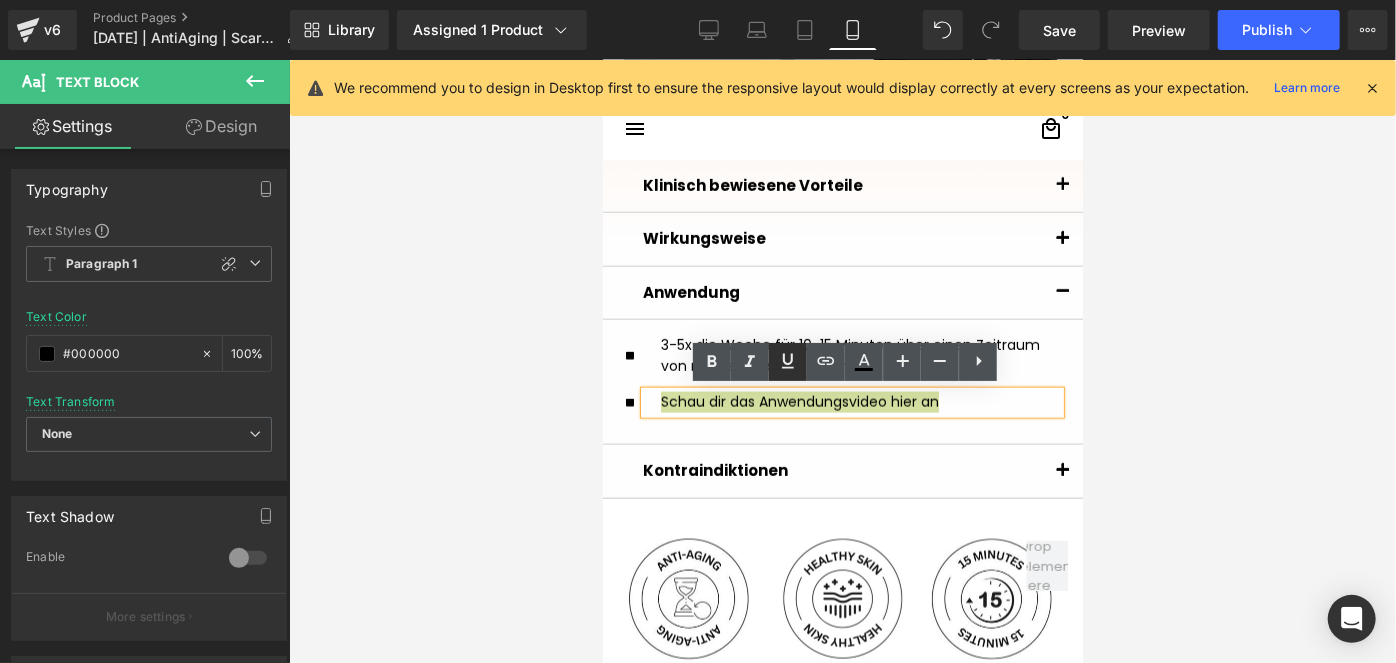 click 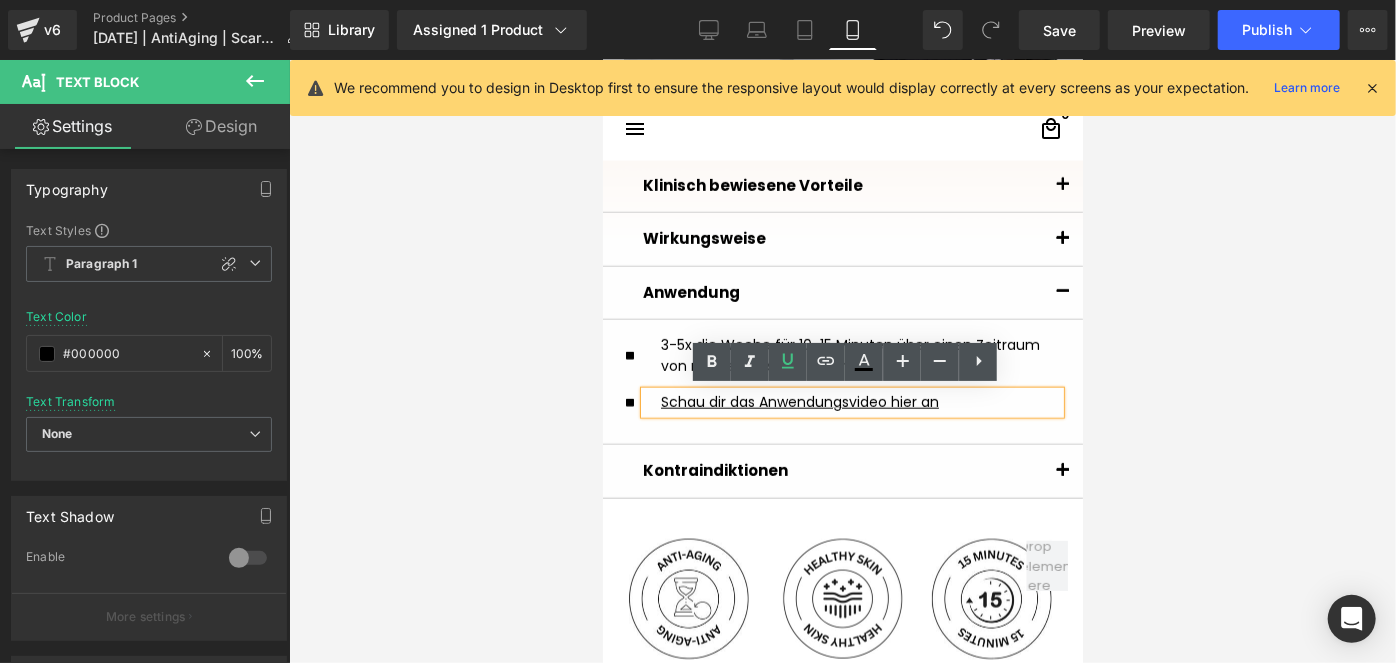 click at bounding box center (842, 361) 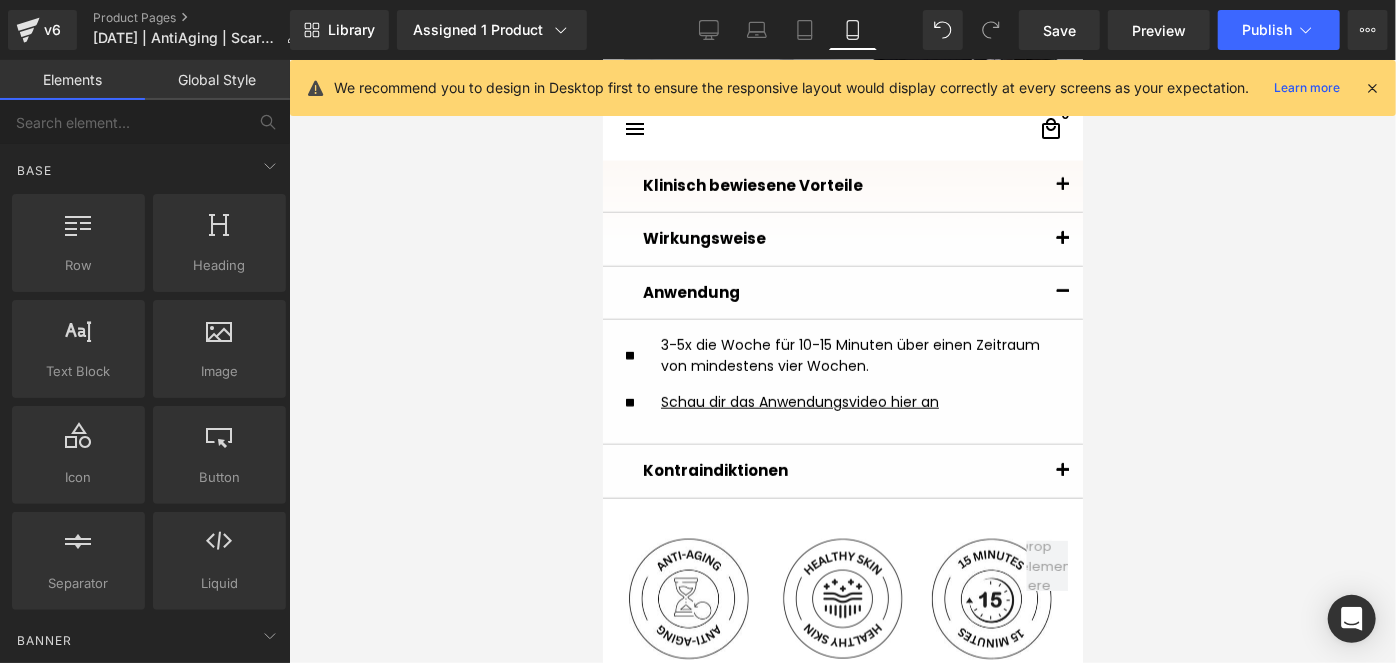 click at bounding box center [842, 361] 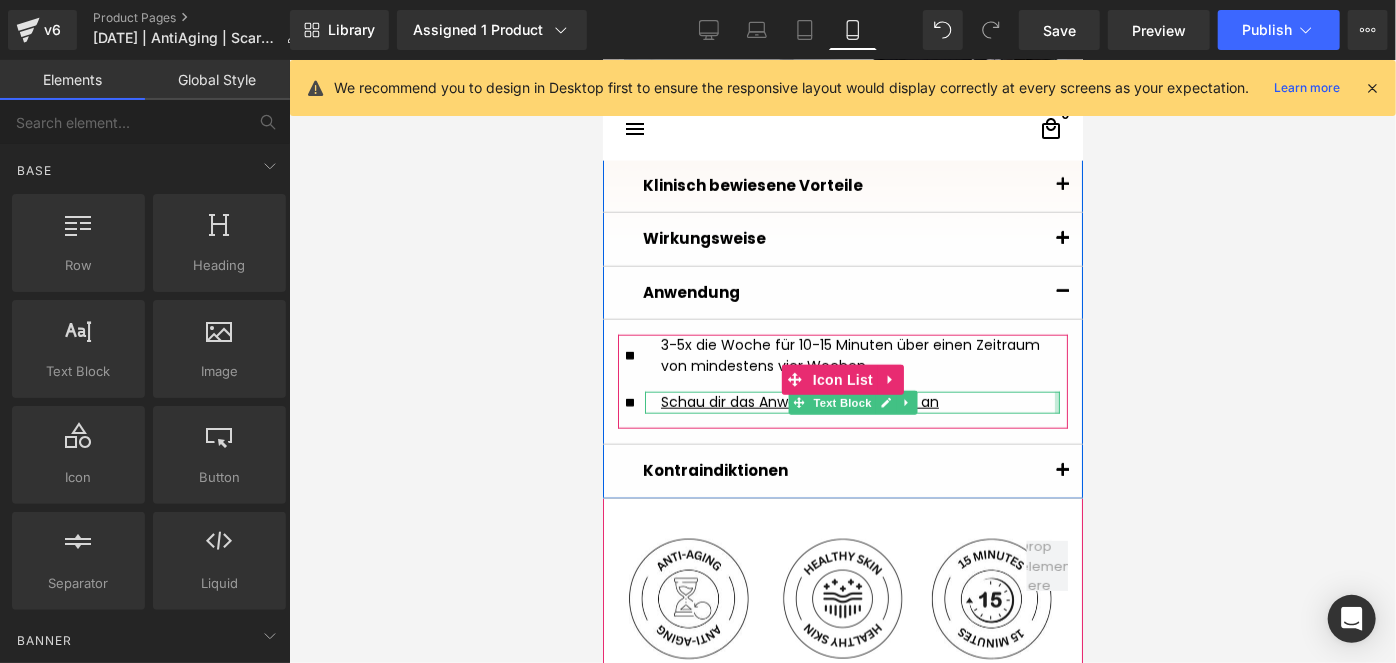 click on "Schau dir das Anwendungsvideo hier an" at bounding box center (859, 401) 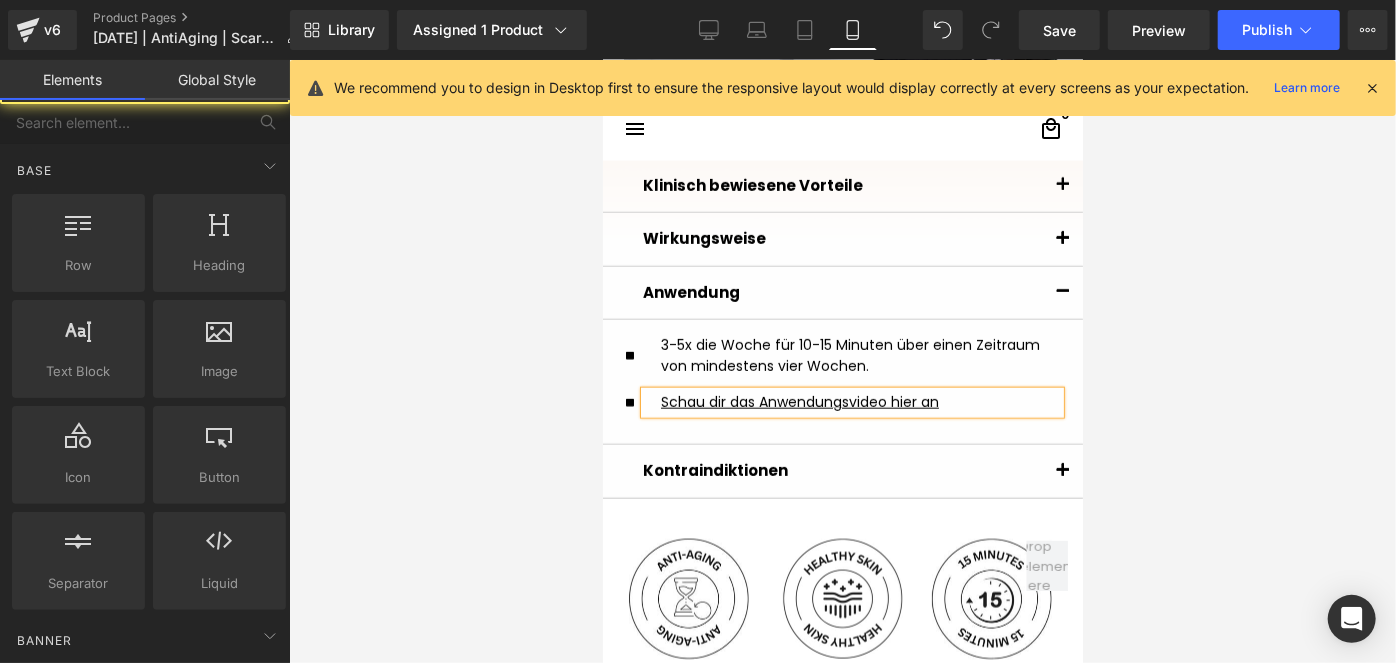 click at bounding box center [842, 361] 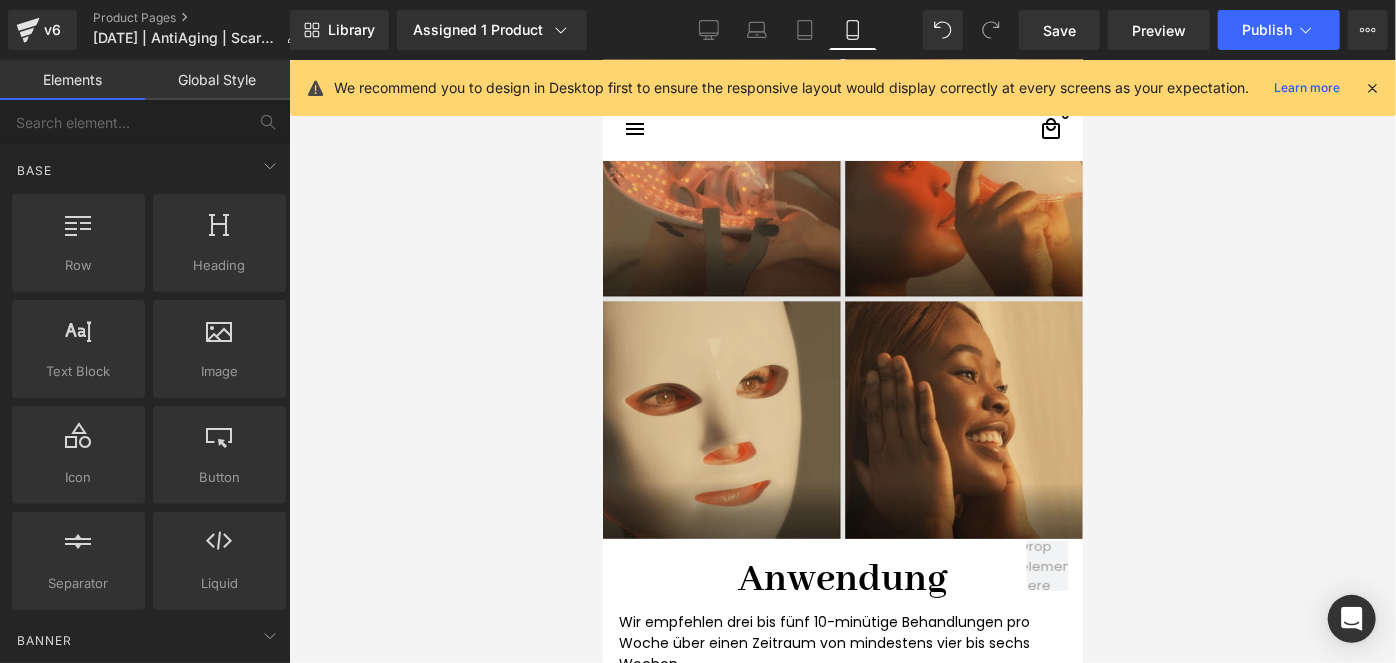 scroll, scrollTop: 4442, scrollLeft: 0, axis: vertical 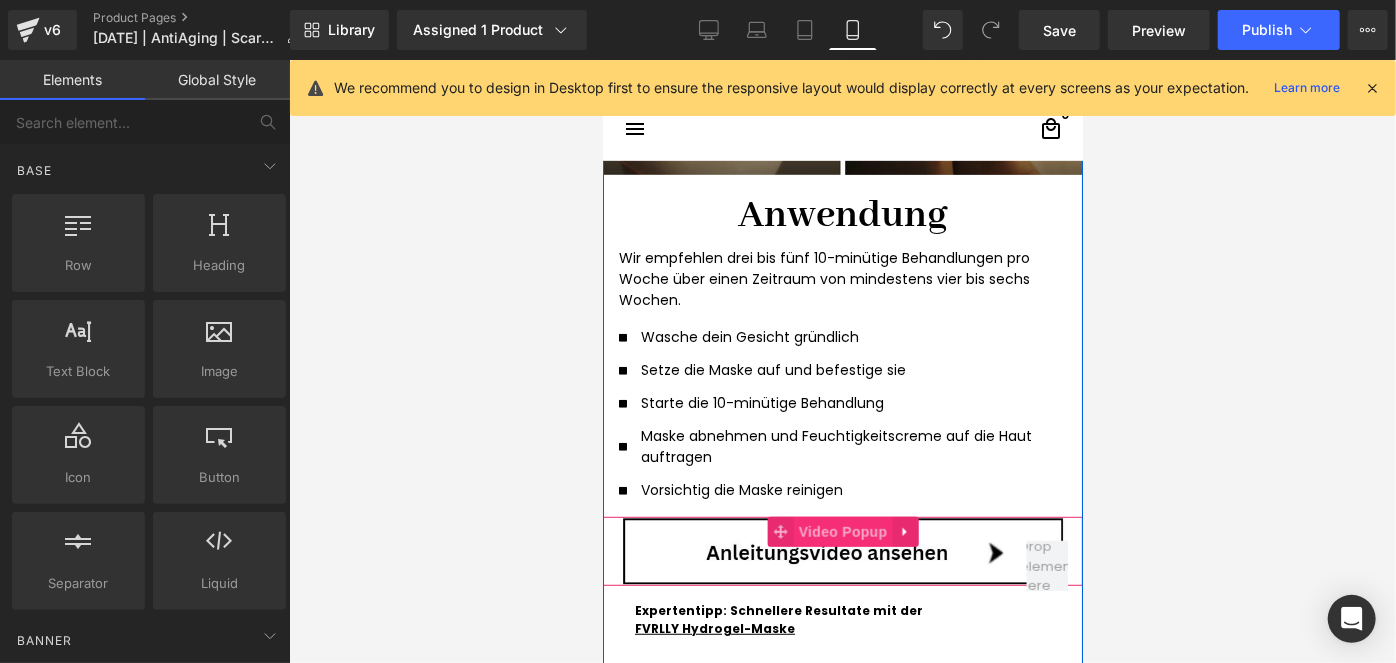 click on "Video Popup" at bounding box center [842, 531] 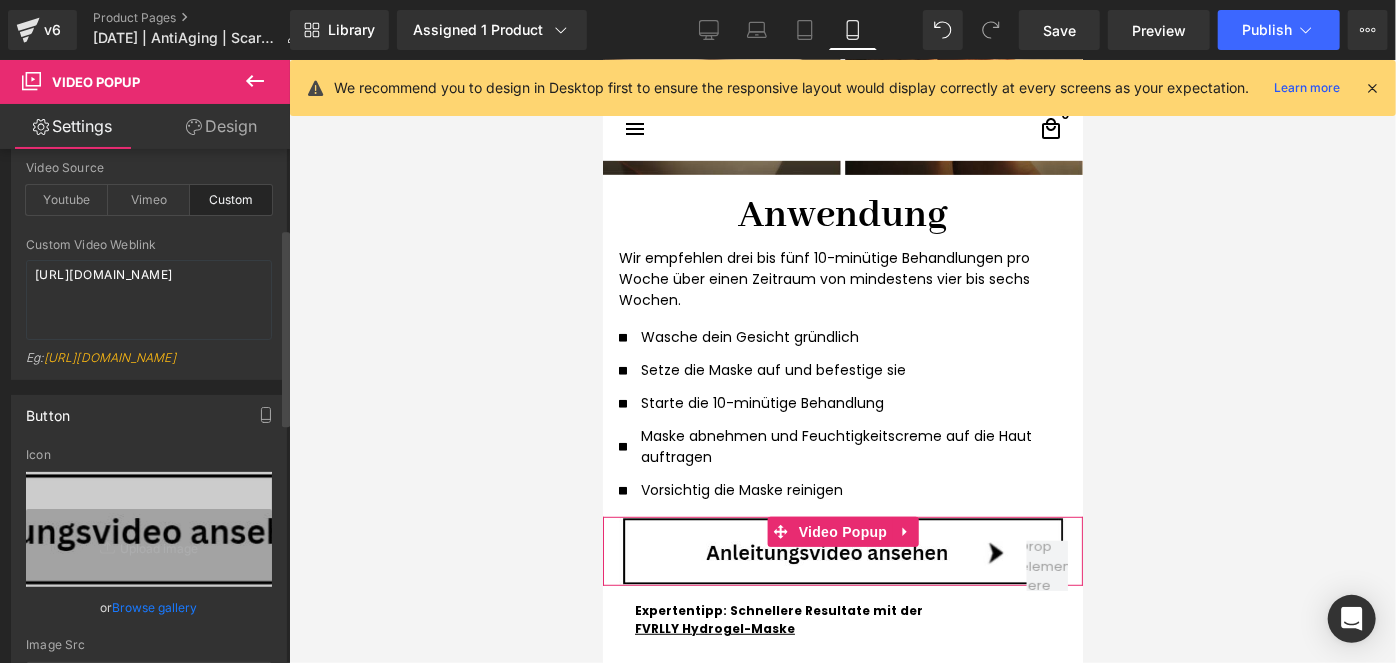 scroll, scrollTop: 0, scrollLeft: 0, axis: both 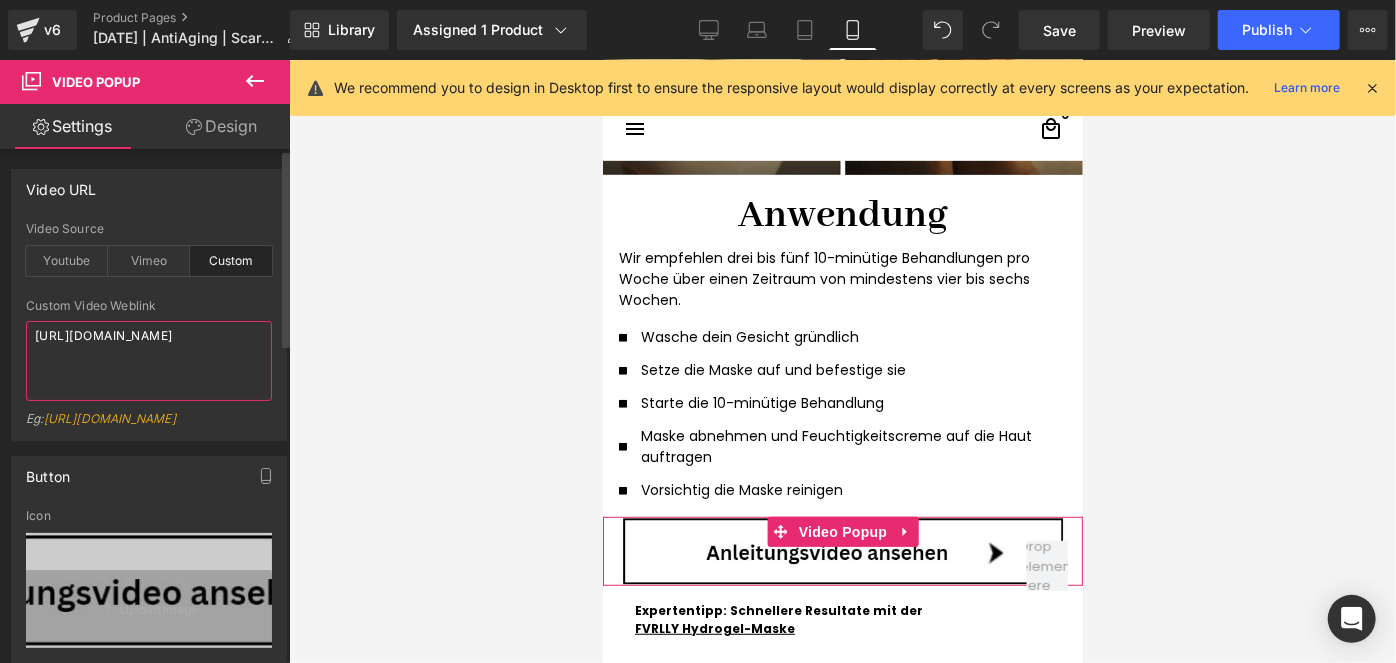 click on "[URL][DOMAIN_NAME]" at bounding box center (149, 361) 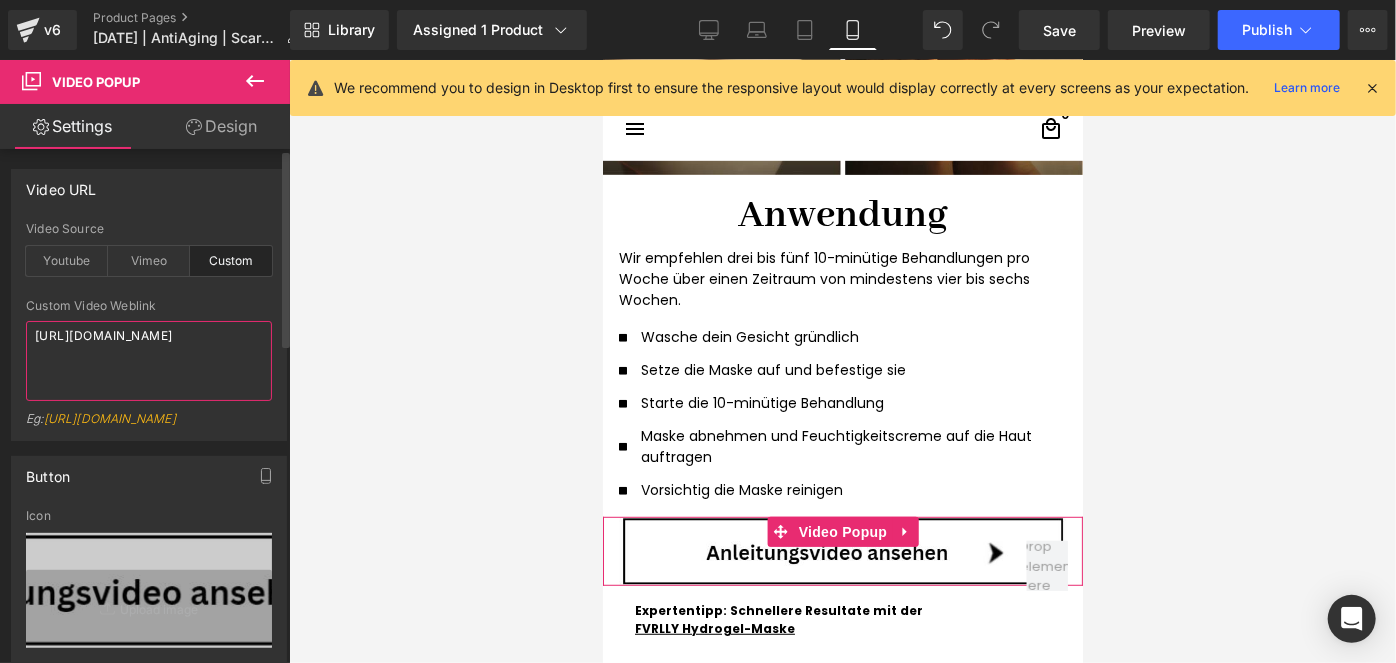 click on "[URL][DOMAIN_NAME]" at bounding box center (149, 361) 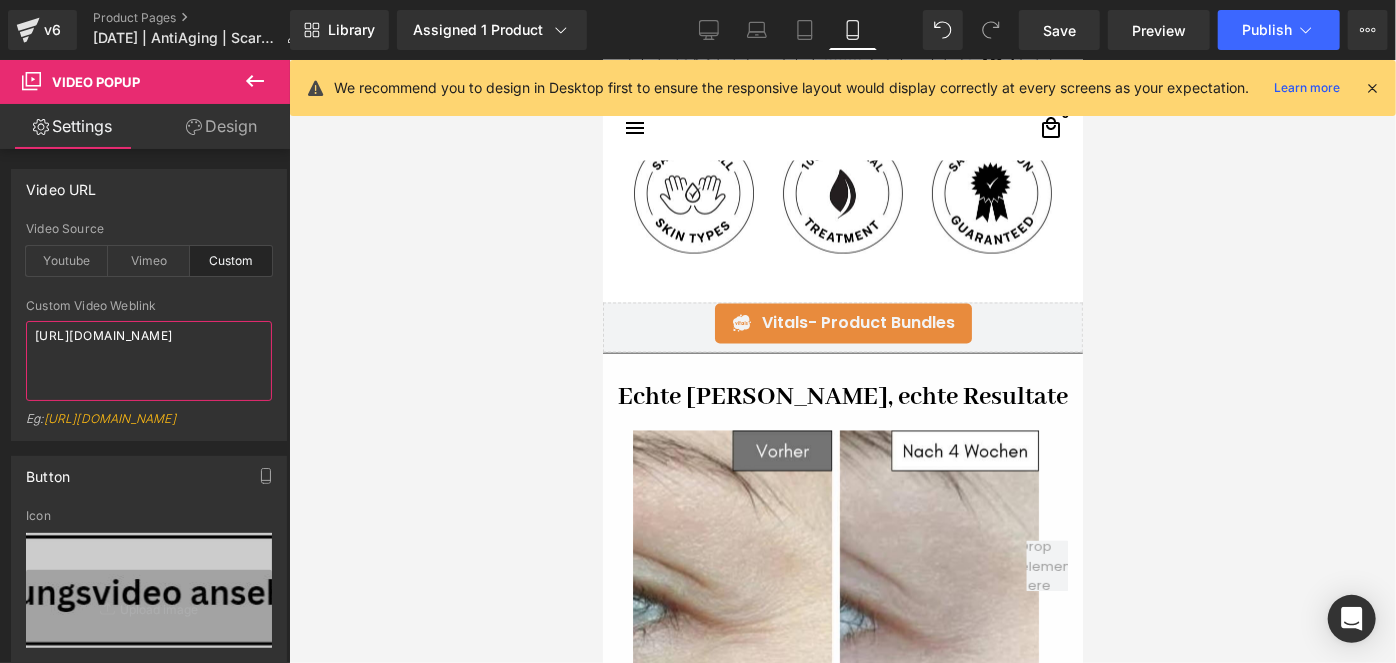 scroll, scrollTop: 1351, scrollLeft: 0, axis: vertical 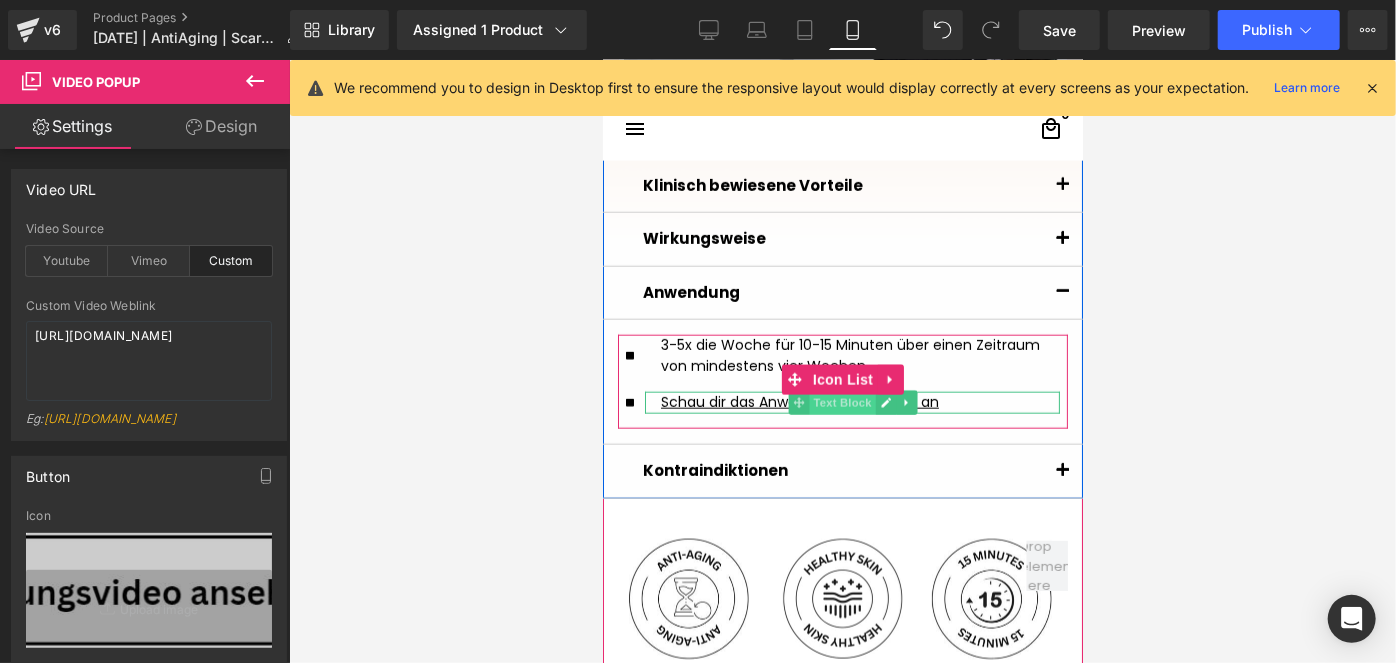 click on "Text Block" at bounding box center [841, 402] 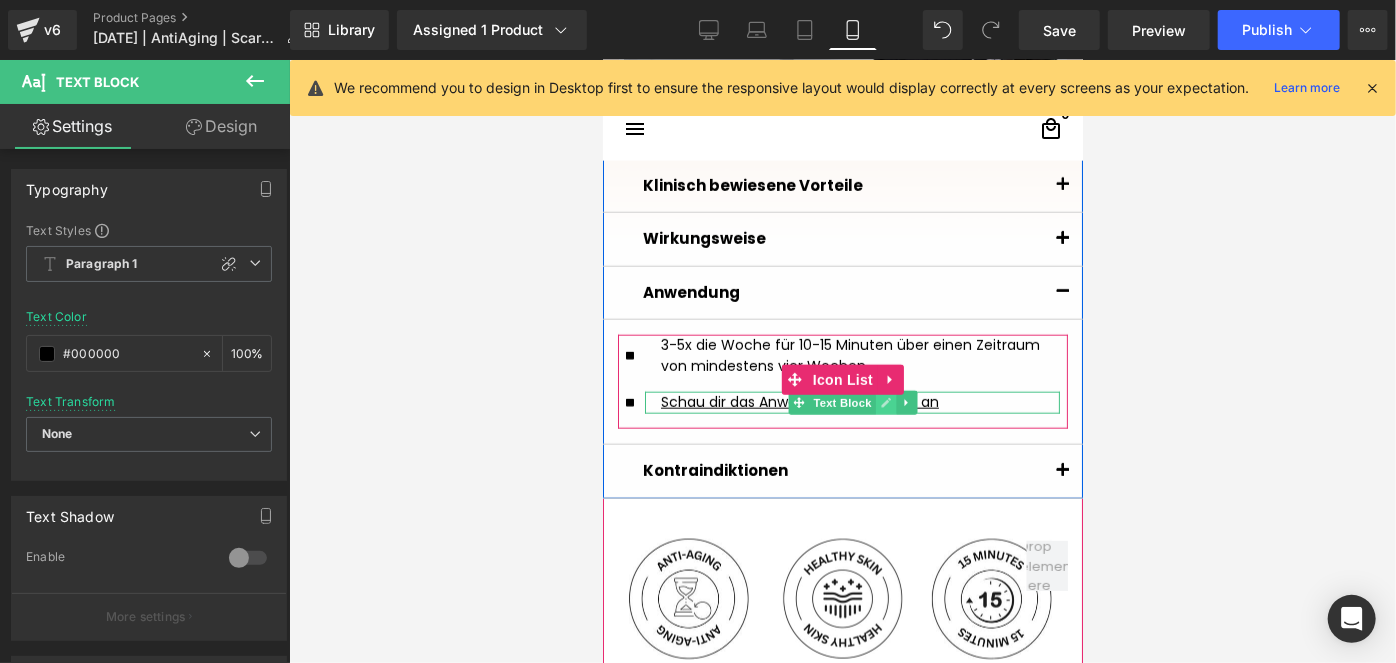 drag, startPoint x: 892, startPoint y: 403, endPoint x: 876, endPoint y: 399, distance: 16.492422 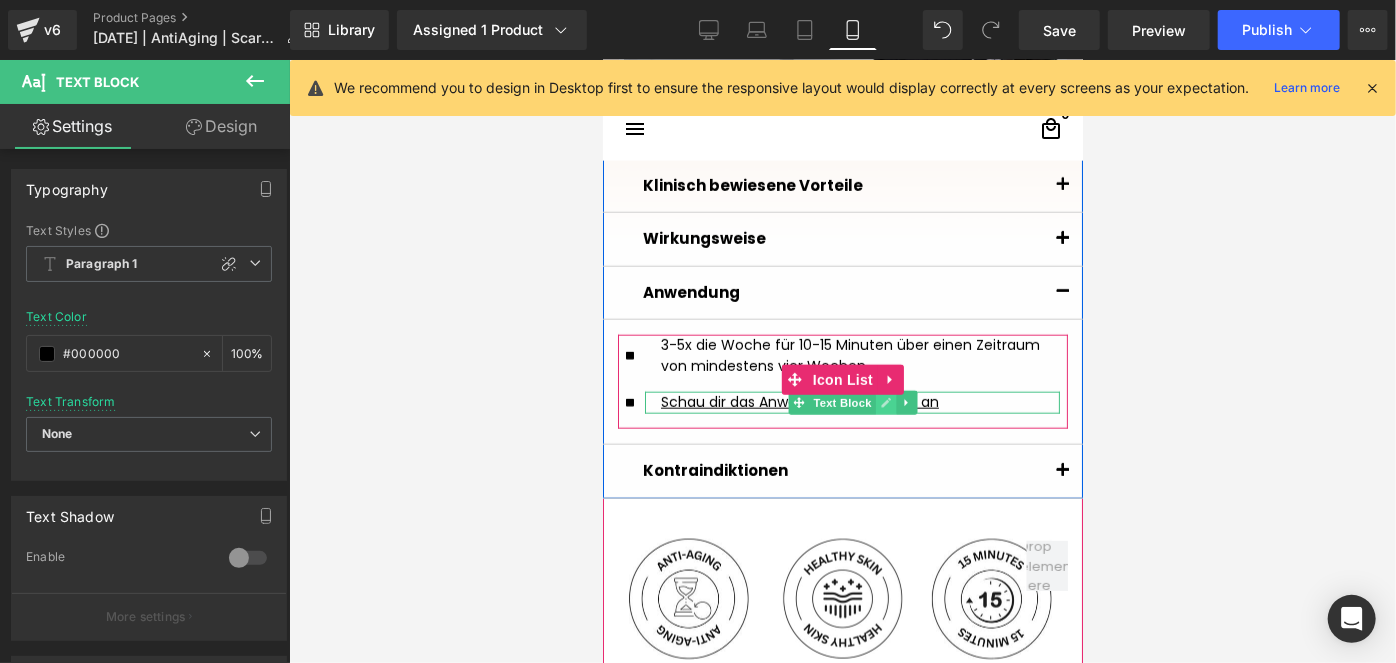click on "Text Block" at bounding box center (851, 402) 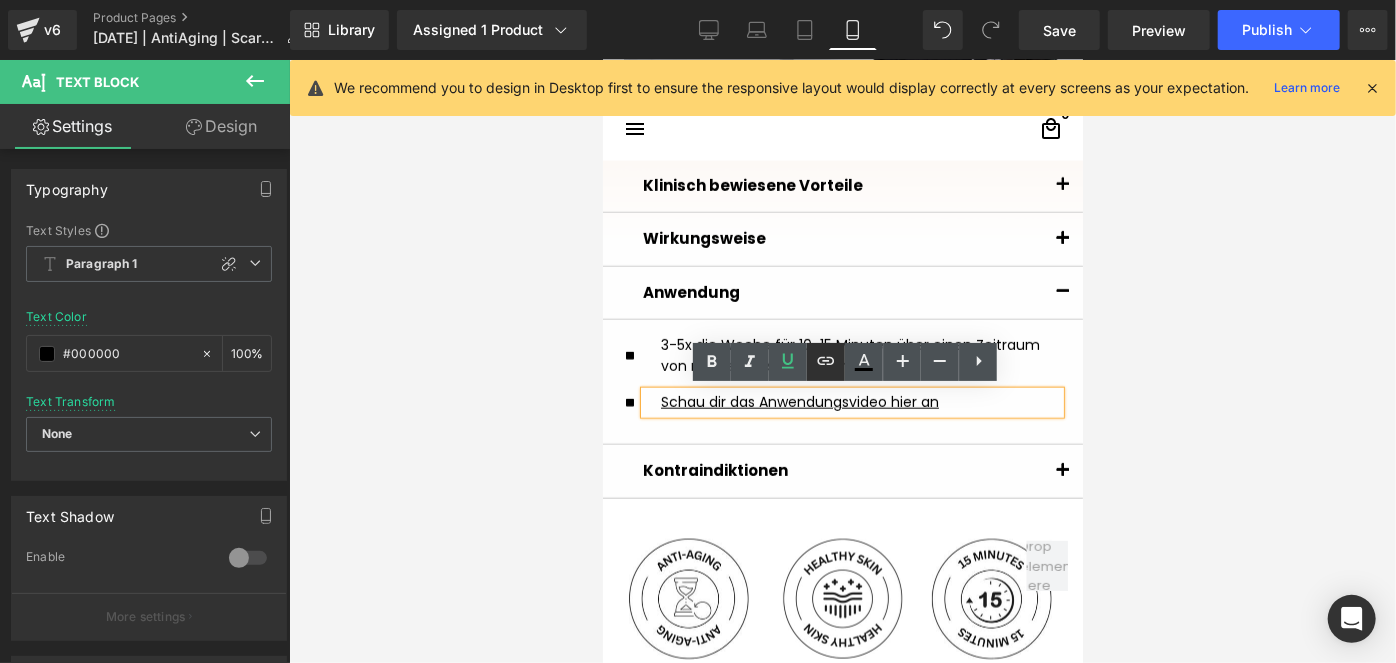 click 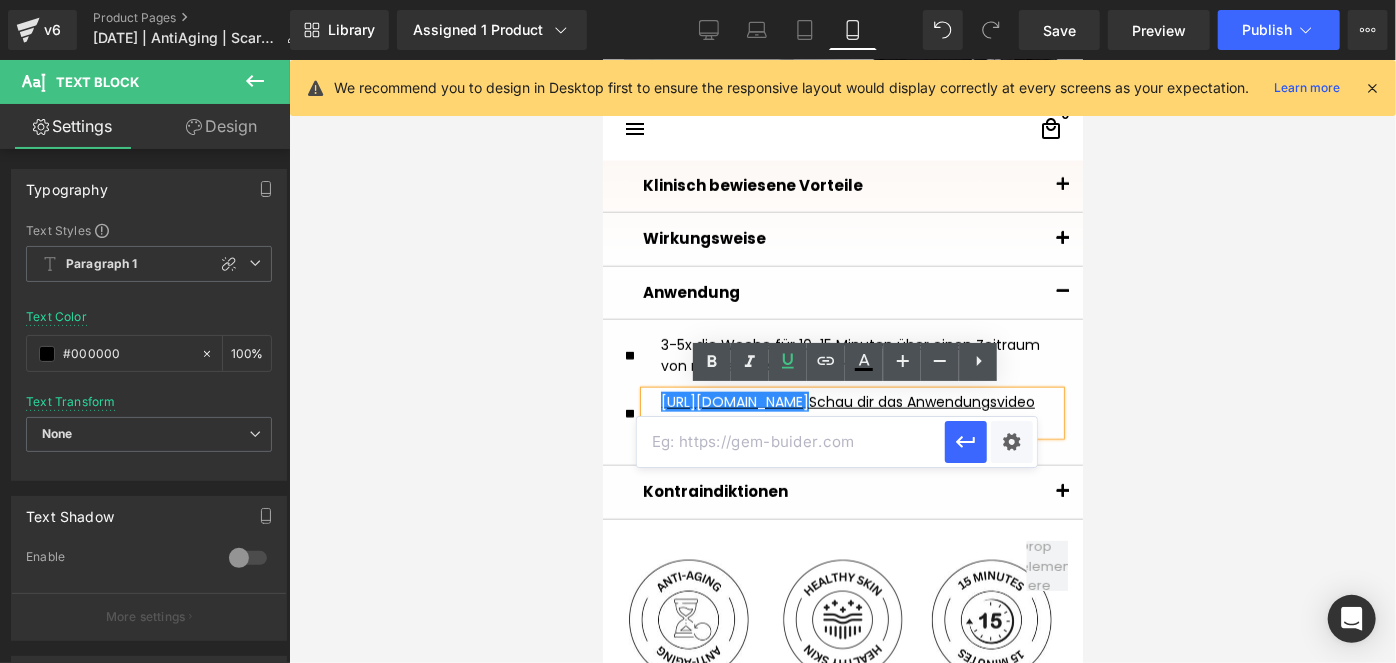 click at bounding box center (791, 442) 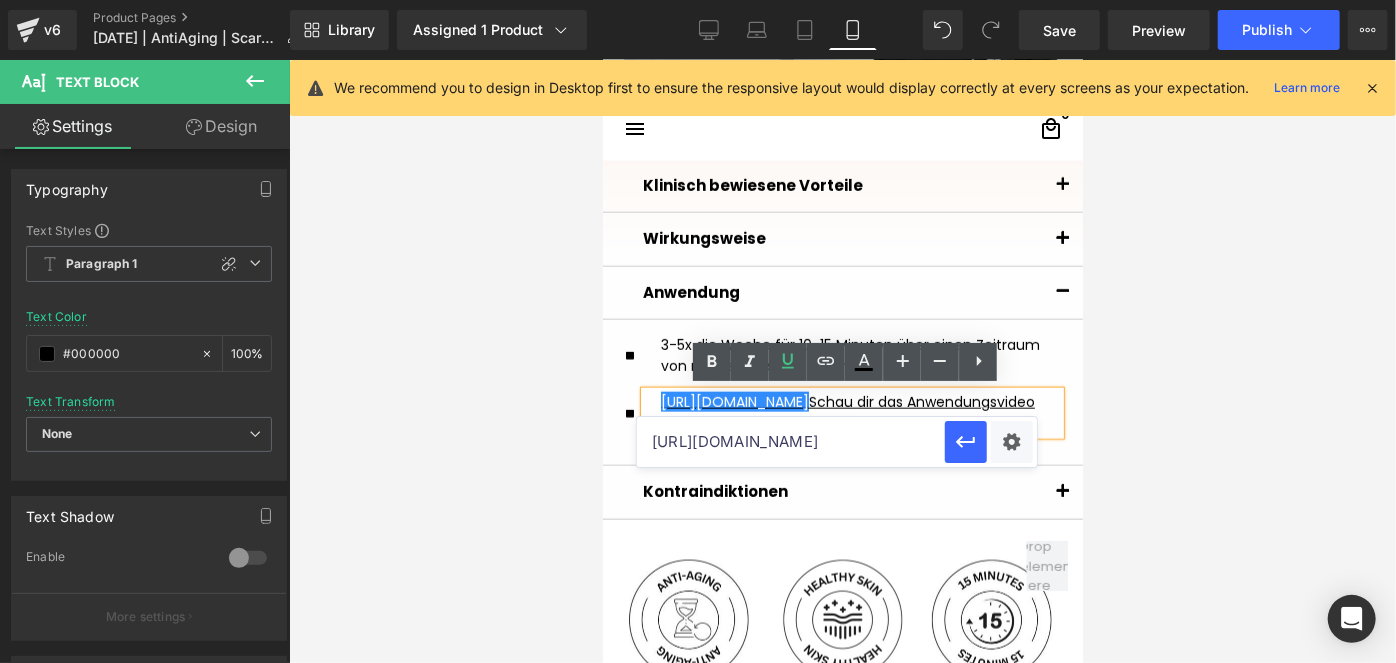 scroll, scrollTop: 0, scrollLeft: 325, axis: horizontal 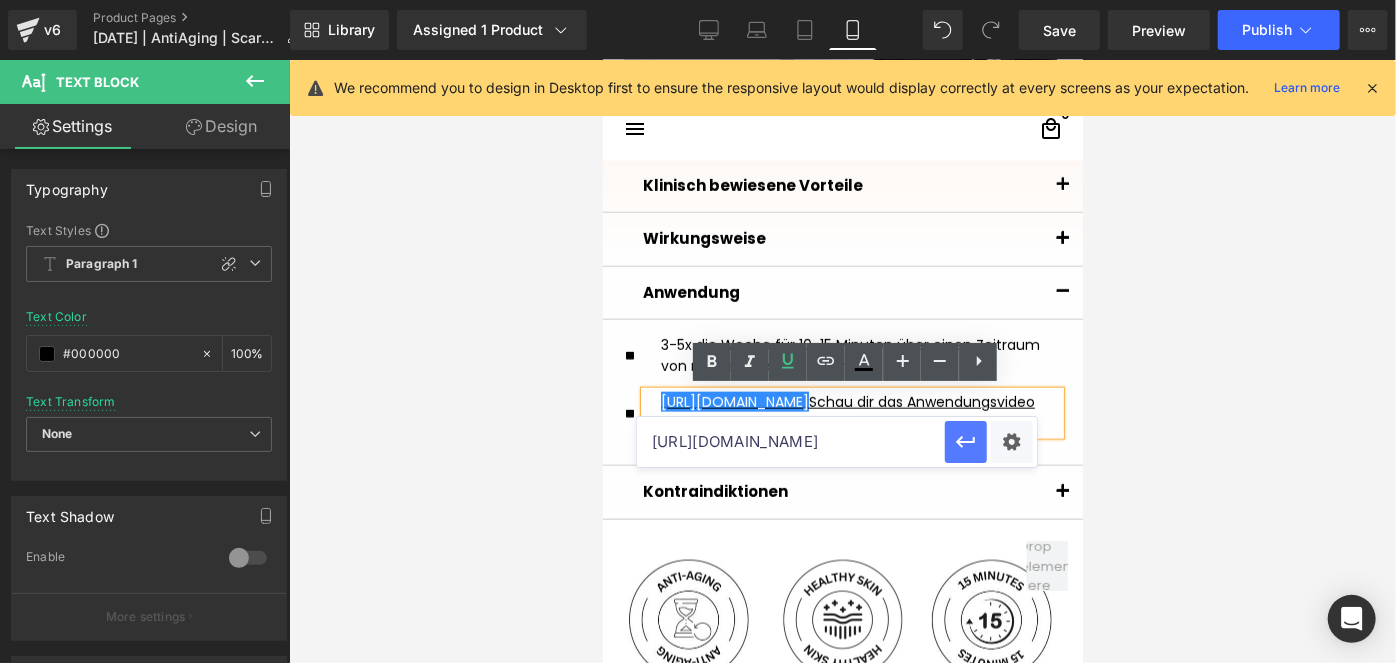 type on "[URL][DOMAIN_NAME]" 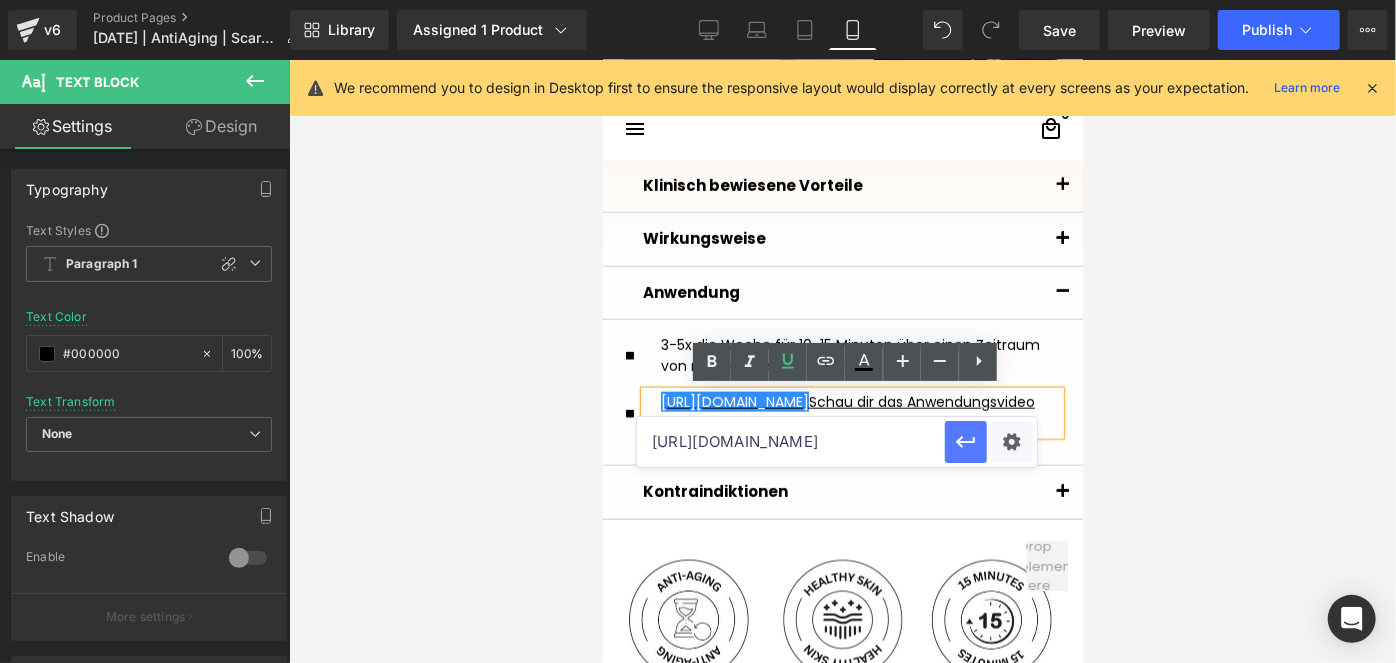 scroll, scrollTop: 0, scrollLeft: 0, axis: both 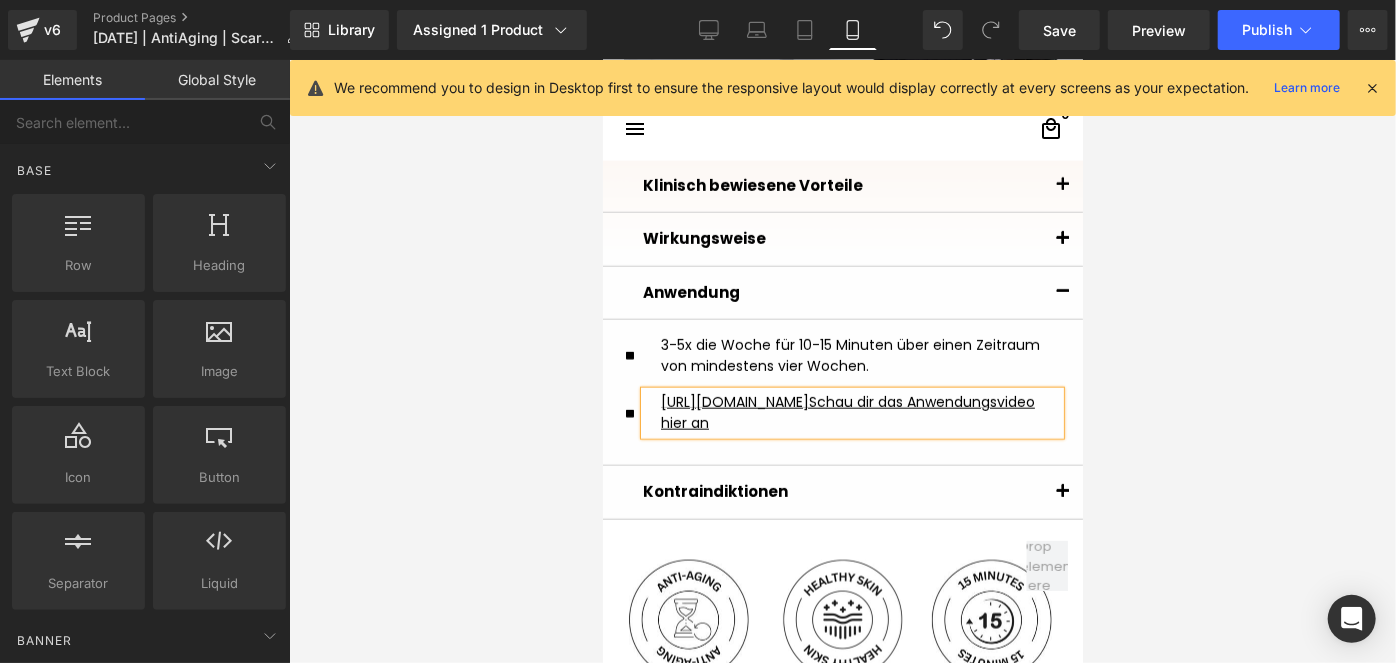 click at bounding box center [842, 361] 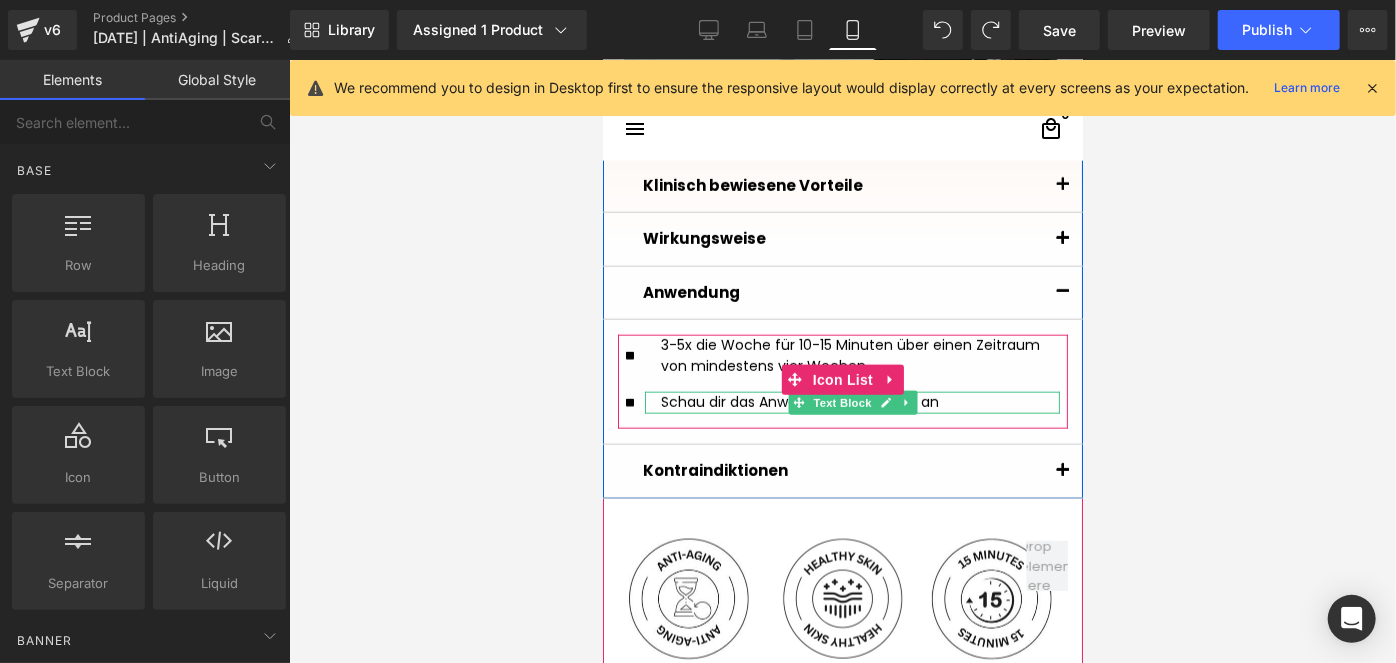 click on "Schau dir das Anwendungsvideo hier an" at bounding box center [859, 401] 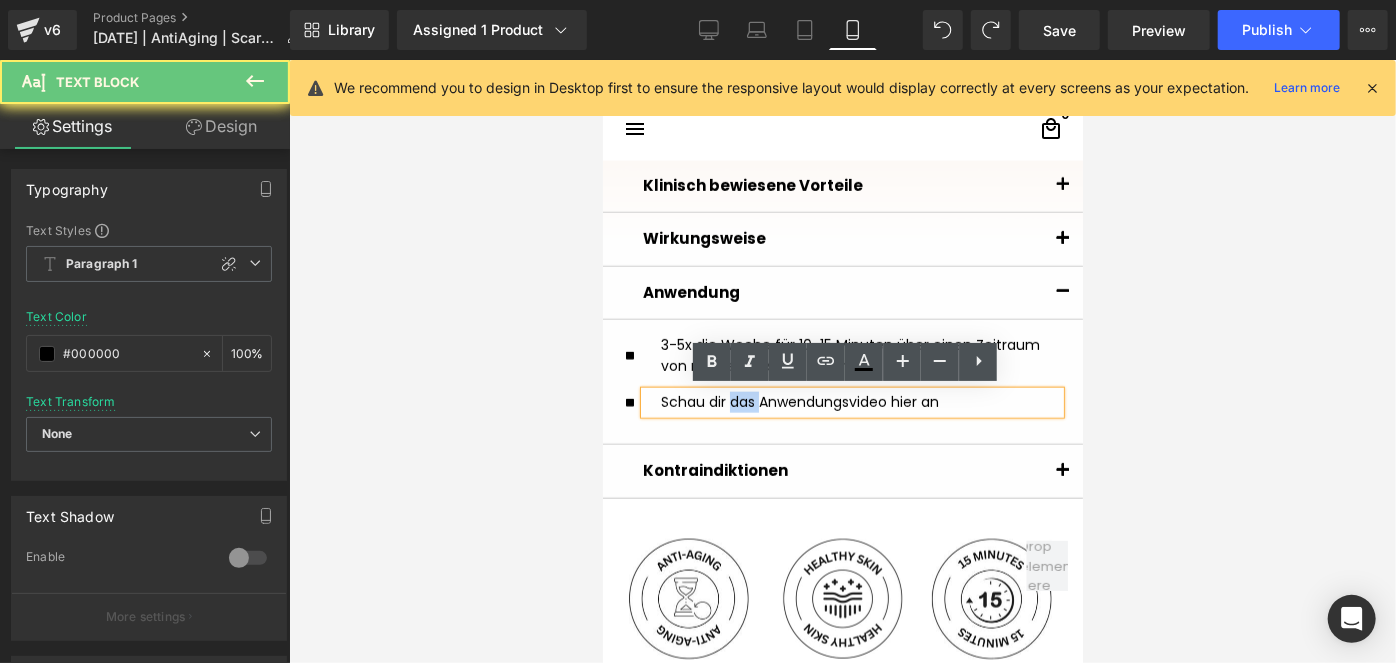 click on "Schau dir das Anwendungsvideo hier an" at bounding box center (859, 401) 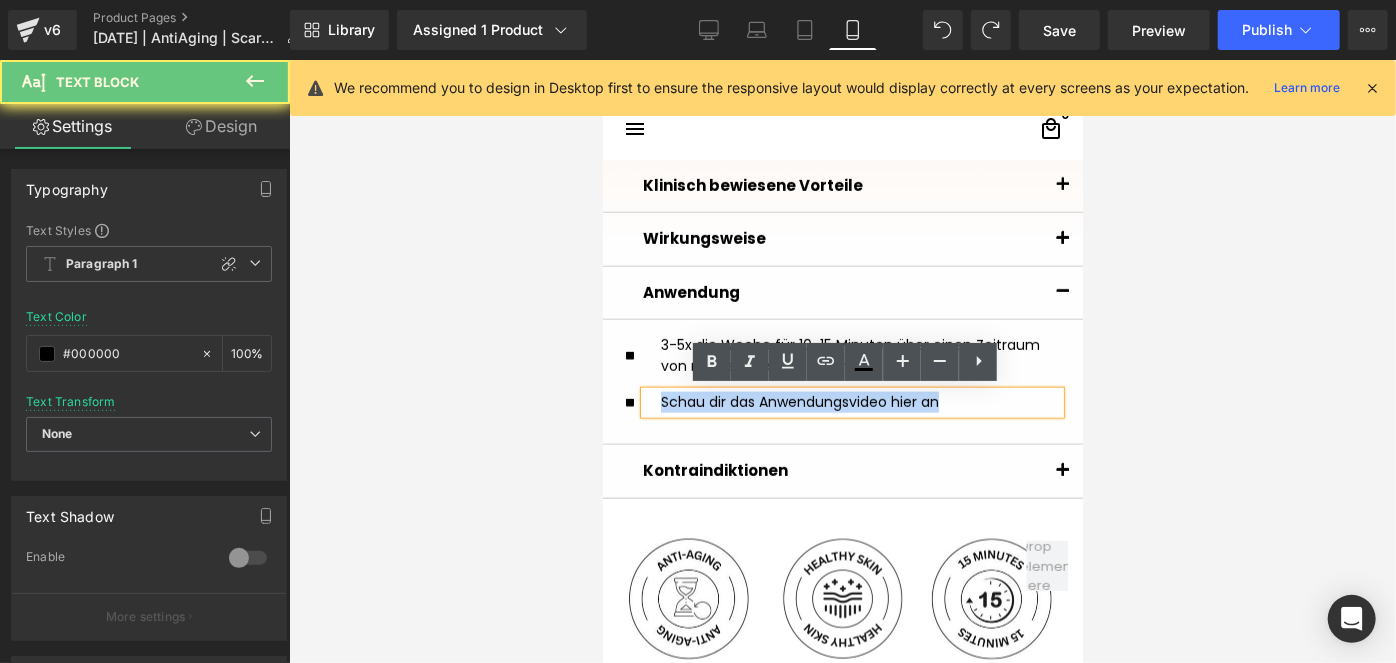 click on "Schau dir das Anwendungsvideo hier an" at bounding box center [859, 401] 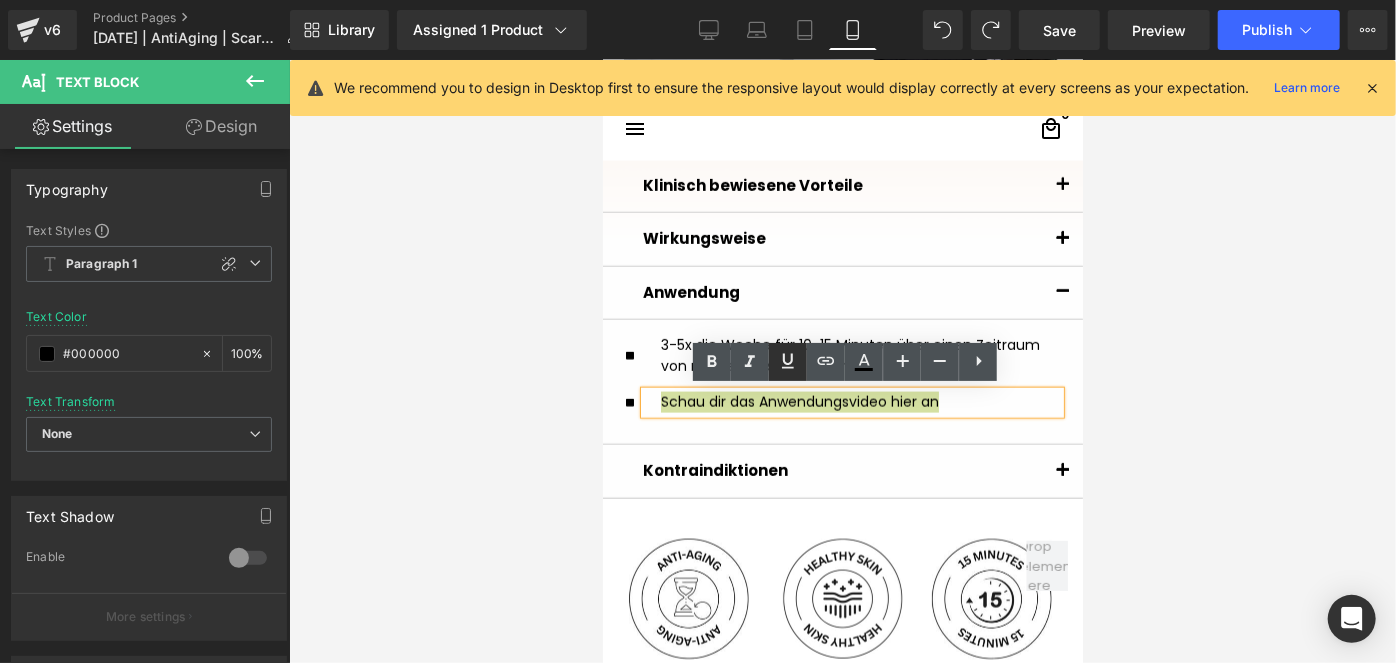click 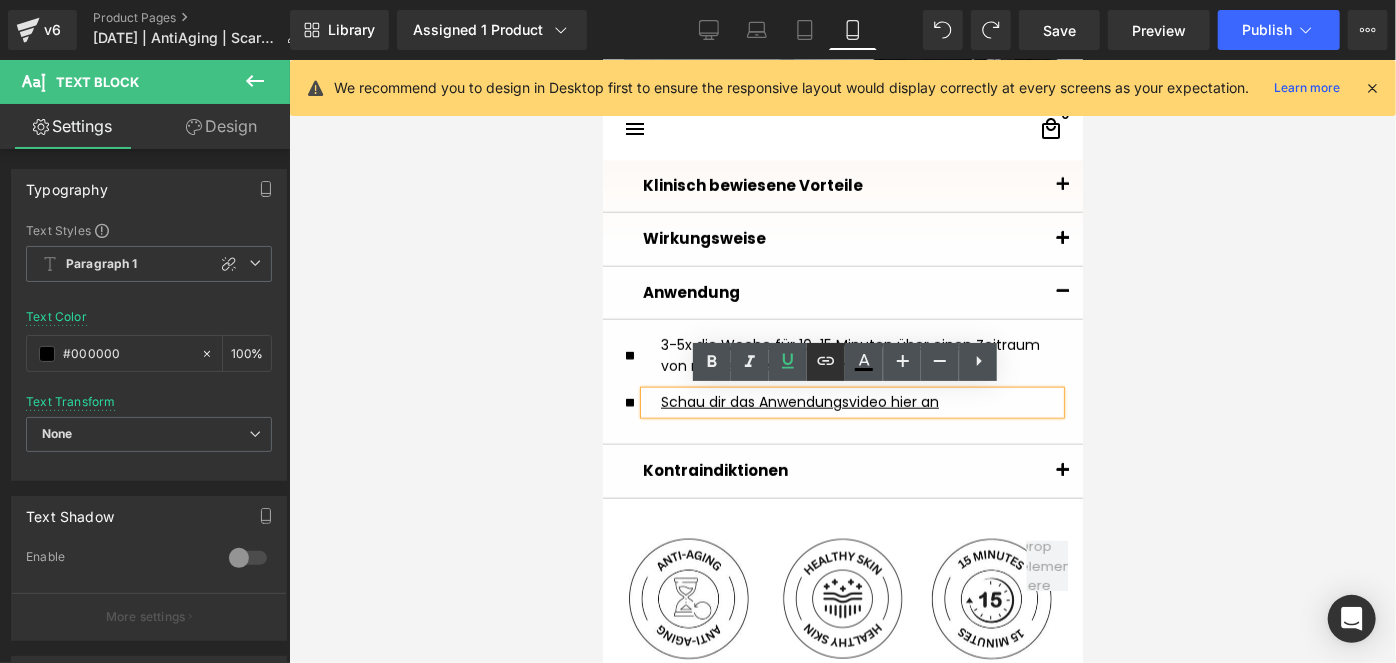 click 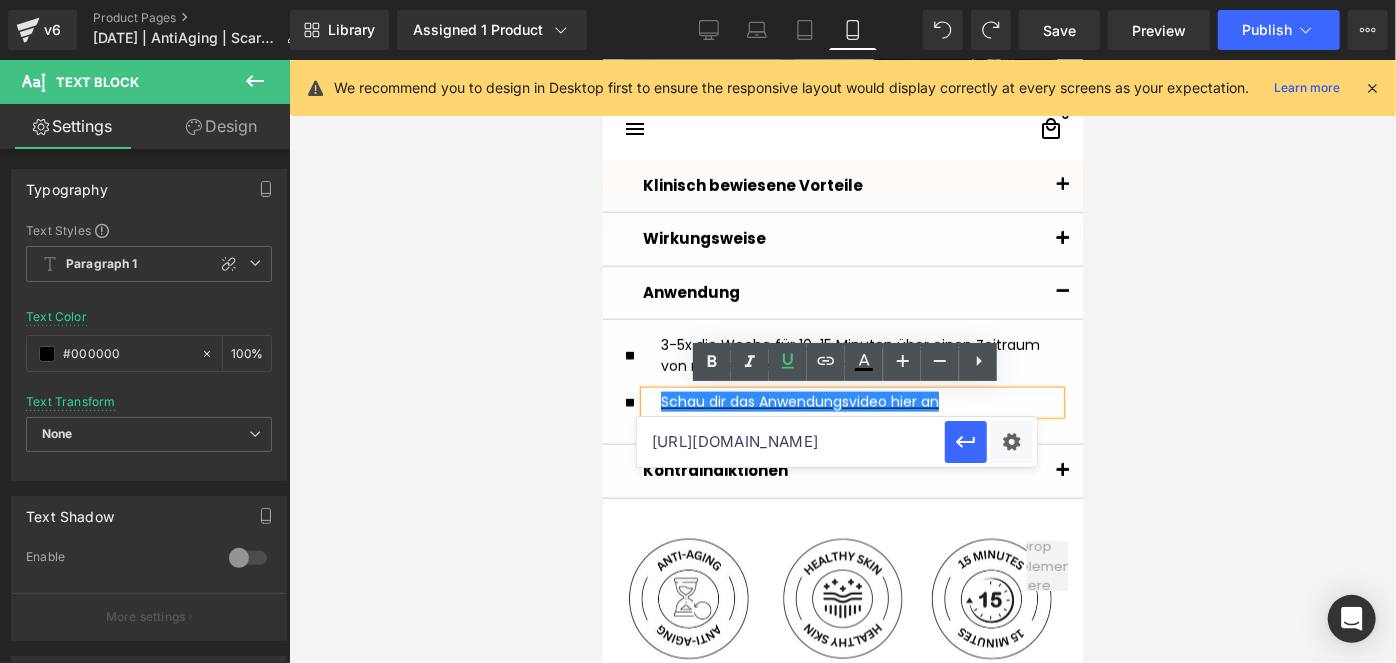 click on "[URL][DOMAIN_NAME]" at bounding box center [791, 442] 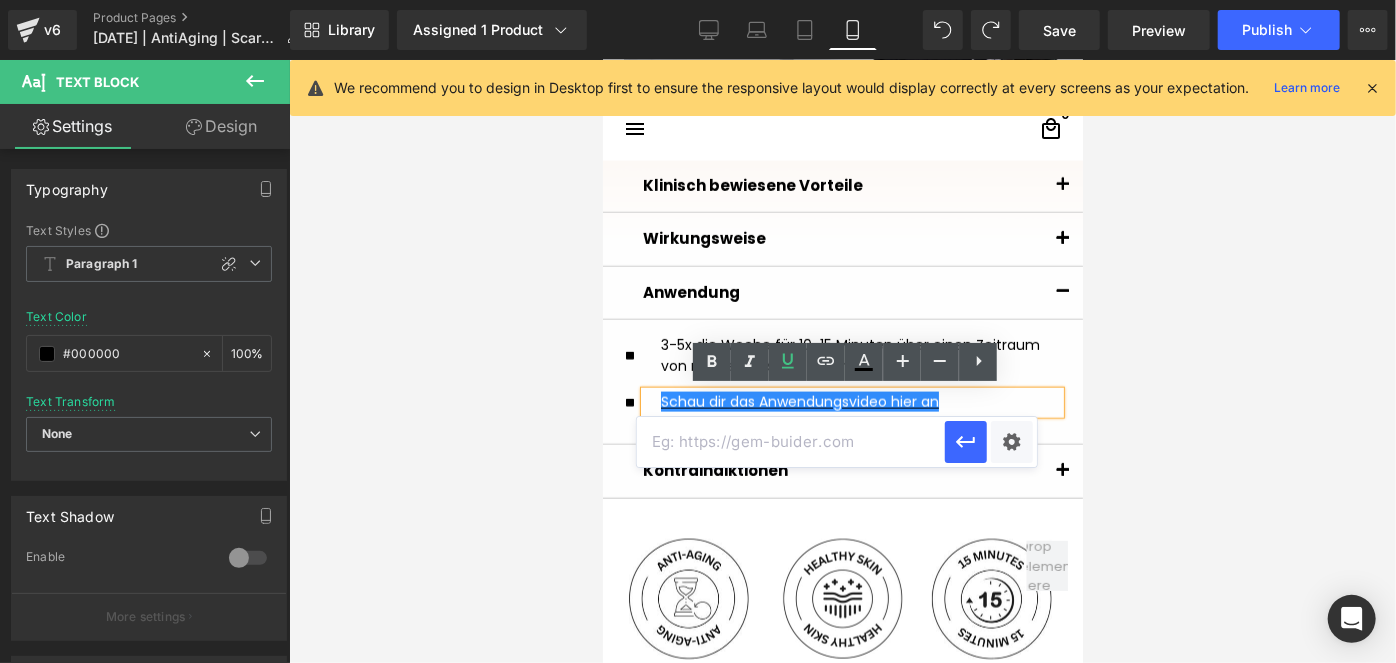 paste on "[URL][DOMAIN_NAME]" 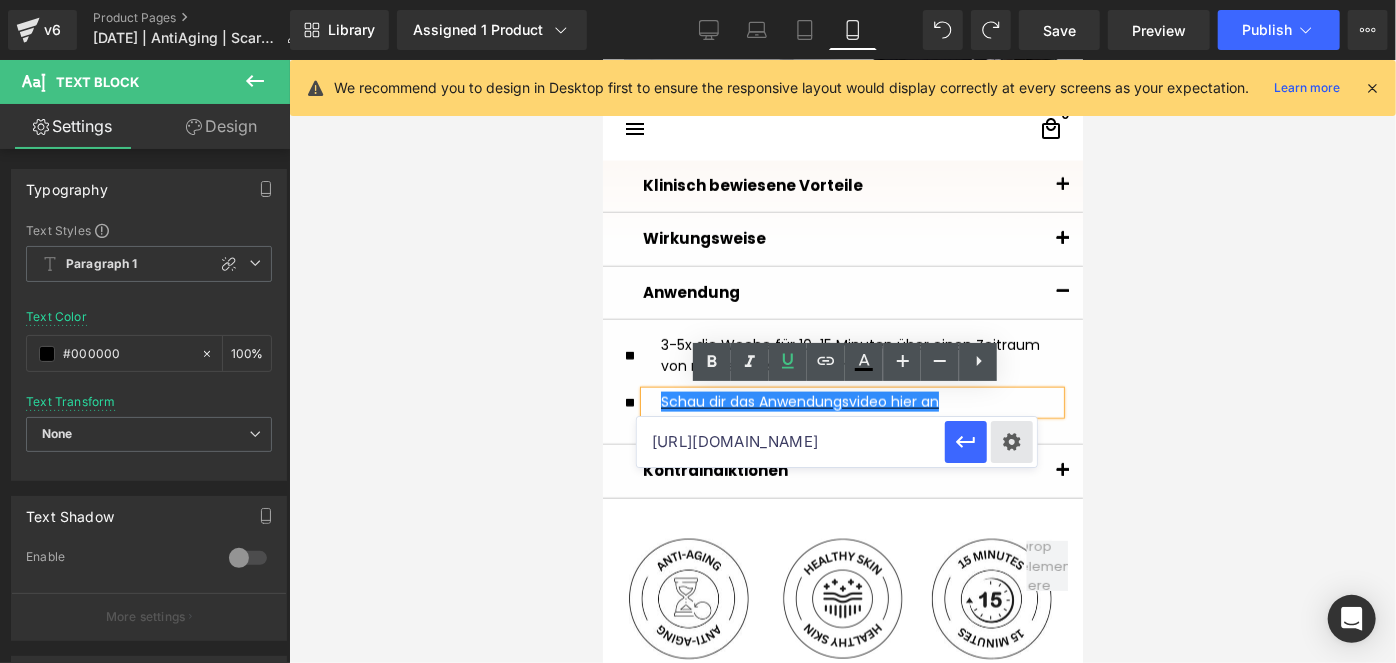 scroll, scrollTop: 0, scrollLeft: 325, axis: horizontal 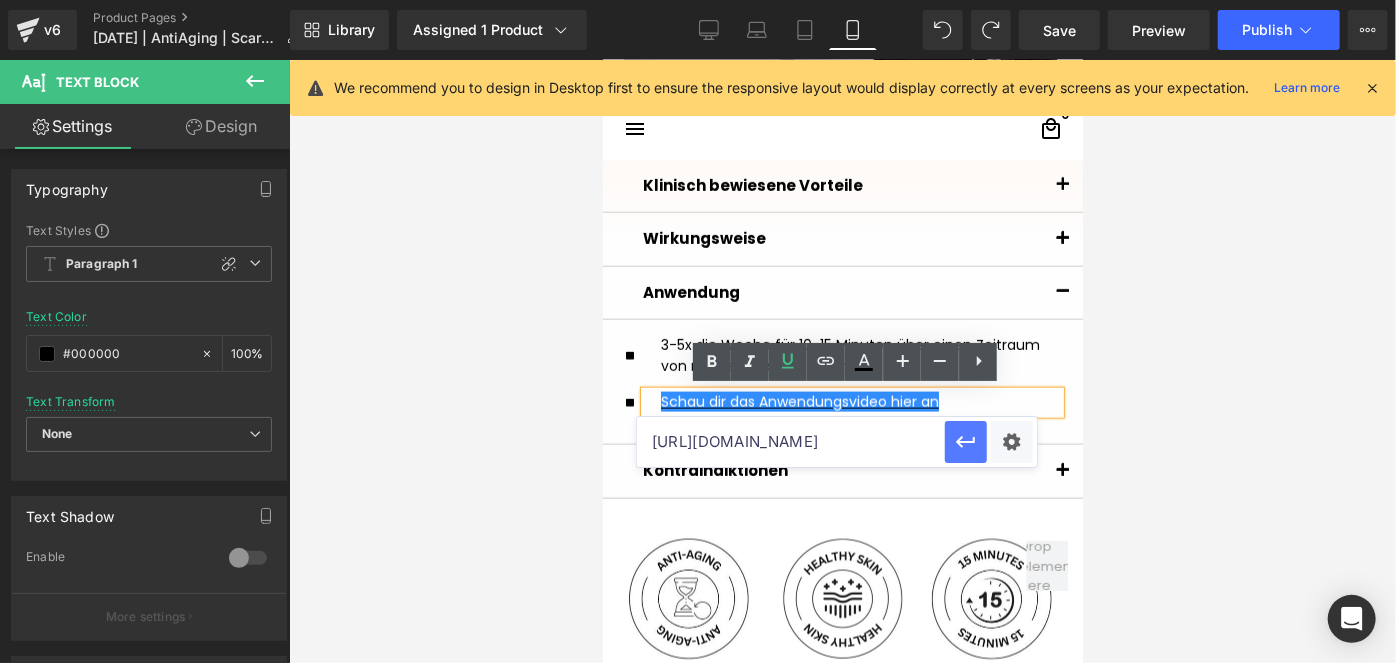 type on "[URL][DOMAIN_NAME]" 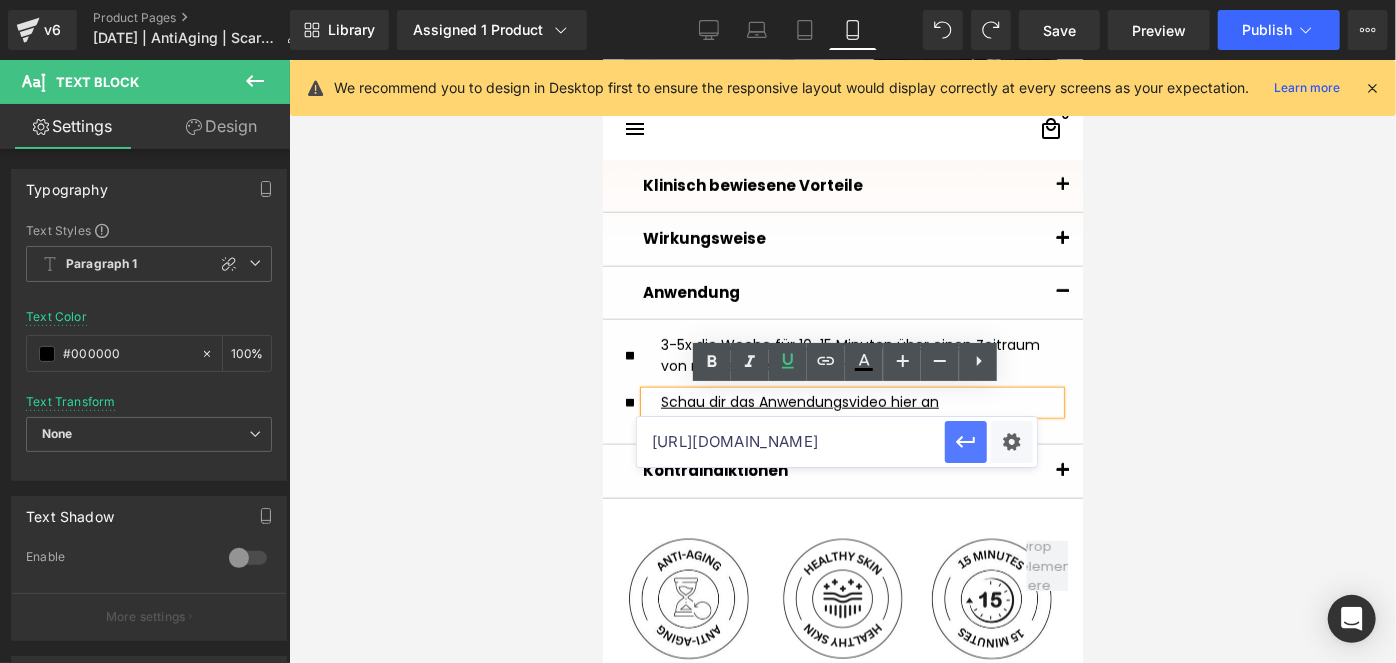 scroll, scrollTop: 0, scrollLeft: 0, axis: both 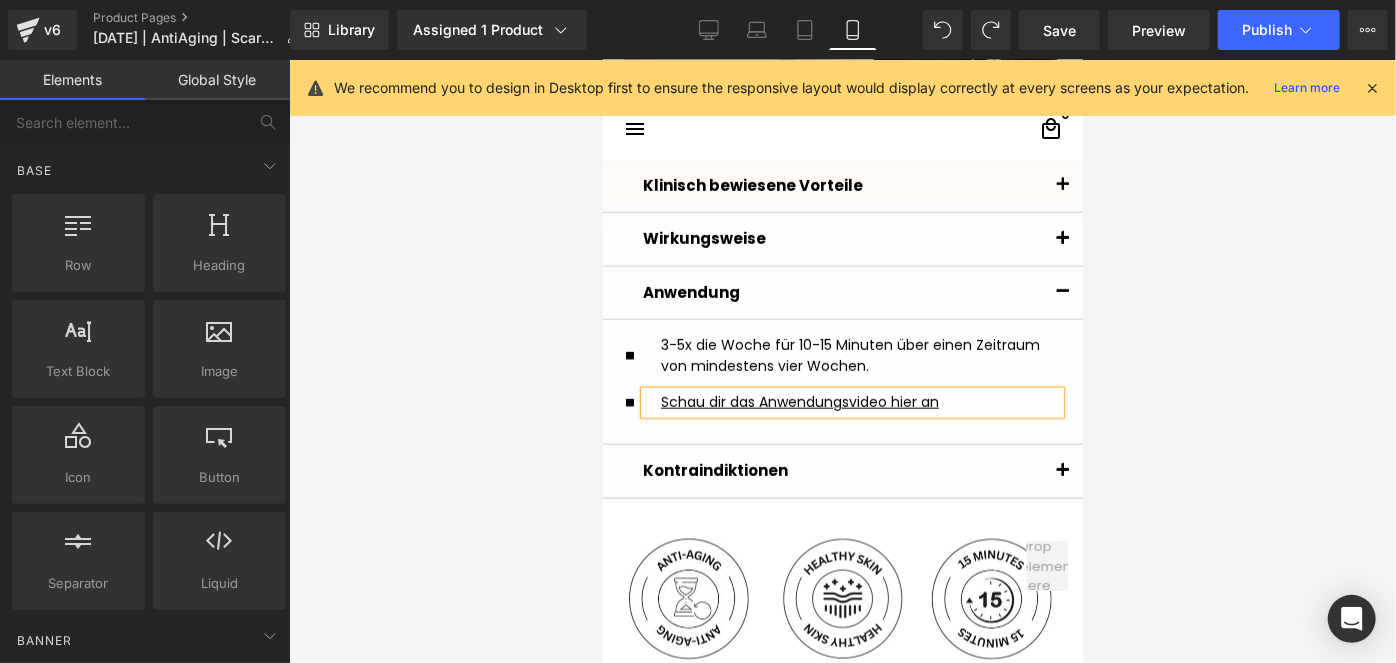 click at bounding box center [842, 361] 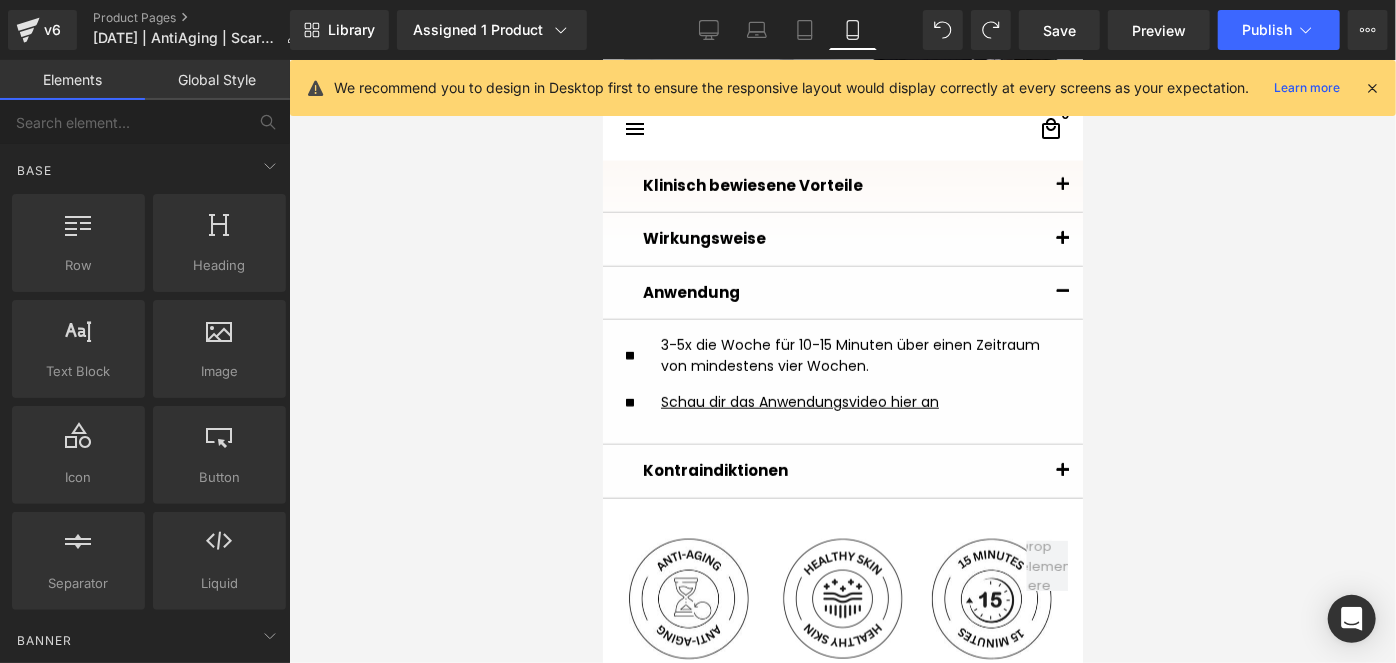 click at bounding box center [842, 361] 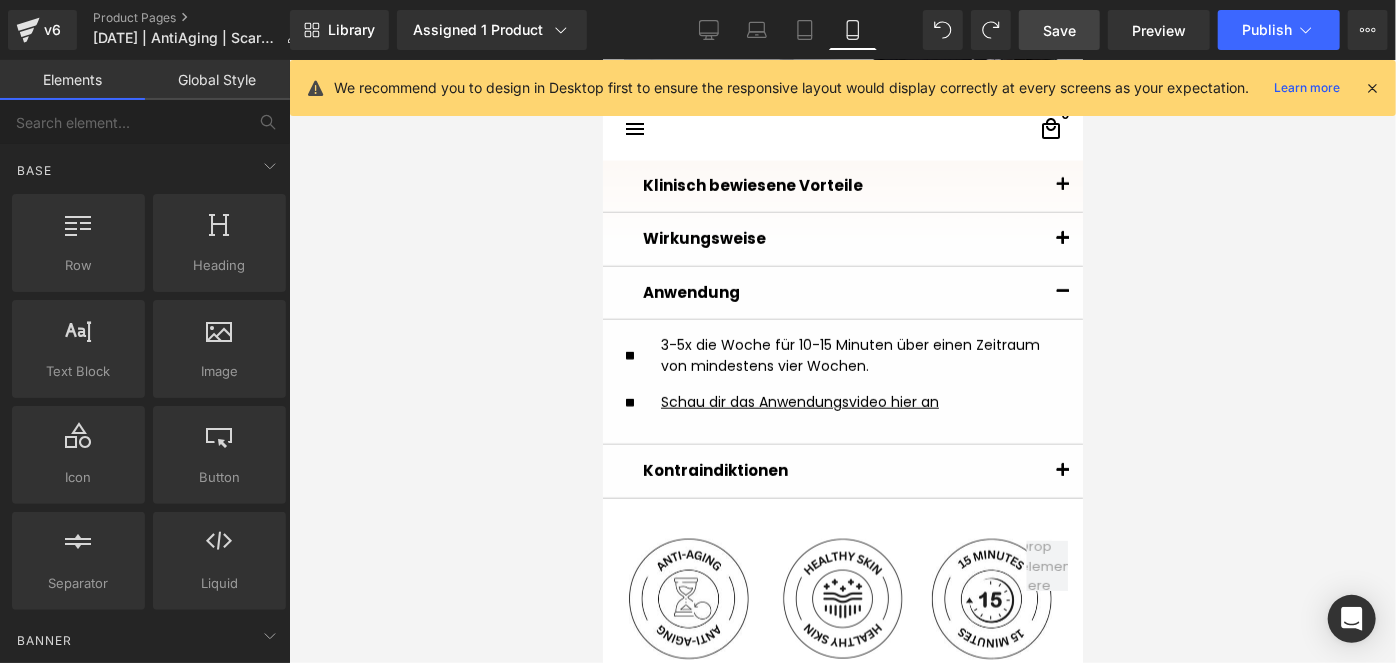 click on "Save" at bounding box center [1059, 30] 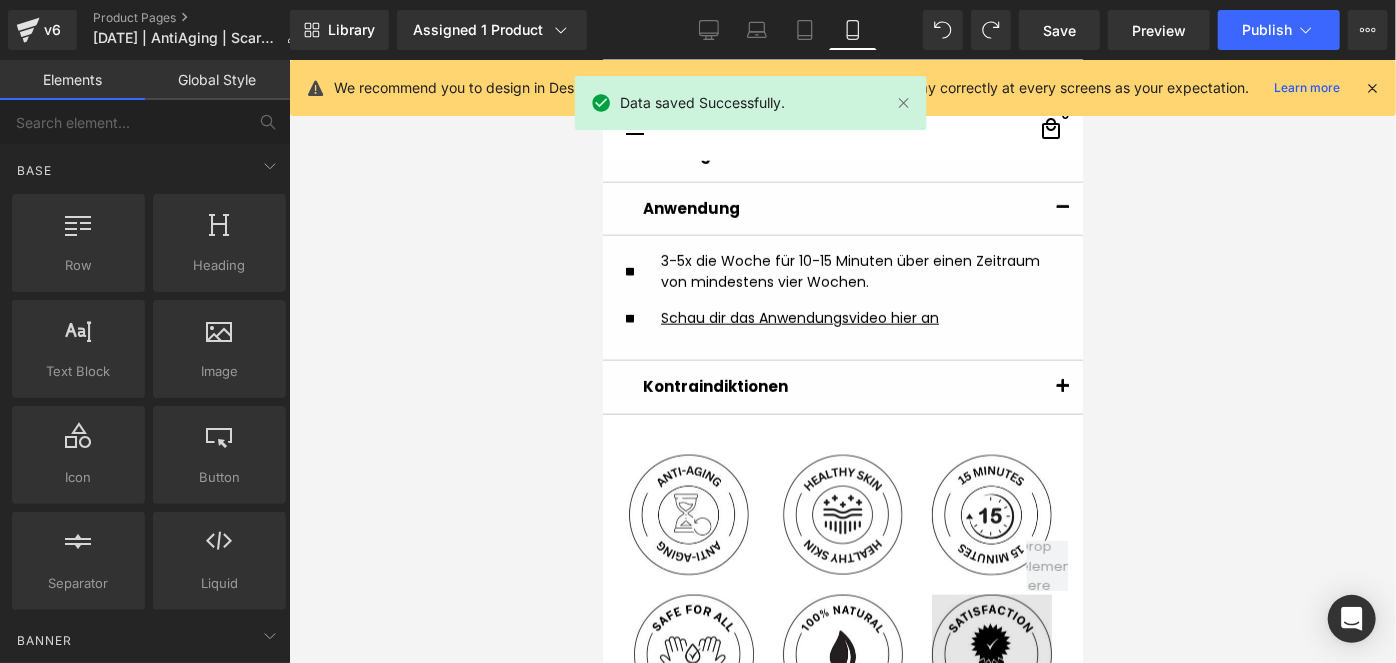 scroll, scrollTop: 1169, scrollLeft: 0, axis: vertical 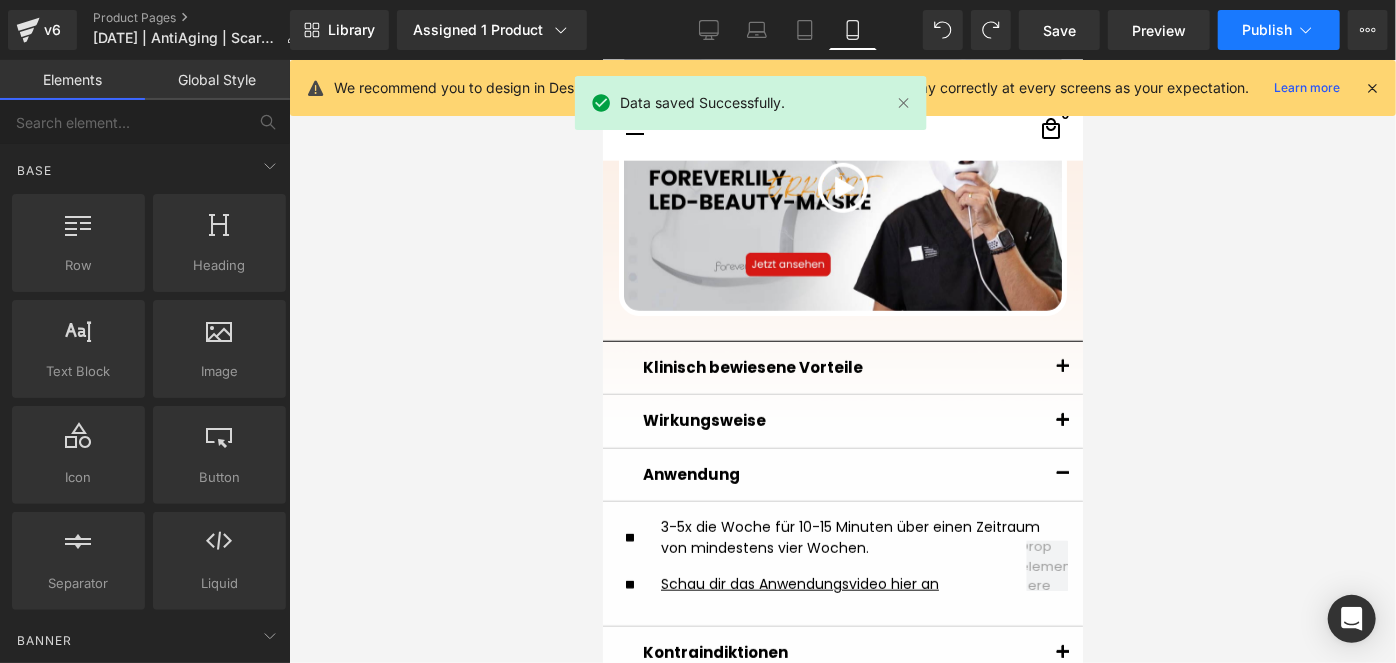 click on "Publish" at bounding box center (1267, 30) 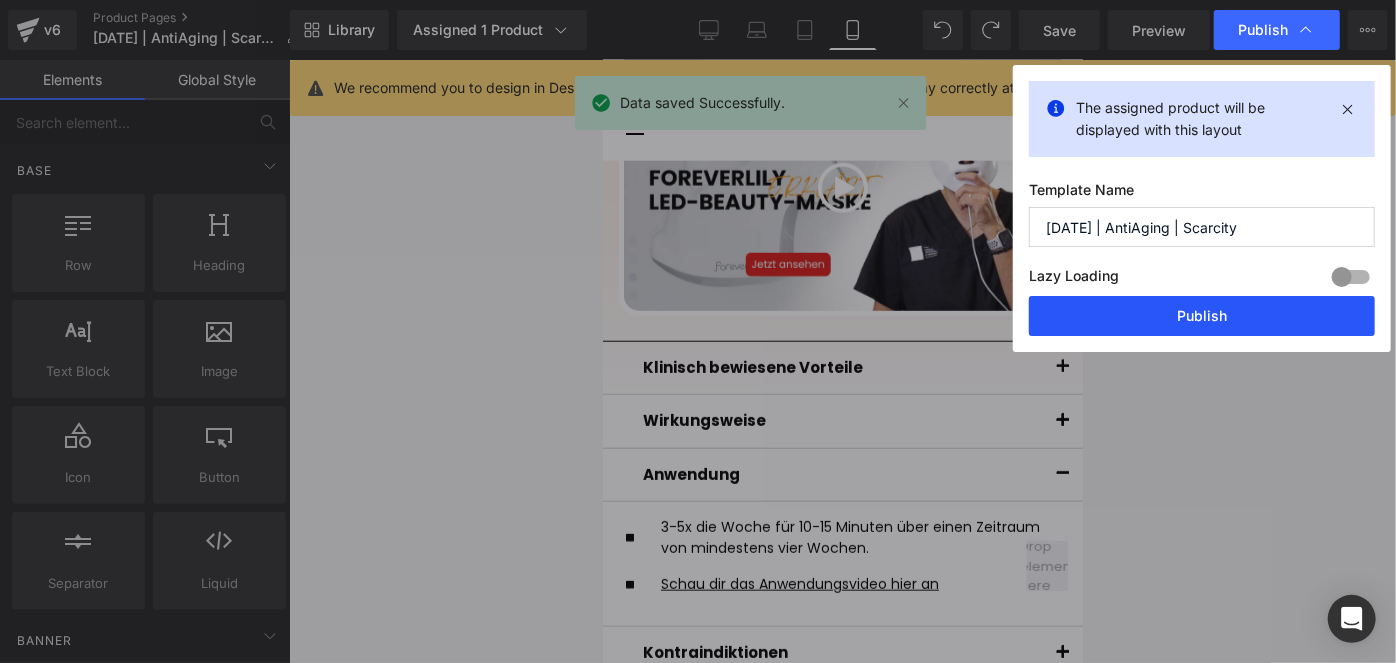 click on "Publish" at bounding box center [1202, 316] 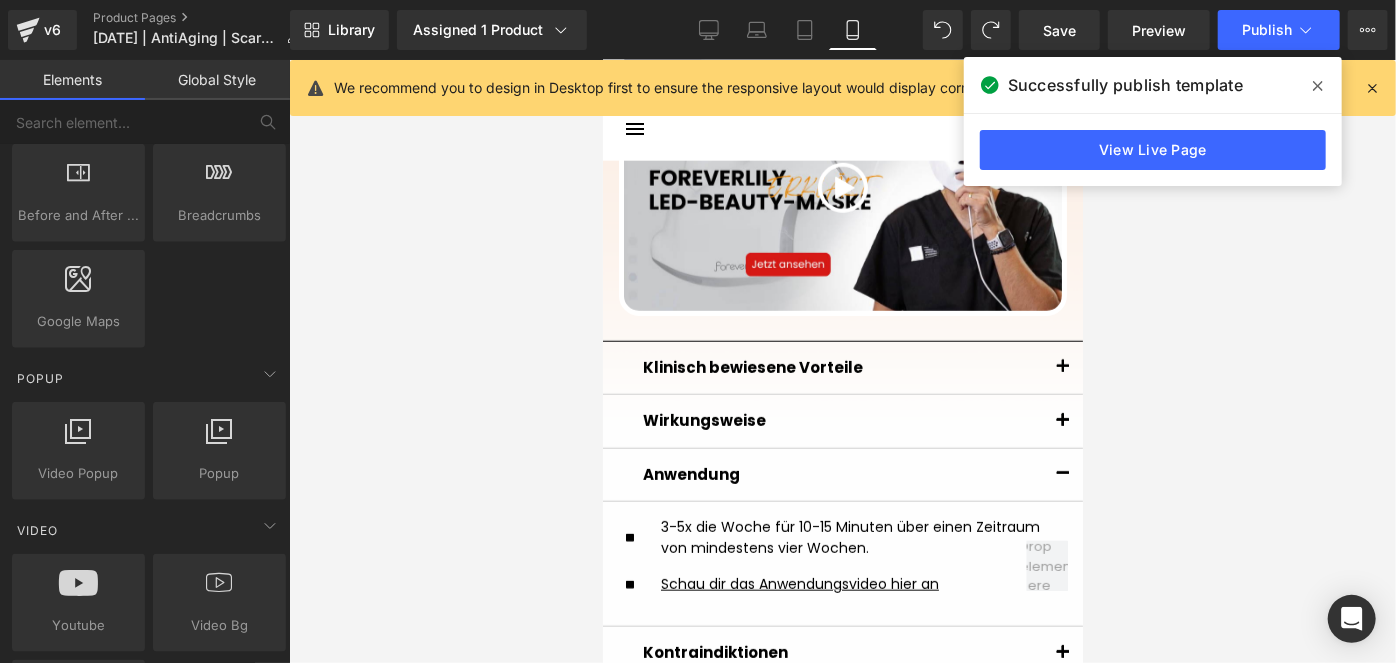 scroll, scrollTop: 1090, scrollLeft: 0, axis: vertical 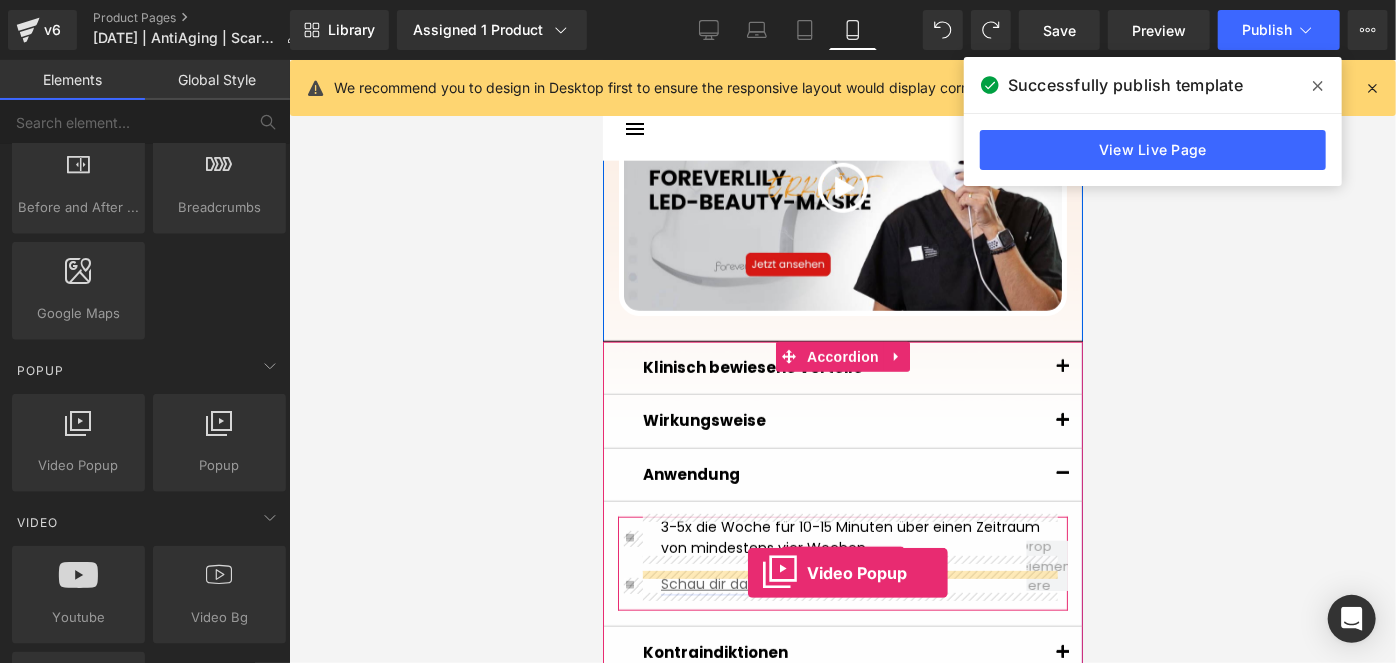 drag, startPoint x: 722, startPoint y: 471, endPoint x: 747, endPoint y: 571, distance: 103.077644 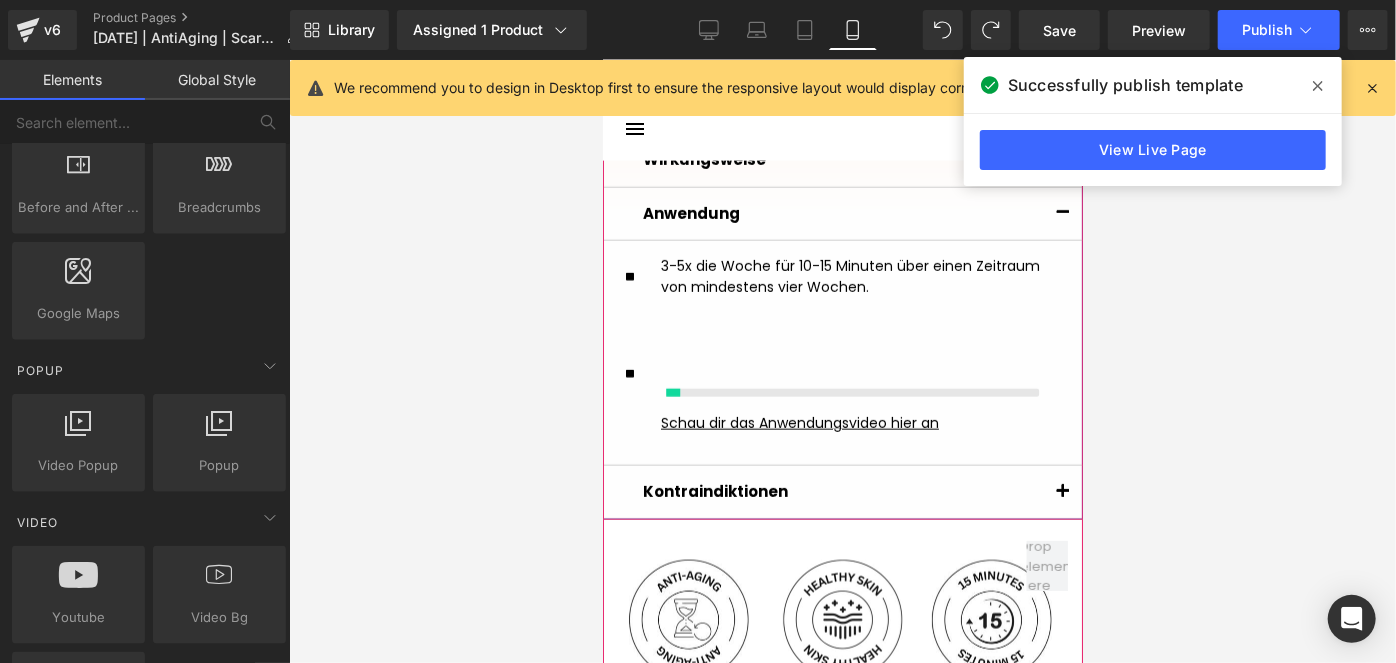 scroll, scrollTop: 1442, scrollLeft: 0, axis: vertical 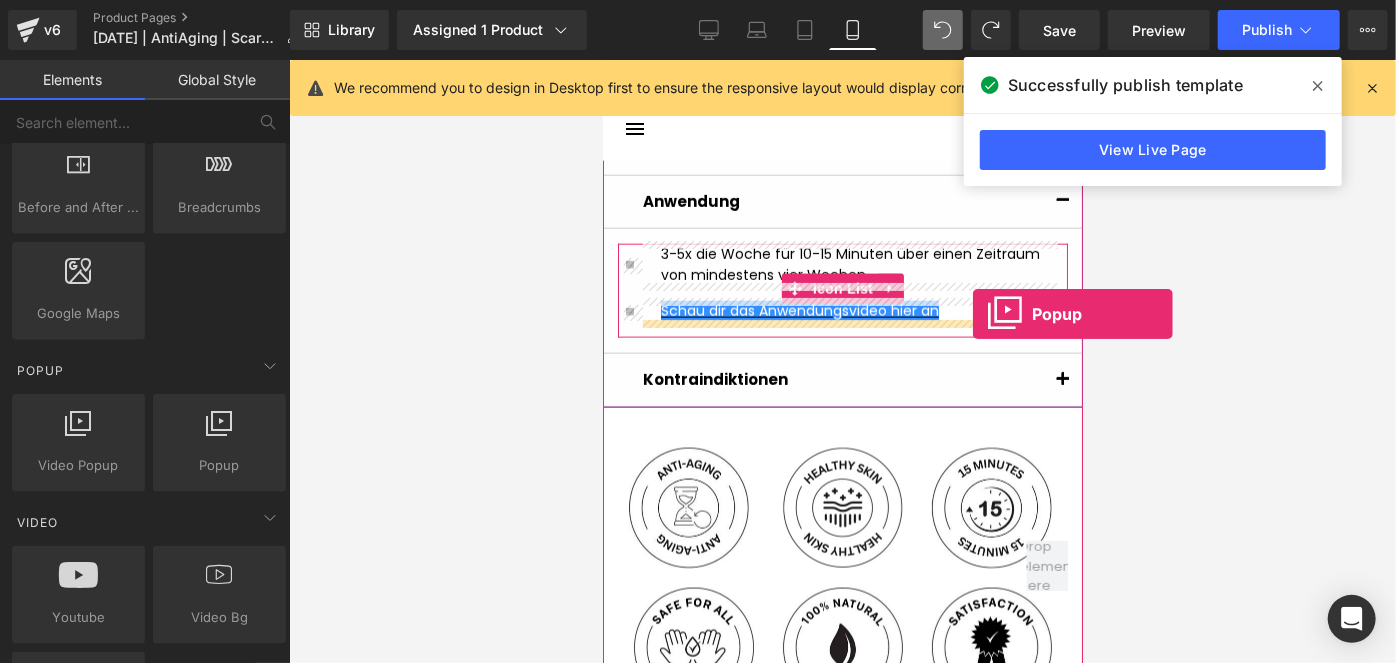 drag, startPoint x: 800, startPoint y: 481, endPoint x: 972, endPoint y: 313, distance: 240.43294 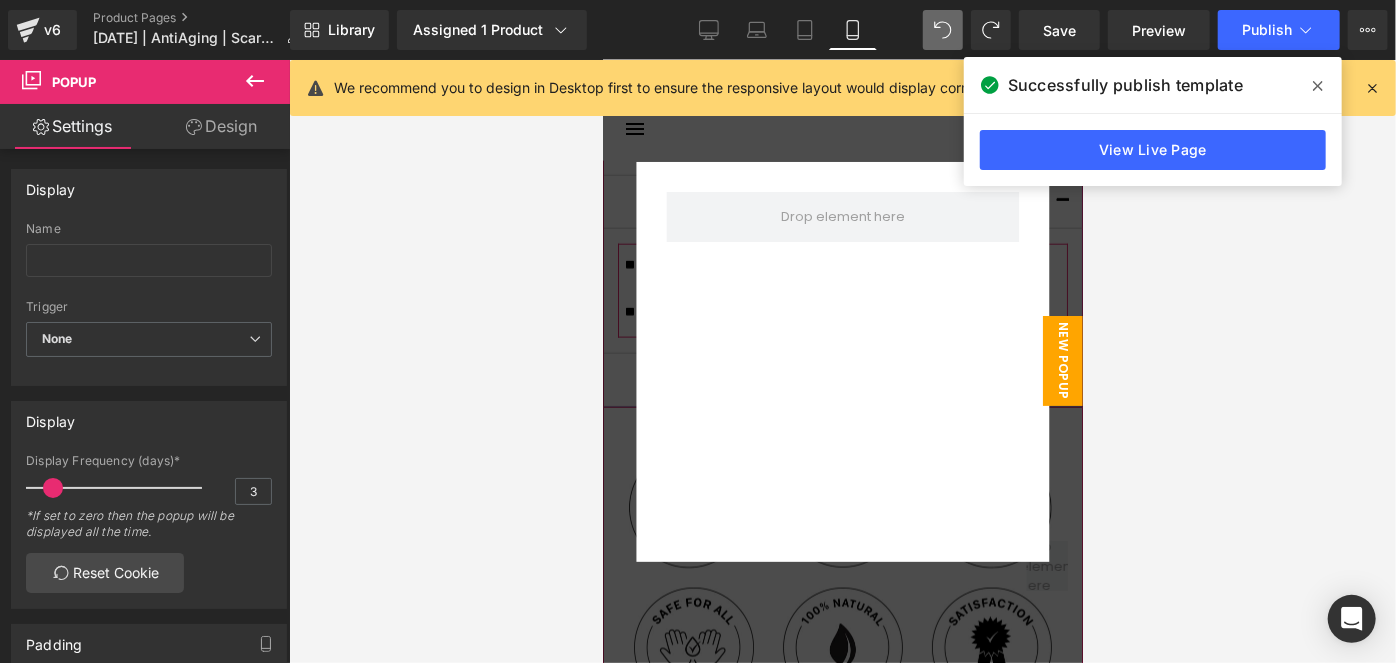 click at bounding box center (842, 360) 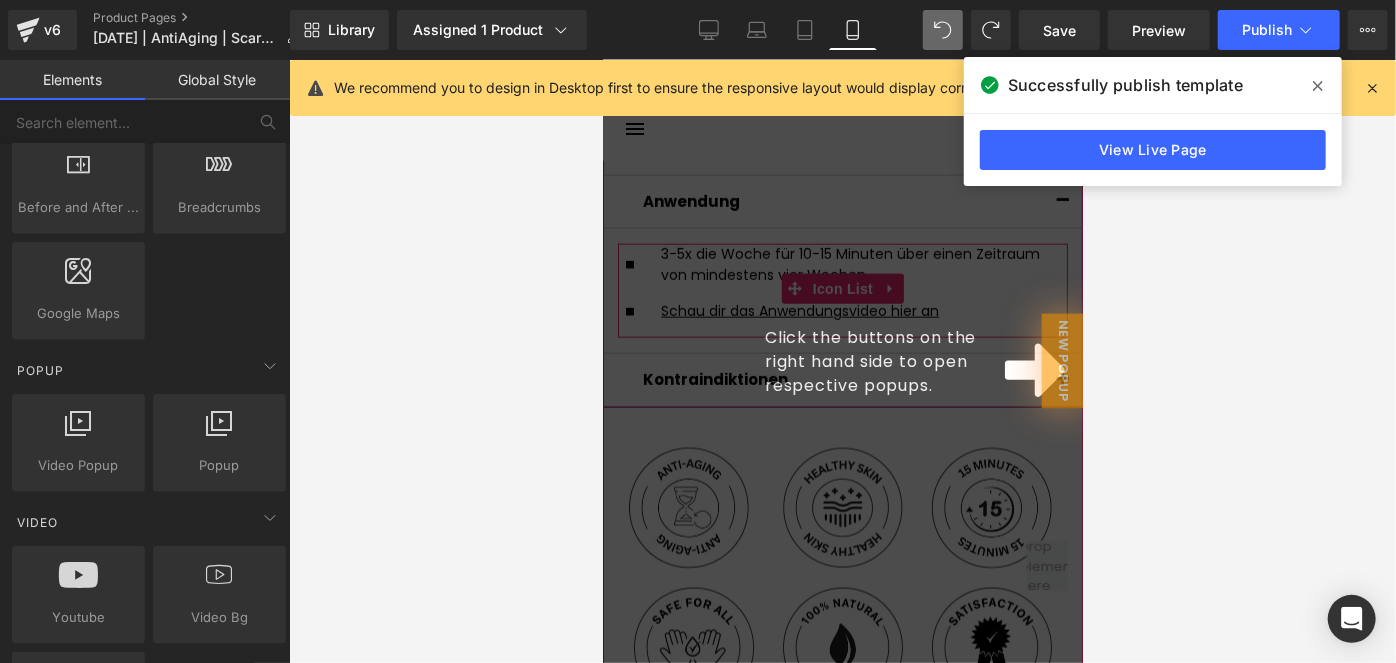click on "Click the buttons on the right hand side to open respective popups." at bounding box center [842, 360] 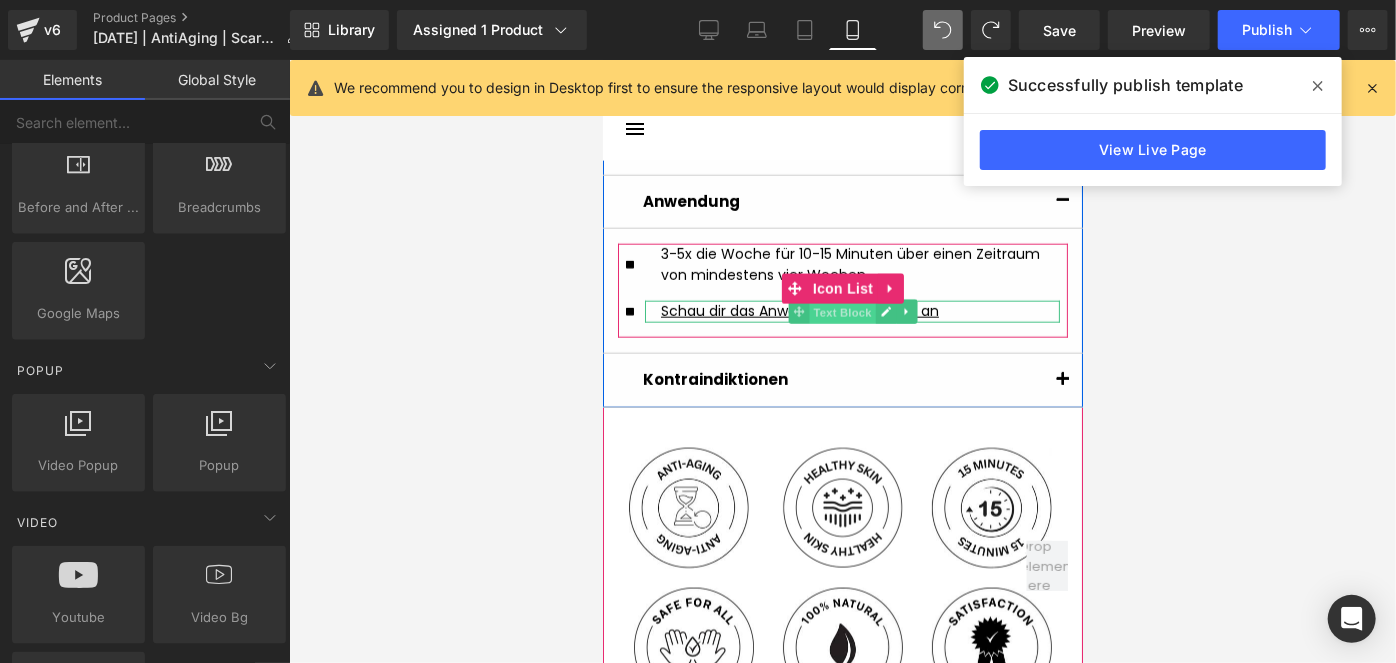 click on "Text Block" at bounding box center [841, 312] 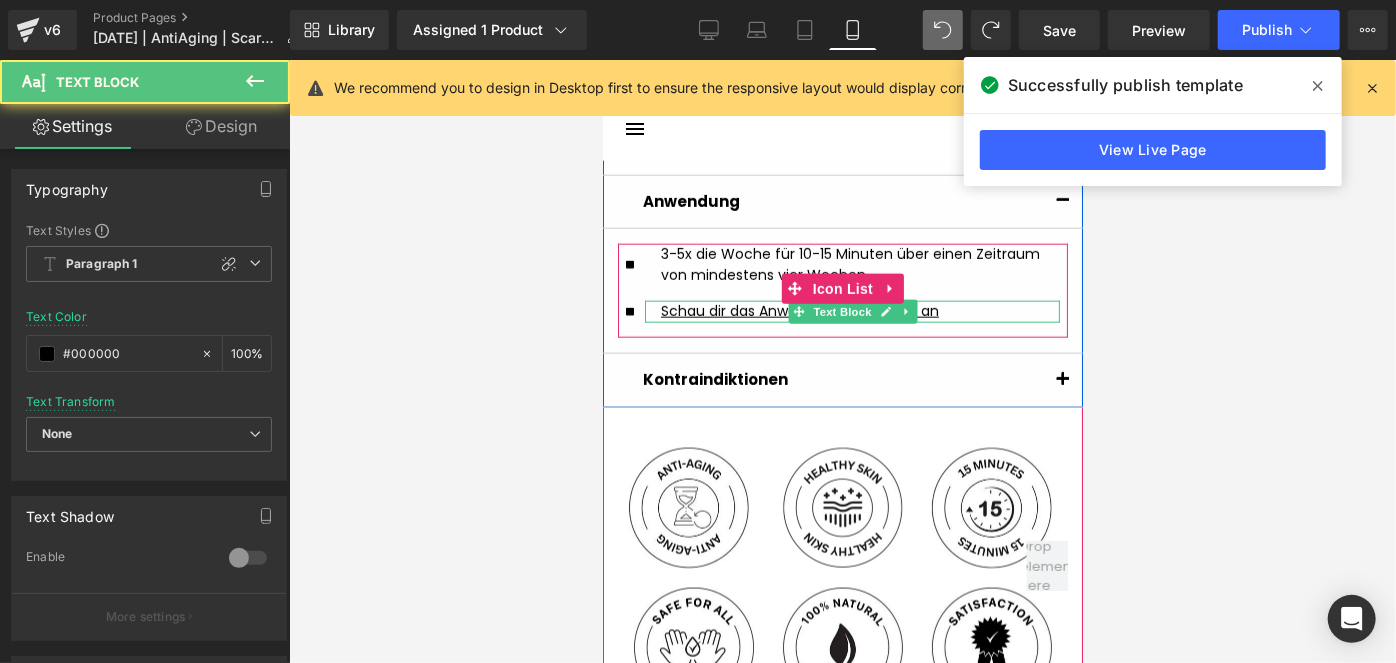 click on "Schau dir das Anwendungsvideo hier an" at bounding box center (799, 310) 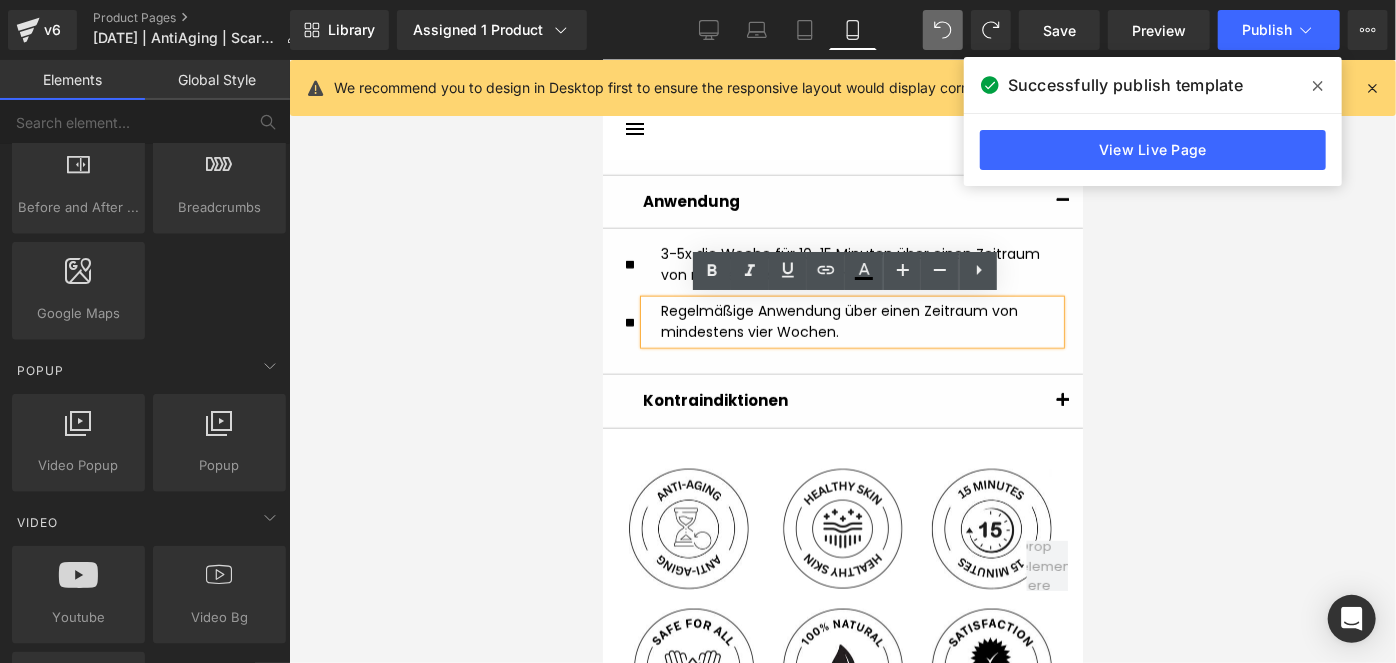 click at bounding box center [842, 361] 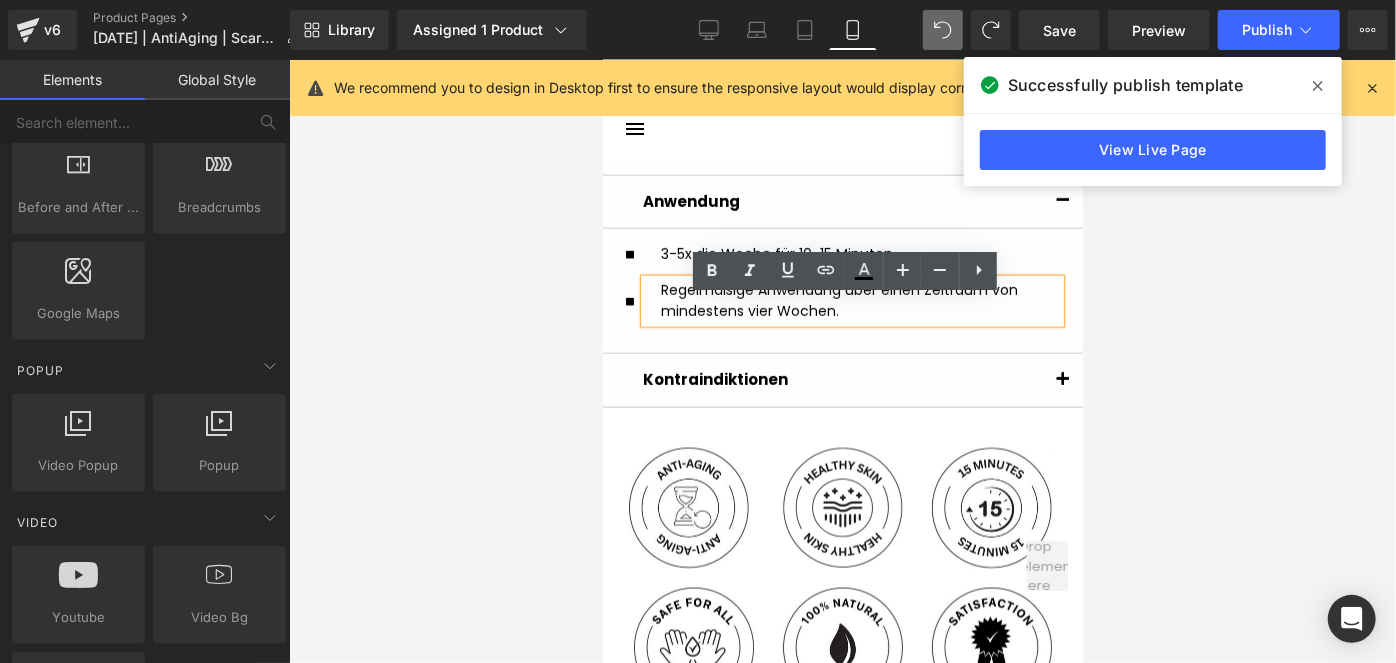 click at bounding box center (842, 361) 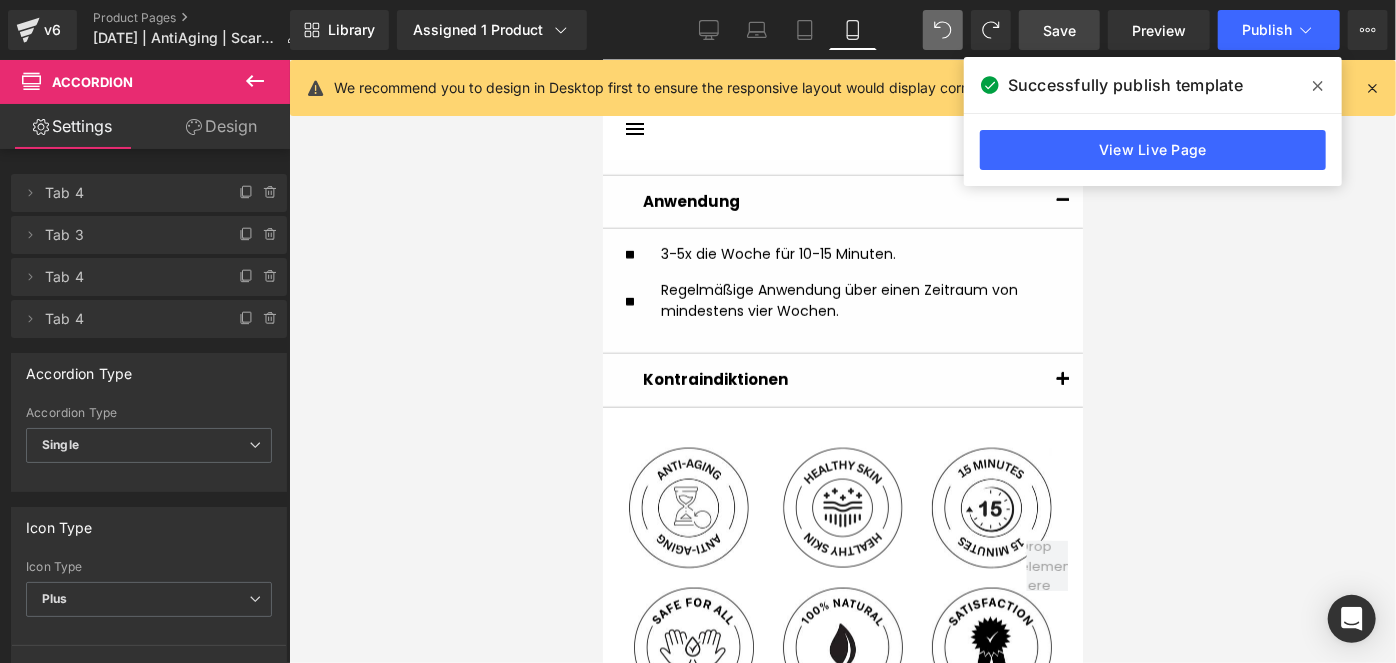 click on "Save" at bounding box center (1059, 30) 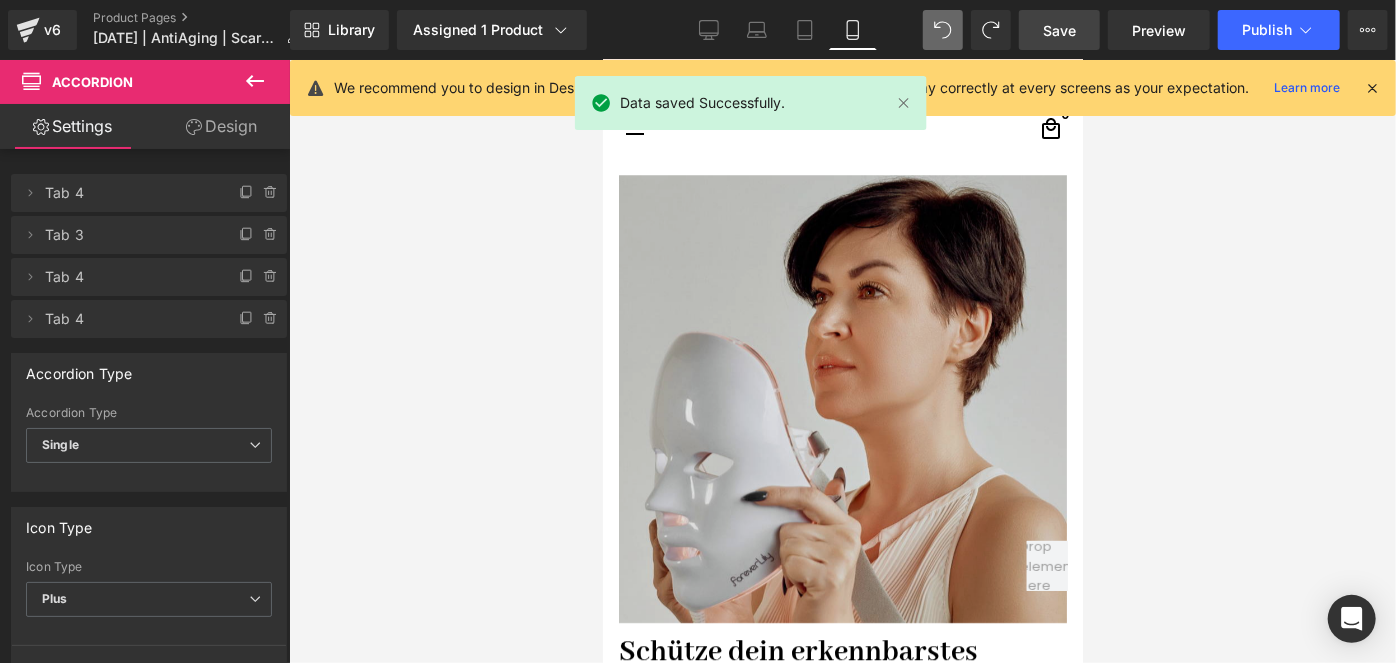 scroll, scrollTop: 2896, scrollLeft: 0, axis: vertical 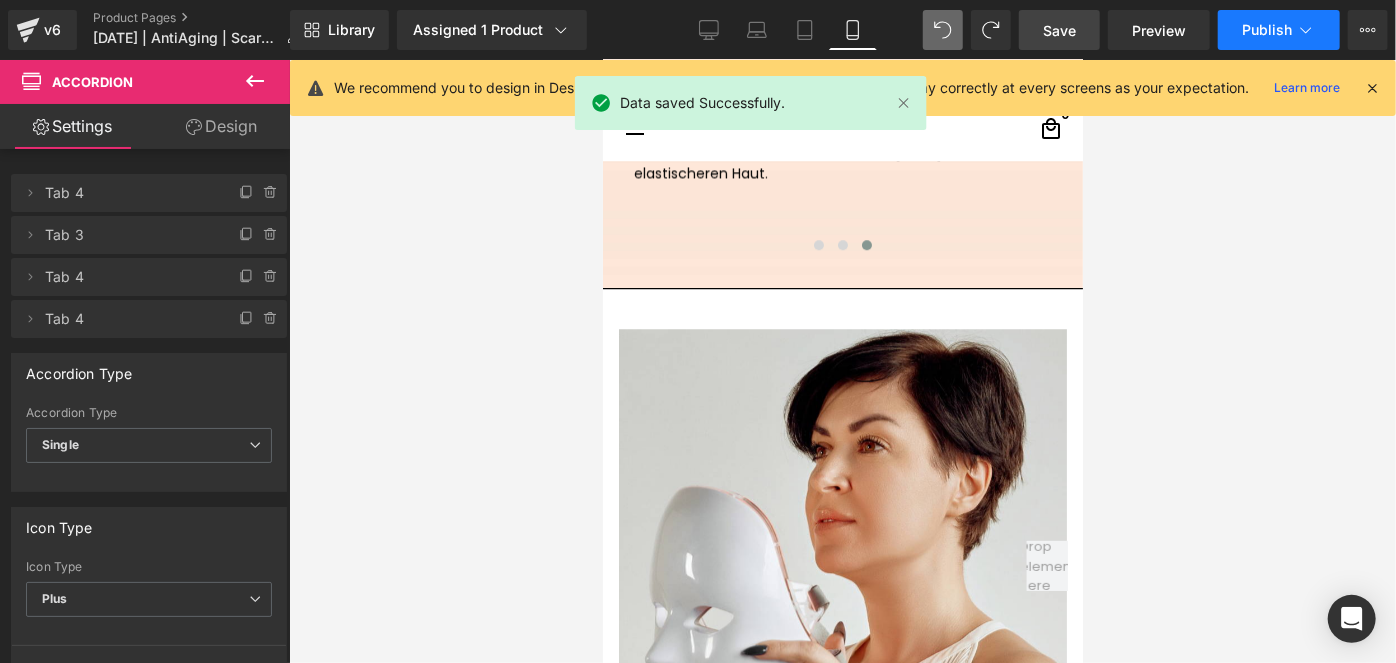 click on "Publish" at bounding box center [1267, 30] 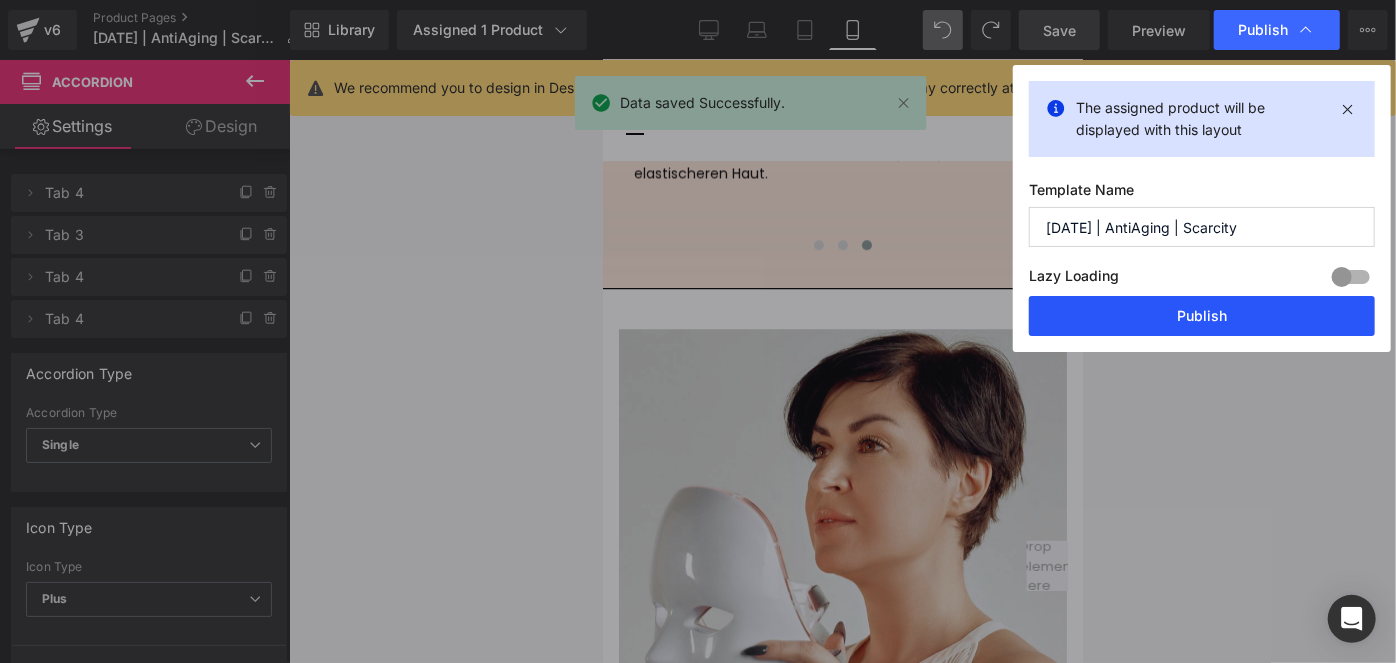 click on "Publish" at bounding box center (1202, 316) 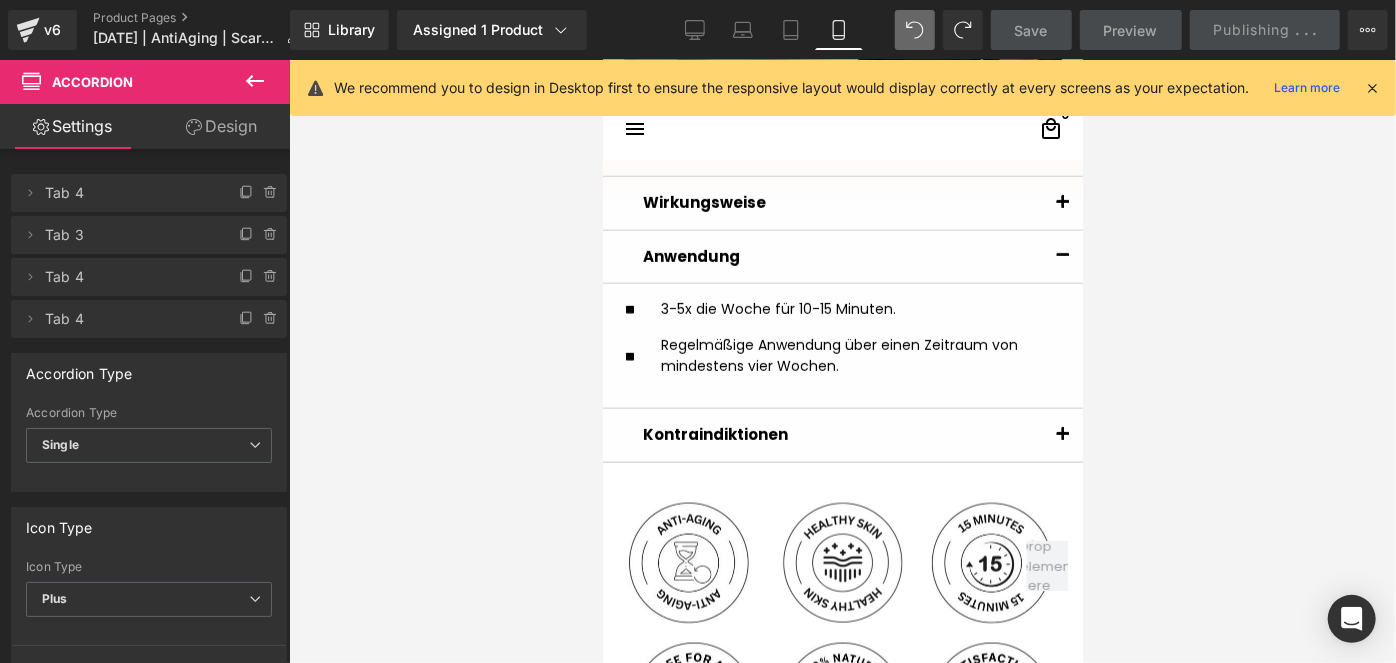 scroll, scrollTop: 1260, scrollLeft: 0, axis: vertical 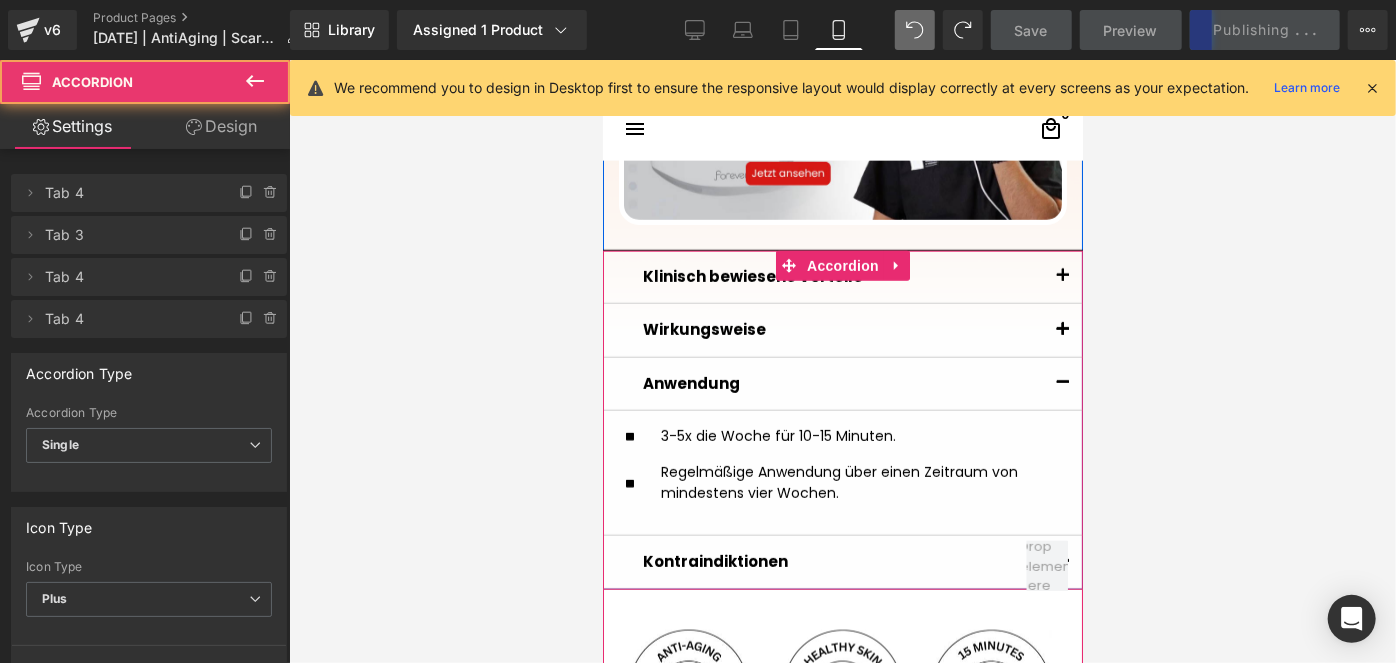click at bounding box center (1062, 329) 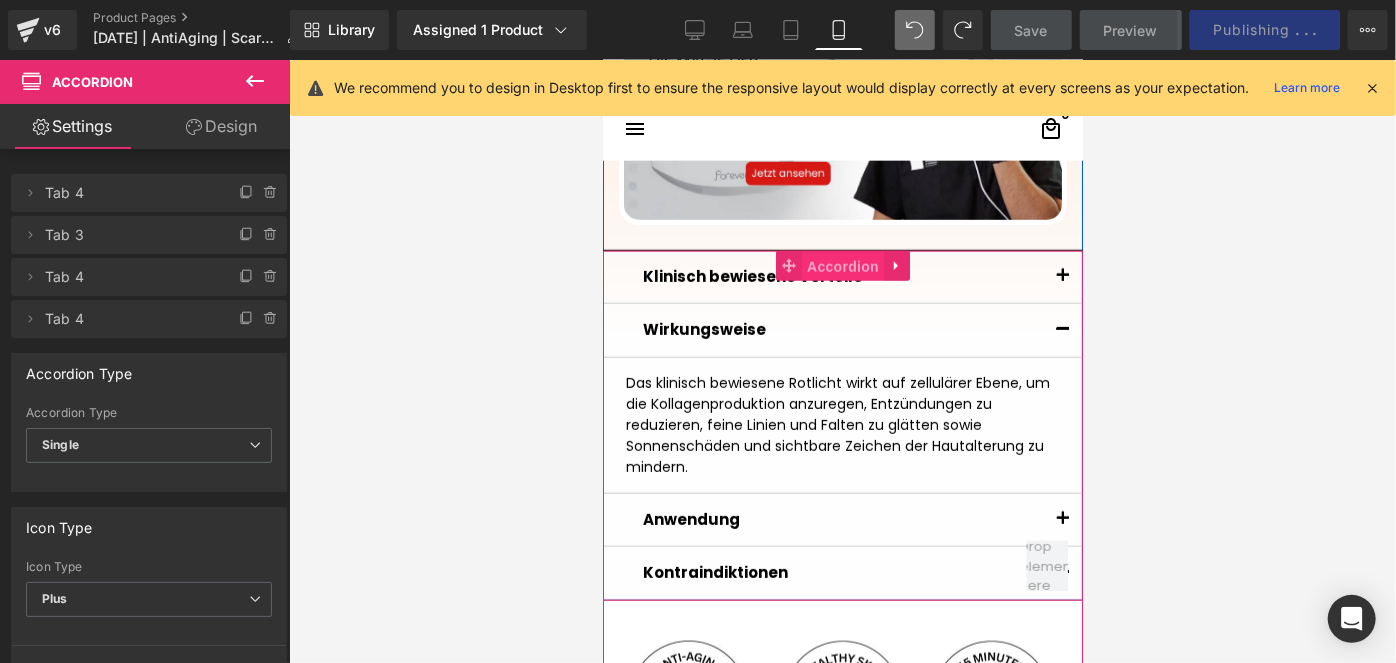 click on "Accordion" at bounding box center (842, 266) 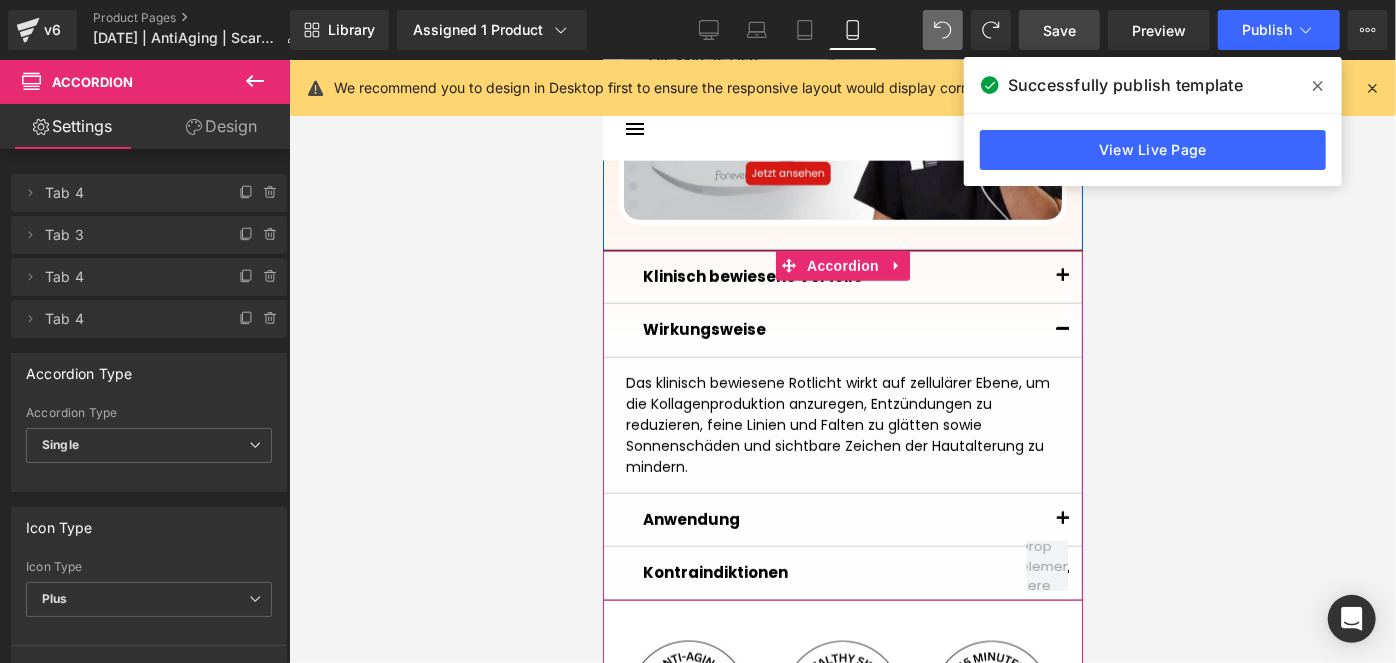 click at bounding box center (1062, 329) 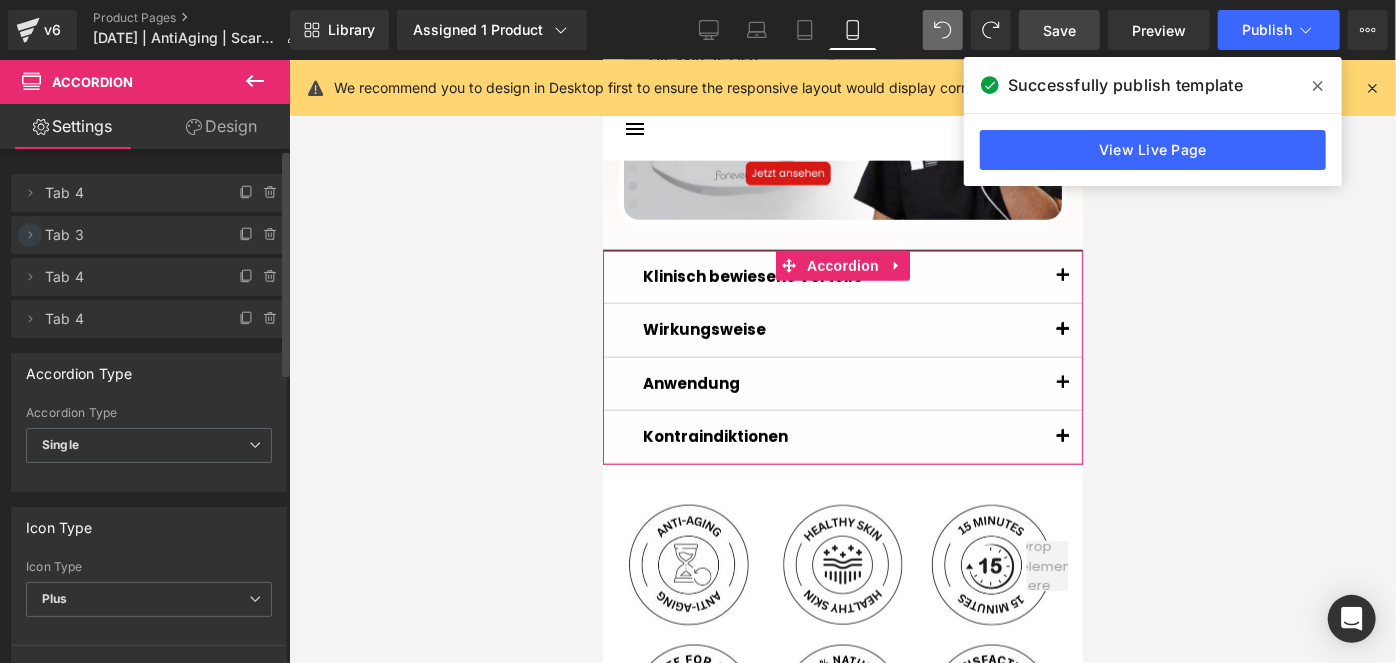 click 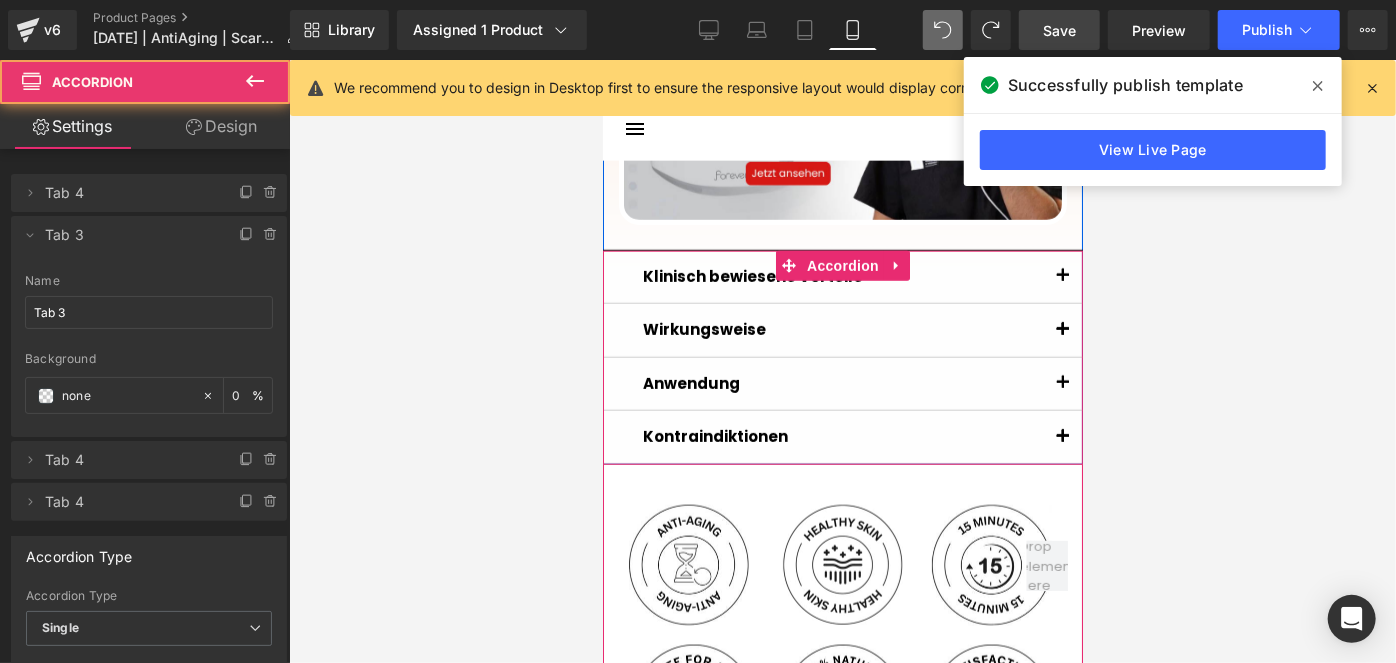 click on "Wirkungsweise
Text Block" at bounding box center [842, 330] 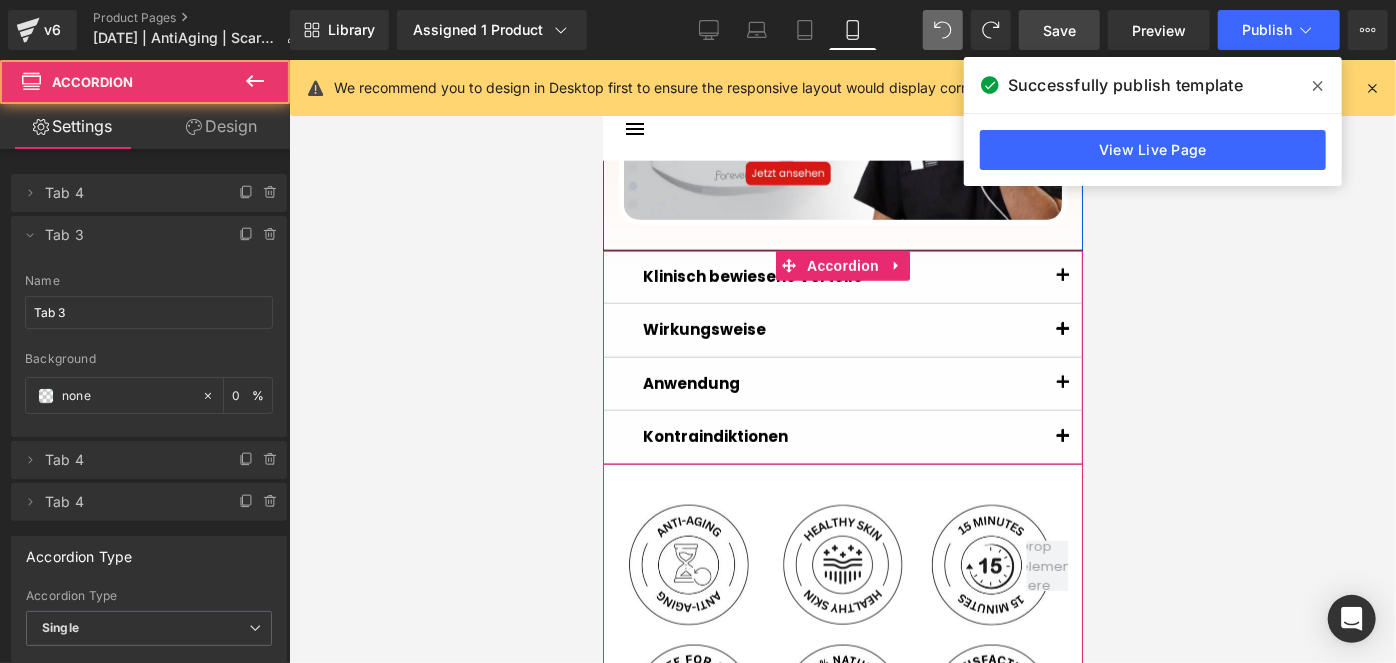 click at bounding box center [1062, 335] 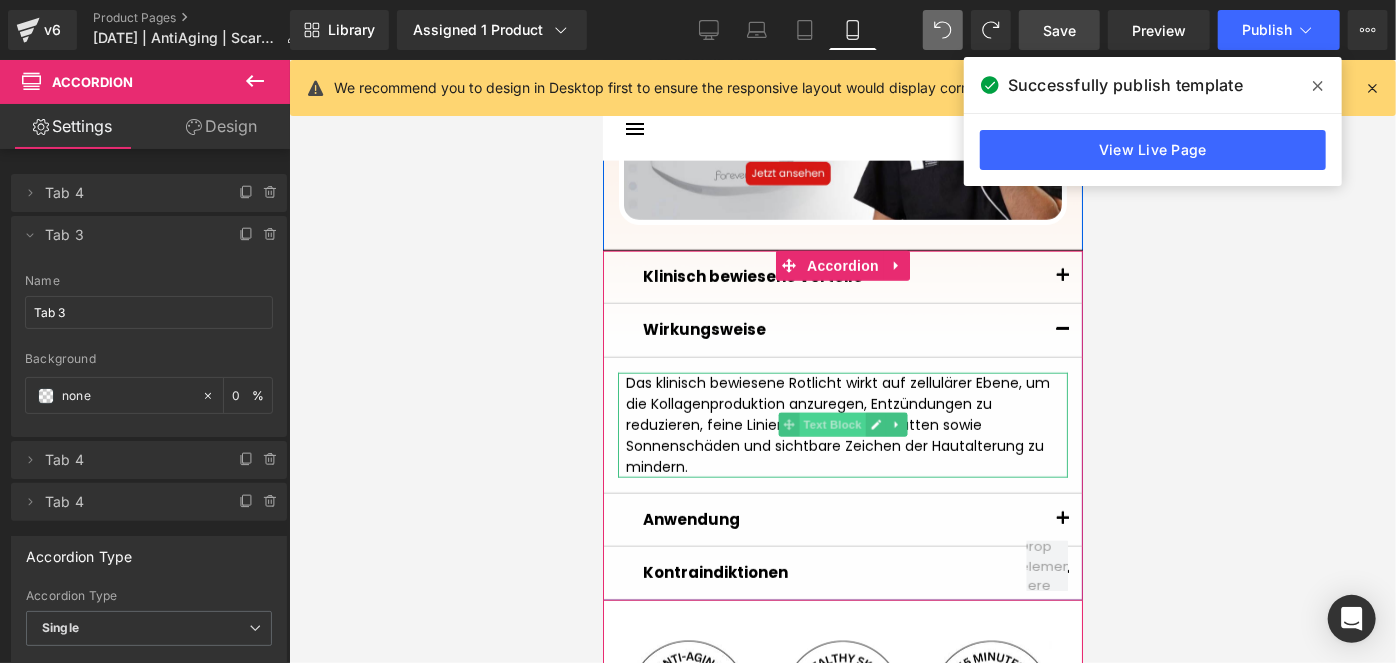 click on "Text Block" at bounding box center [831, 424] 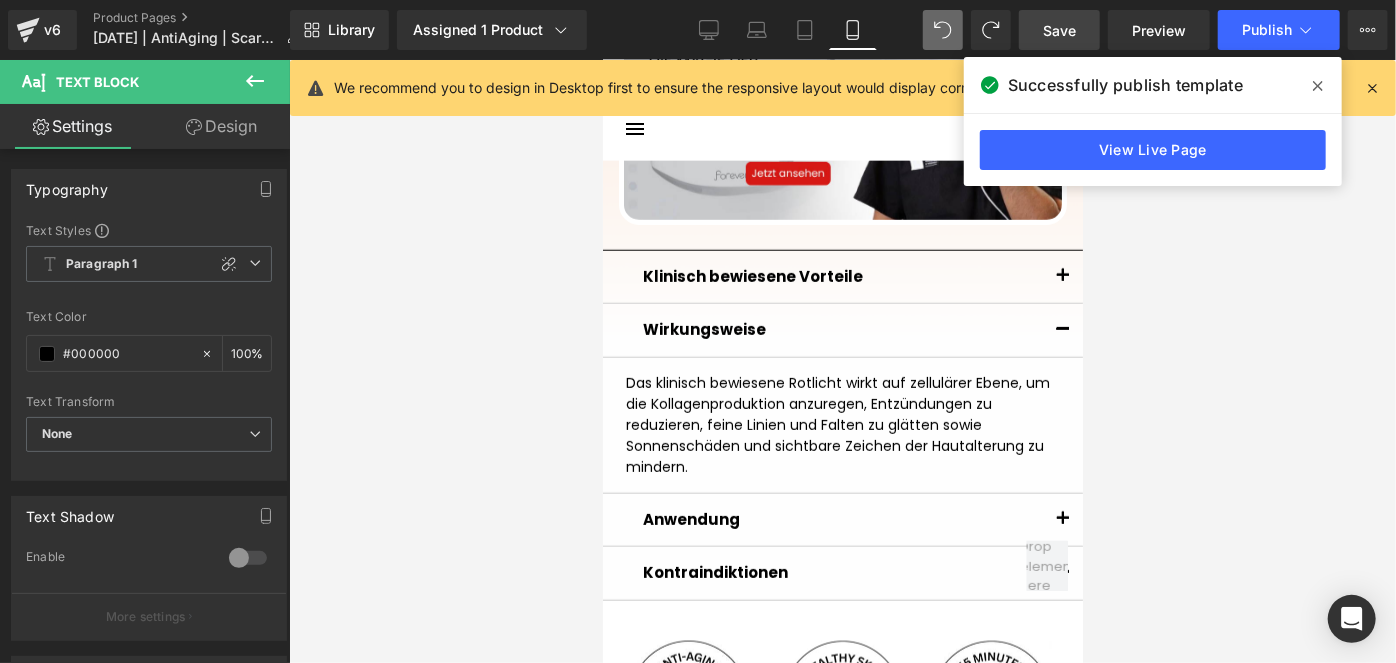 click 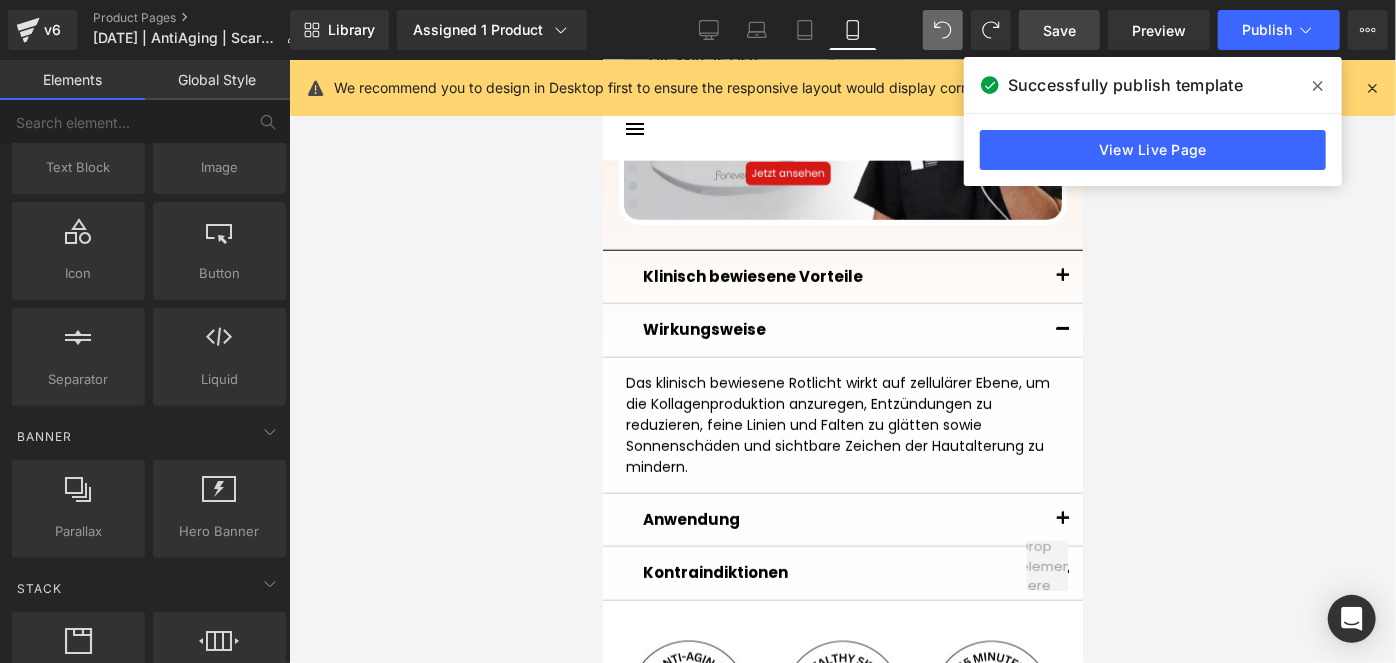 scroll, scrollTop: 0, scrollLeft: 0, axis: both 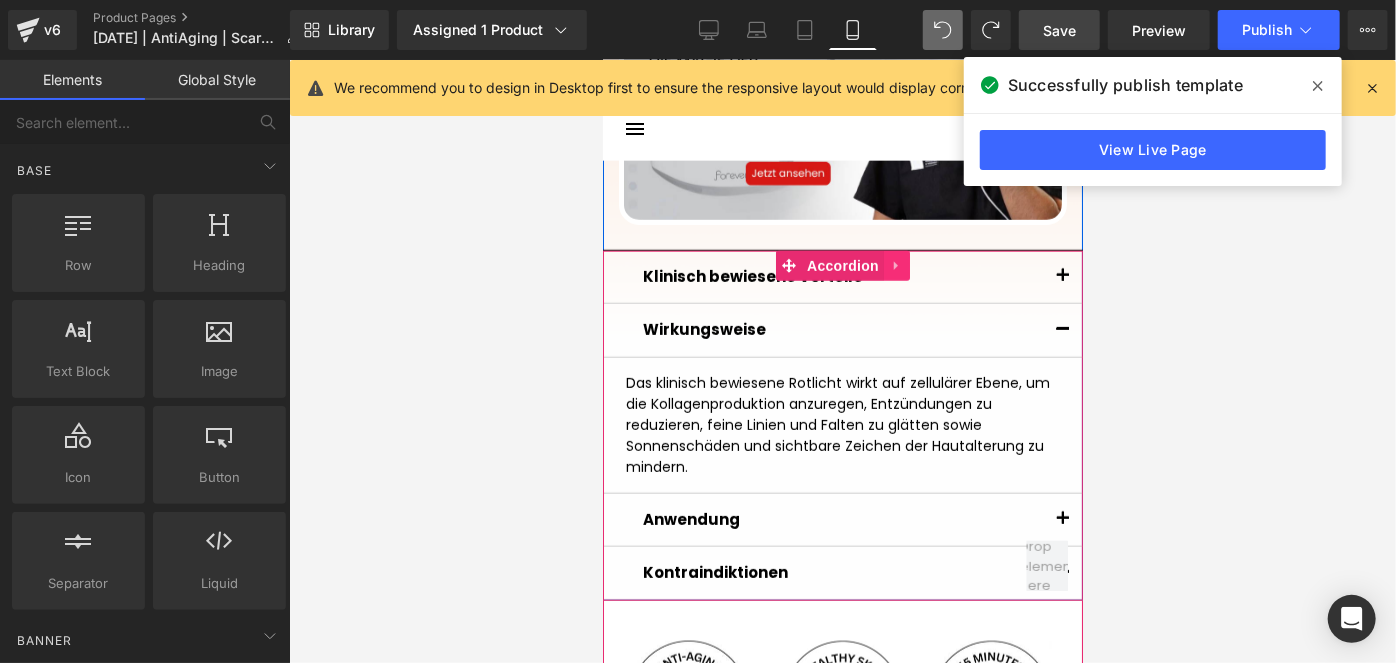click 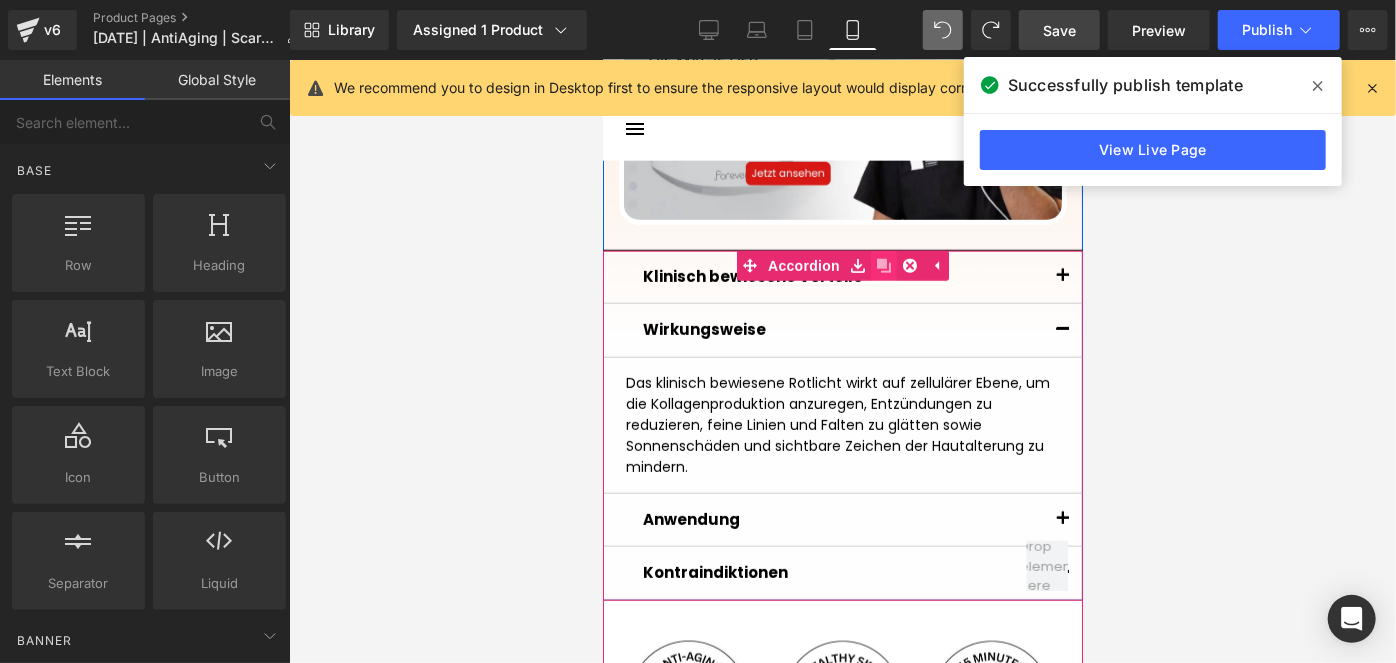 click 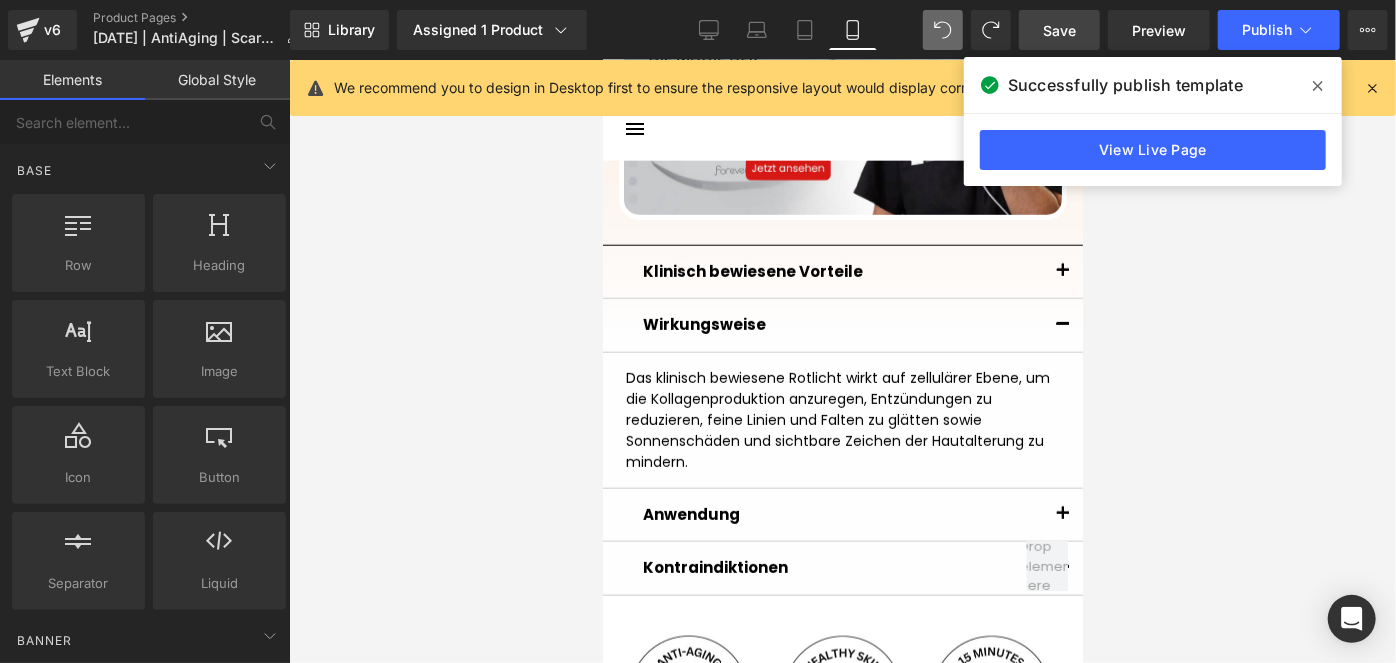 scroll, scrollTop: 1262, scrollLeft: 0, axis: vertical 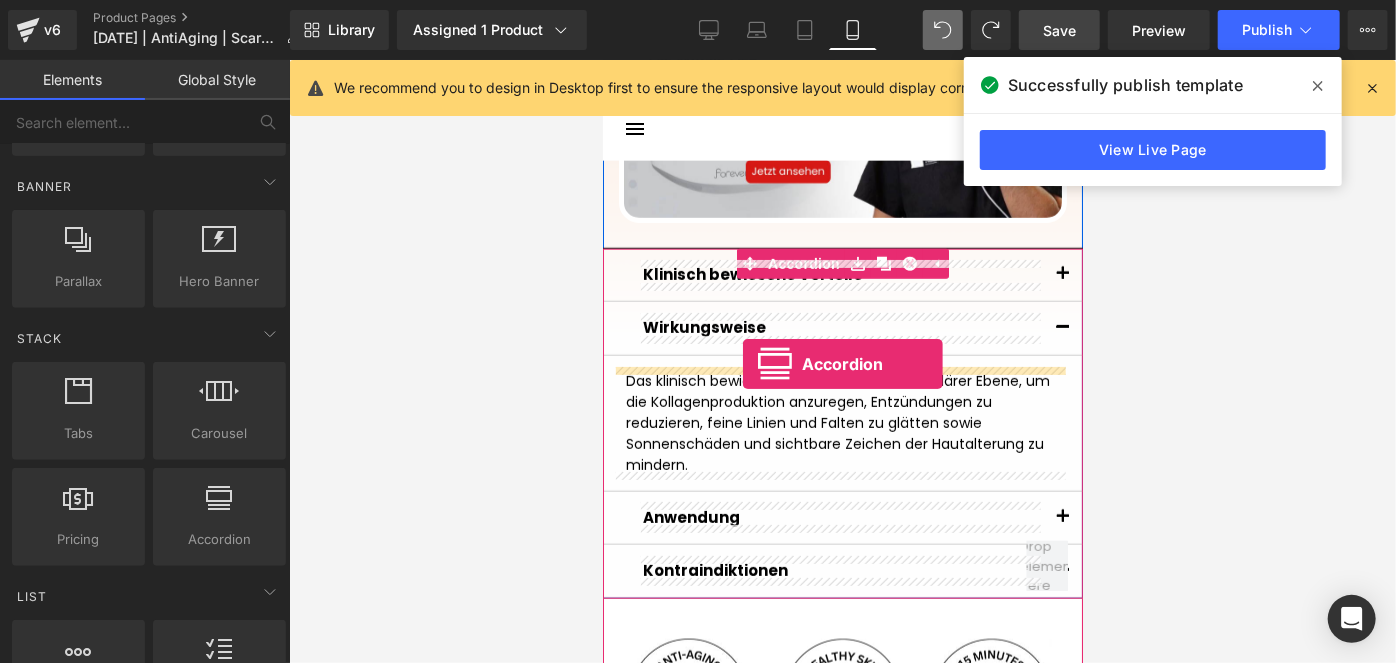 drag, startPoint x: 850, startPoint y: 565, endPoint x: 742, endPoint y: 364, distance: 228.17757 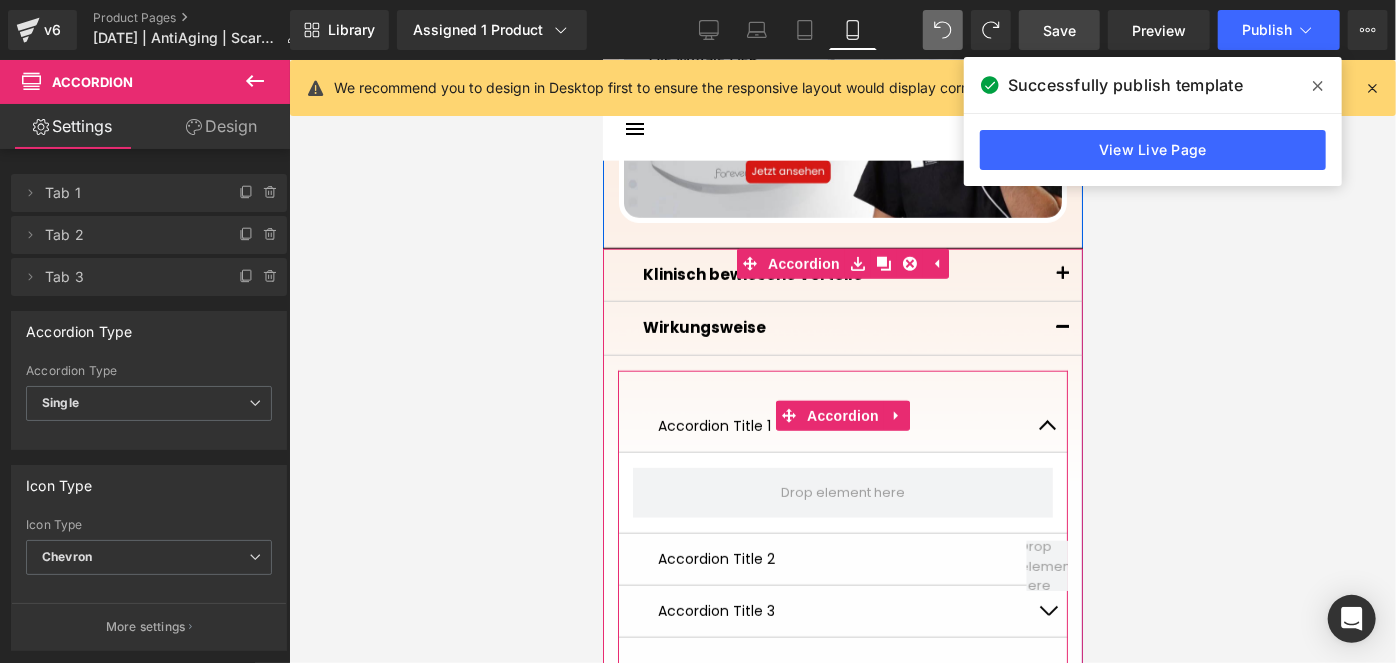 scroll, scrollTop: 1535, scrollLeft: 0, axis: vertical 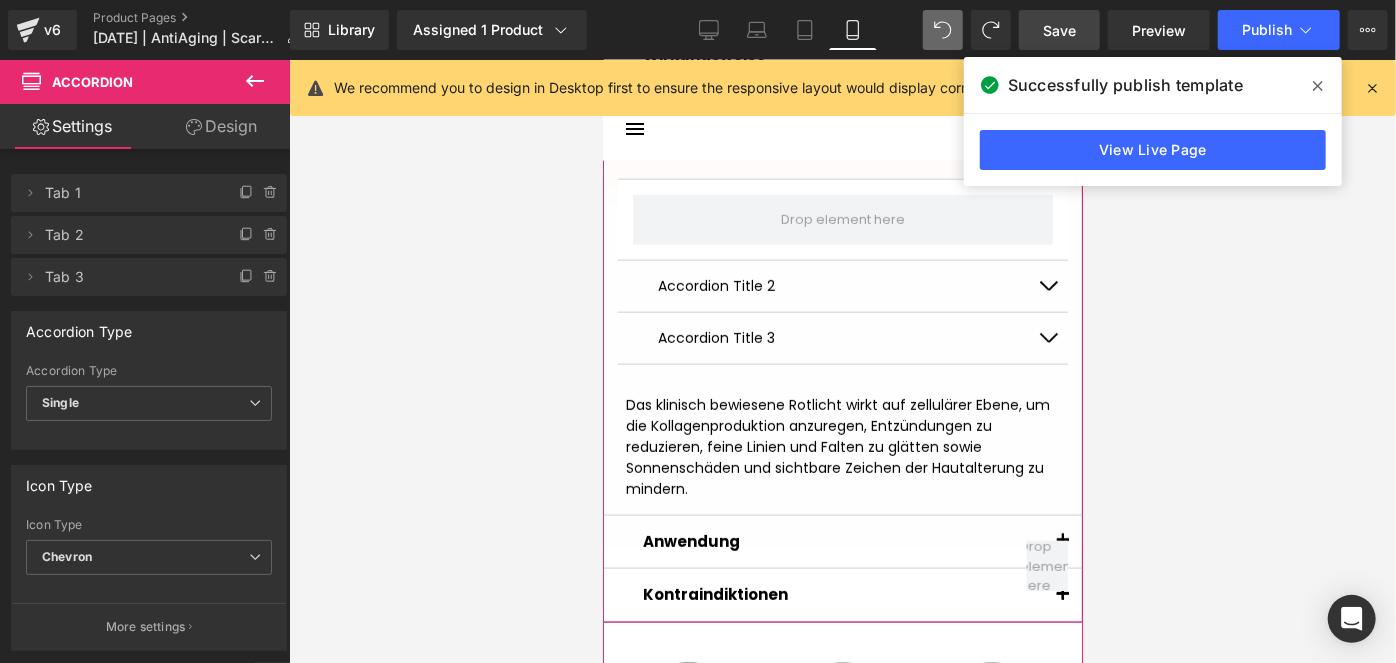 click on "Das klinisch bewiesene Rotlicht wirkt auf zellulärer Ebene, um die Kollagenproduktion anzuregen, Entzündungen zu reduzieren, feine Linien und Falten zu glätten sowie Sonnenschäden und sichtbare Zeichen der Hautalterung zu mindern." at bounding box center [842, 446] 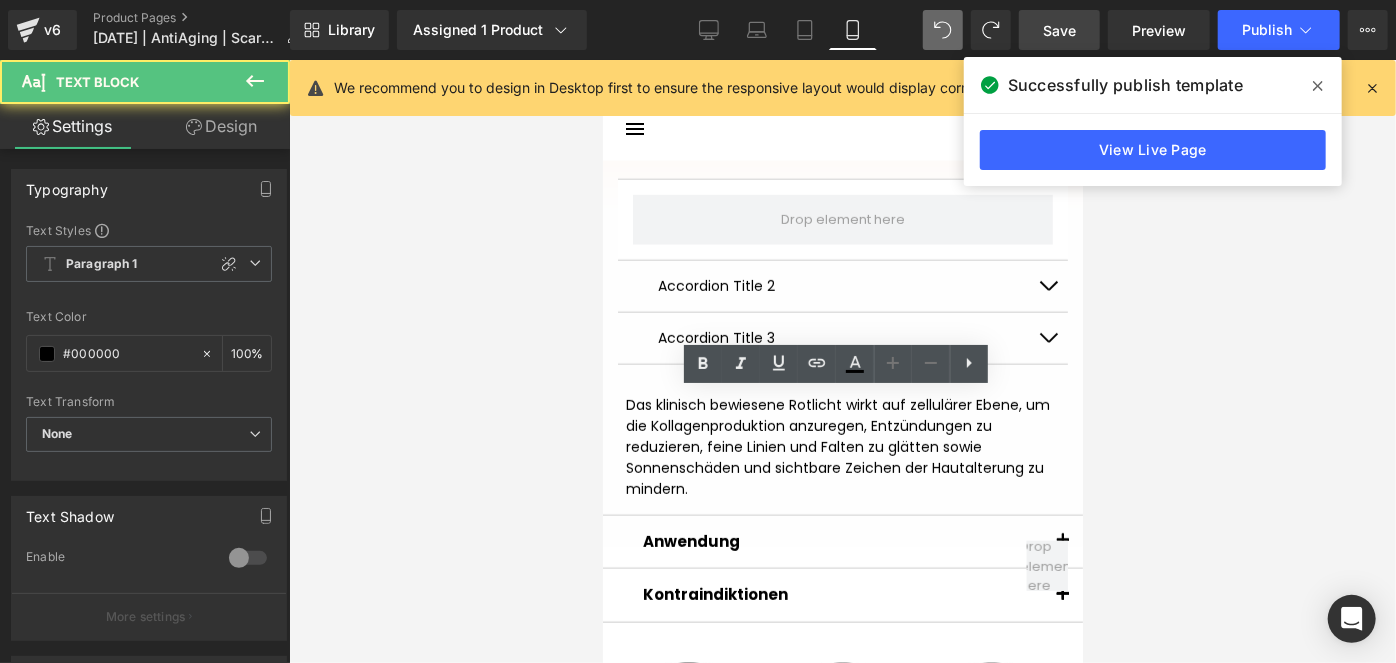 click at bounding box center [842, 361] 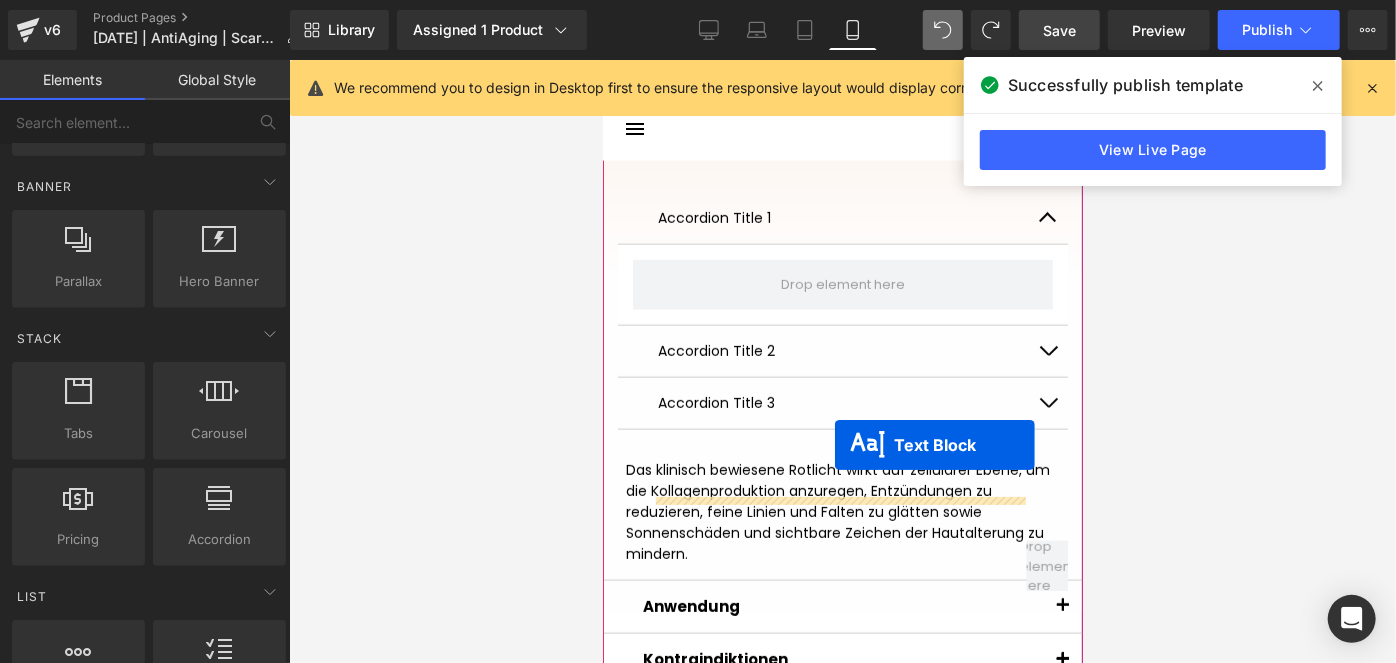 scroll, scrollTop: 1353, scrollLeft: 0, axis: vertical 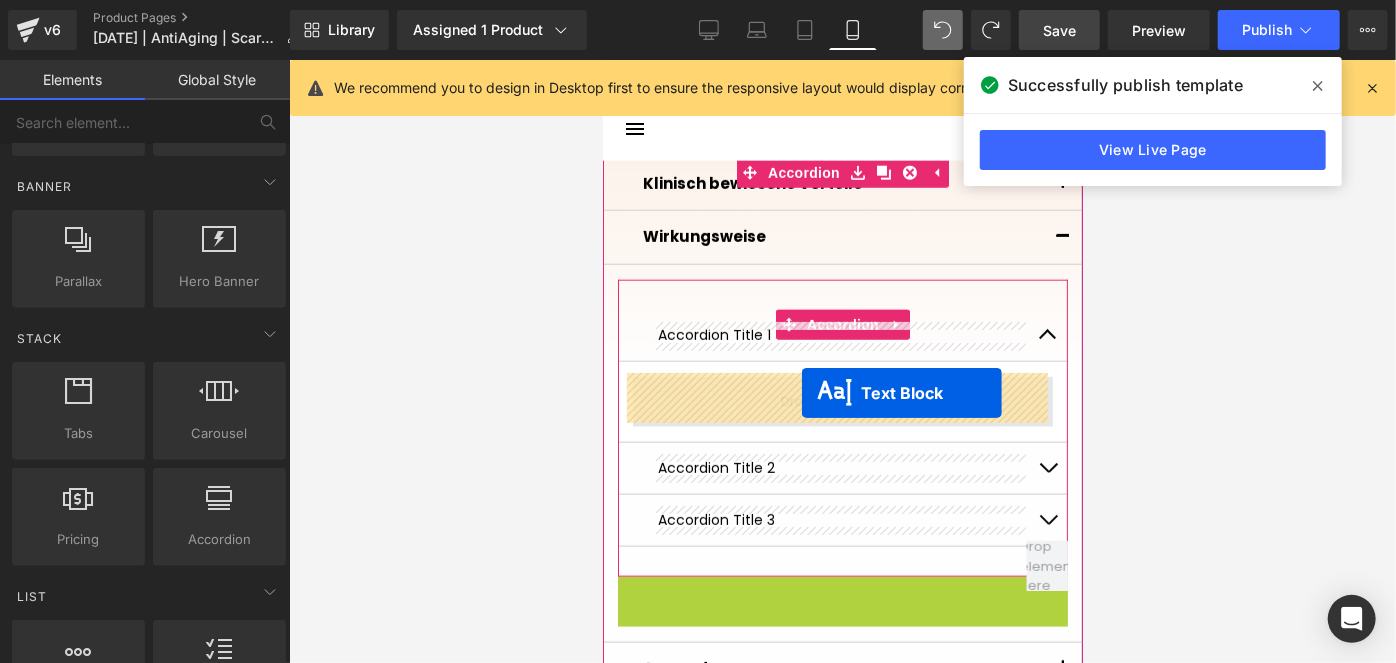 drag, startPoint x: 840, startPoint y: 439, endPoint x: 801, endPoint y: 391, distance: 61.846584 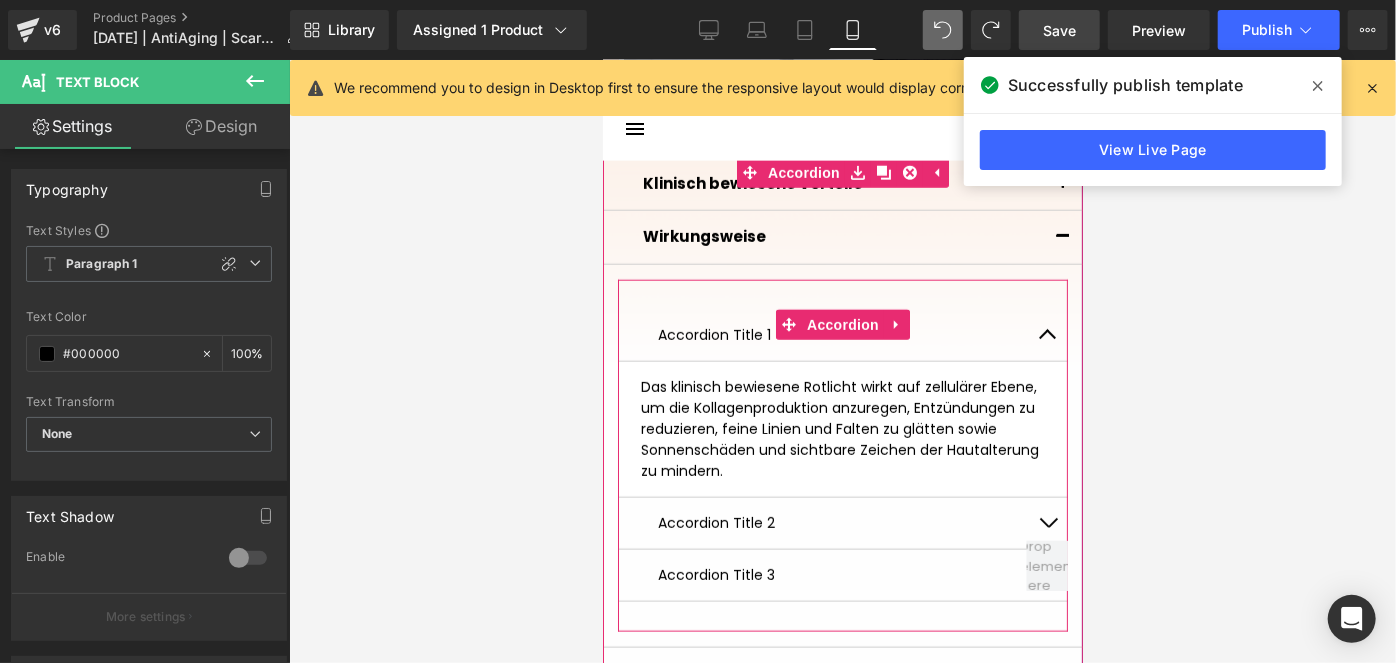 click at bounding box center (1047, 334) 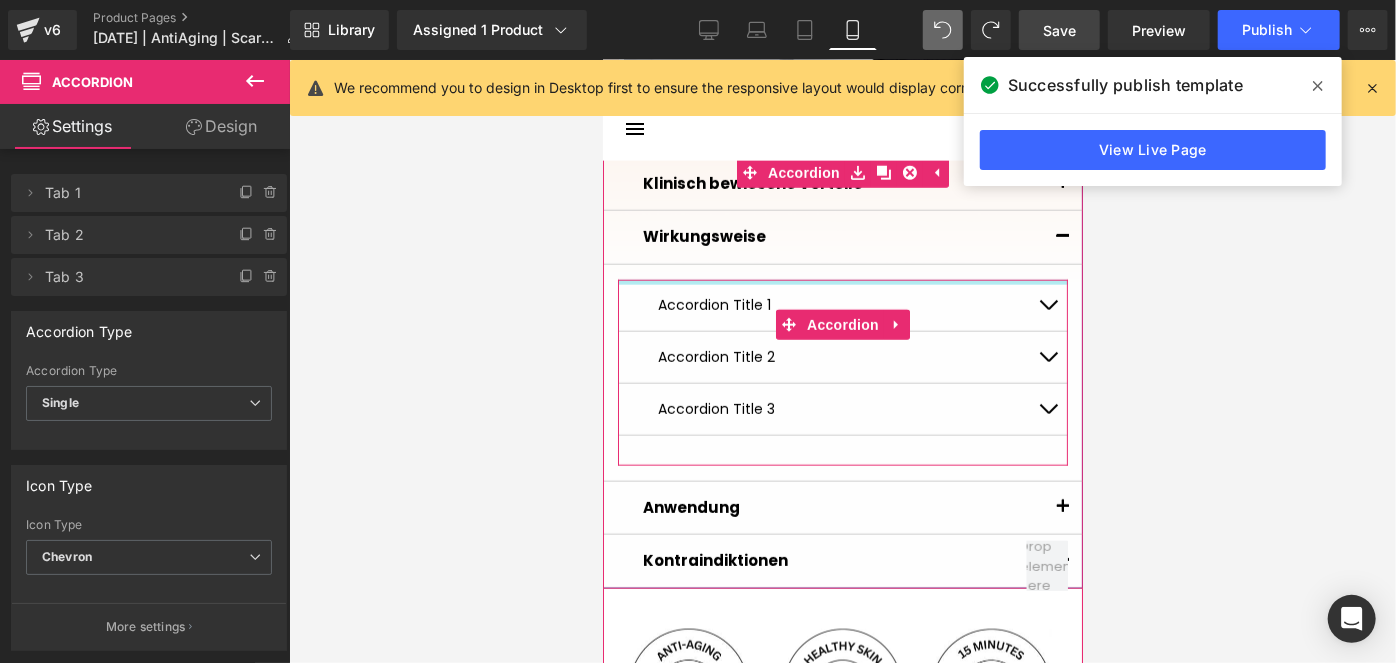drag, startPoint x: 706, startPoint y: 279, endPoint x: 939, endPoint y: 245, distance: 235.46762 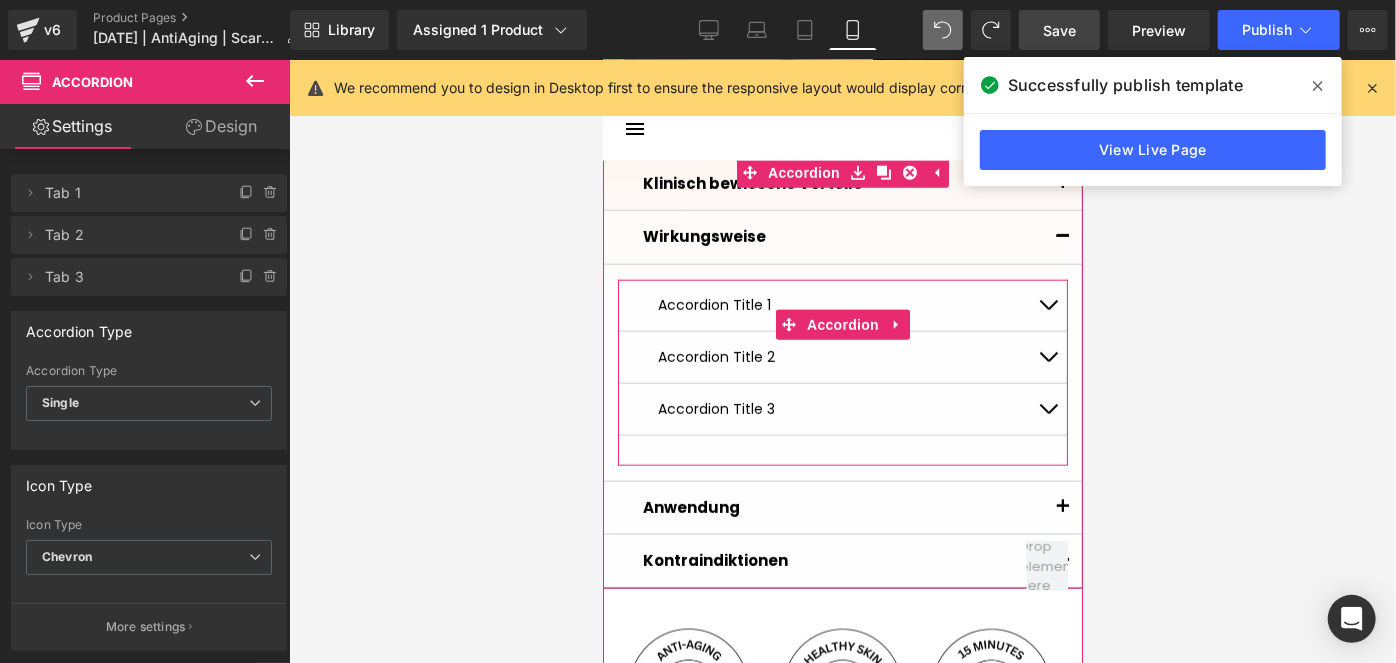 click at bounding box center (842, 361) 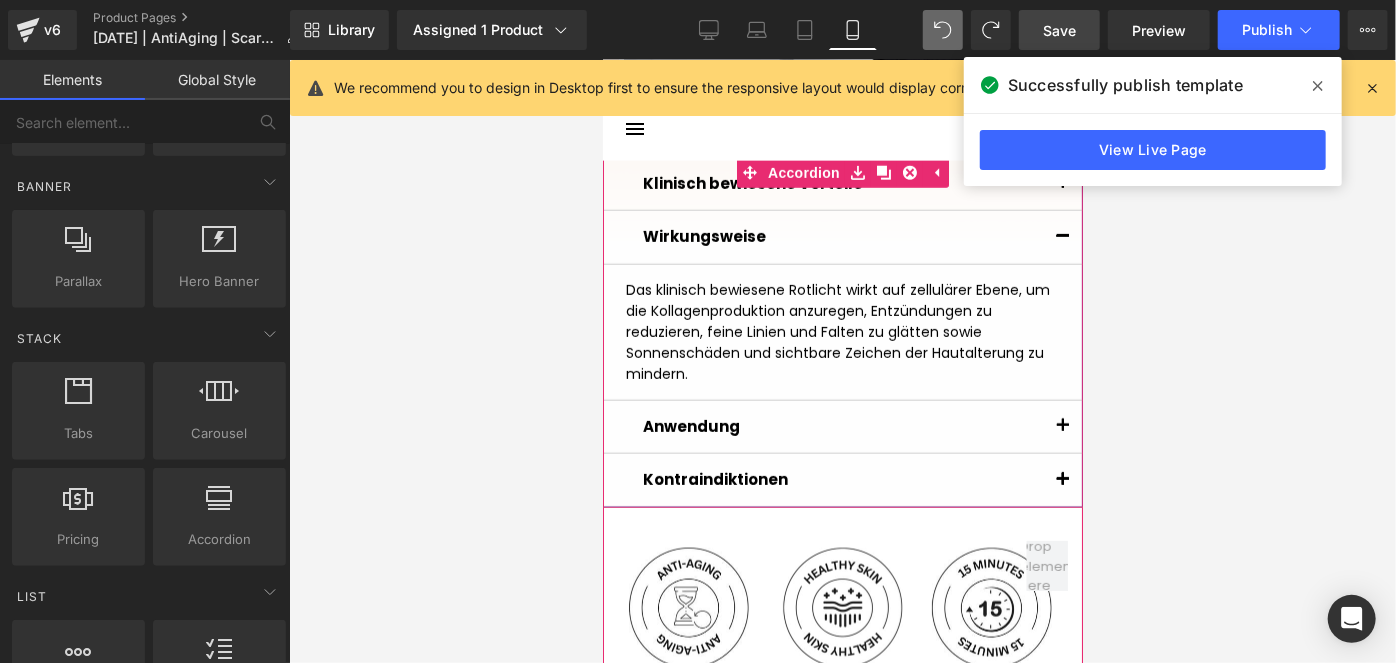 click on "Das klinisch bewiesene Rotlicht wirkt auf zellulärer Ebene, um die Kollagenproduktion anzuregen, Entzündungen zu reduzieren, feine Linien und Falten zu glätten sowie Sonnenschäden und sichtbare Zeichen der Hautalterung zu mindern." at bounding box center [842, 331] 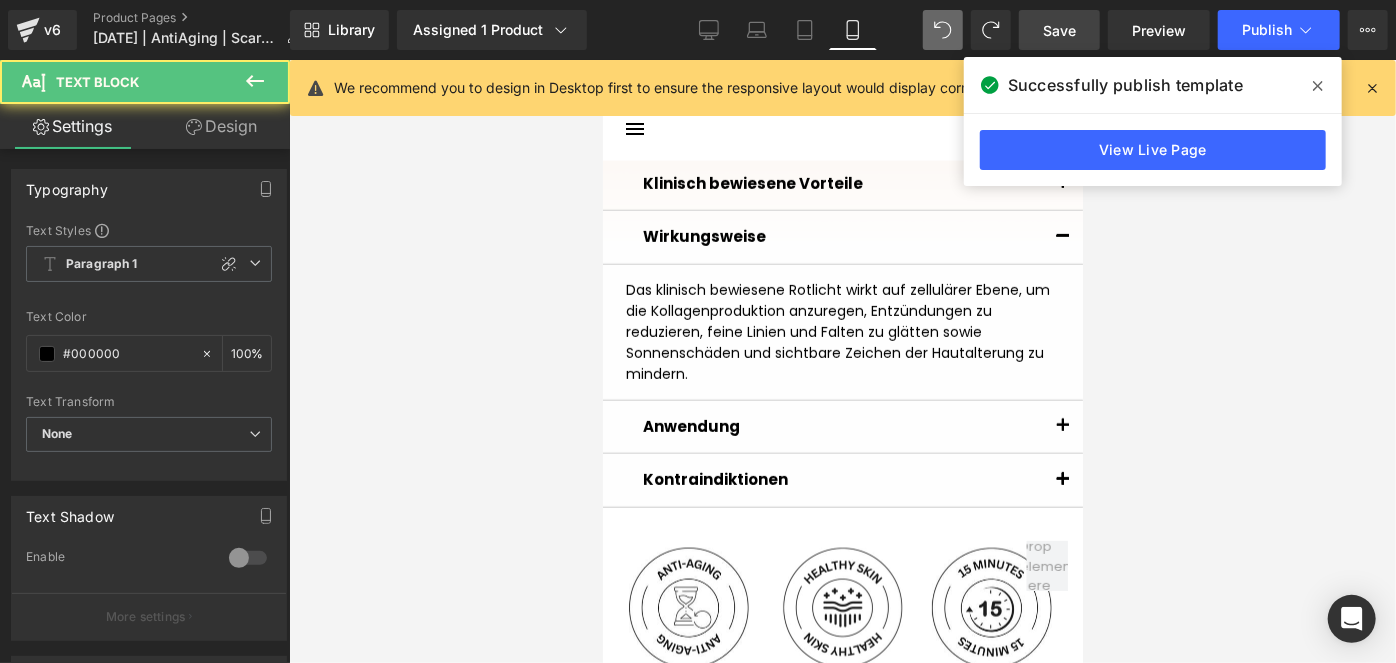 click on "Design" at bounding box center [221, 126] 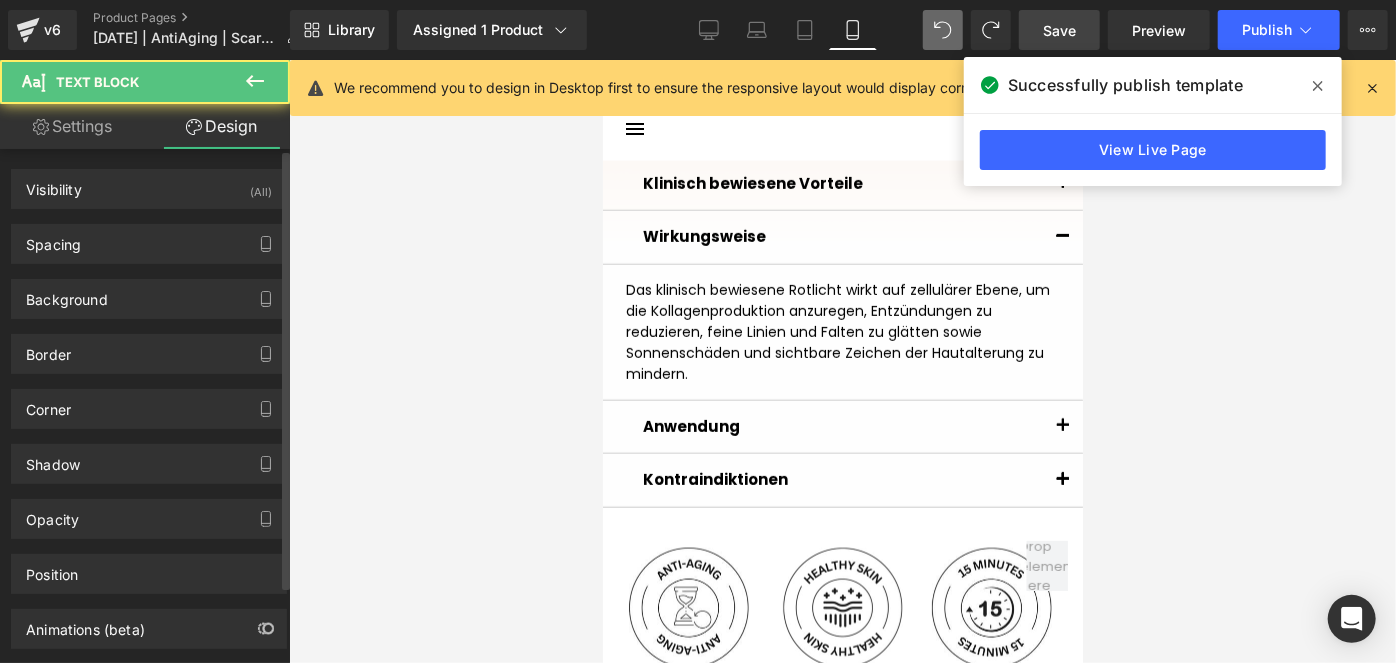 click on "Background
Color & Image color
Color none 0 %
Image  Replace Image  Upload image or  Browse gallery Image Src Image Quality Lighter Lightest
Lighter
Lighter Lightest Only support for UCare CDN
More settings" at bounding box center (149, 291) 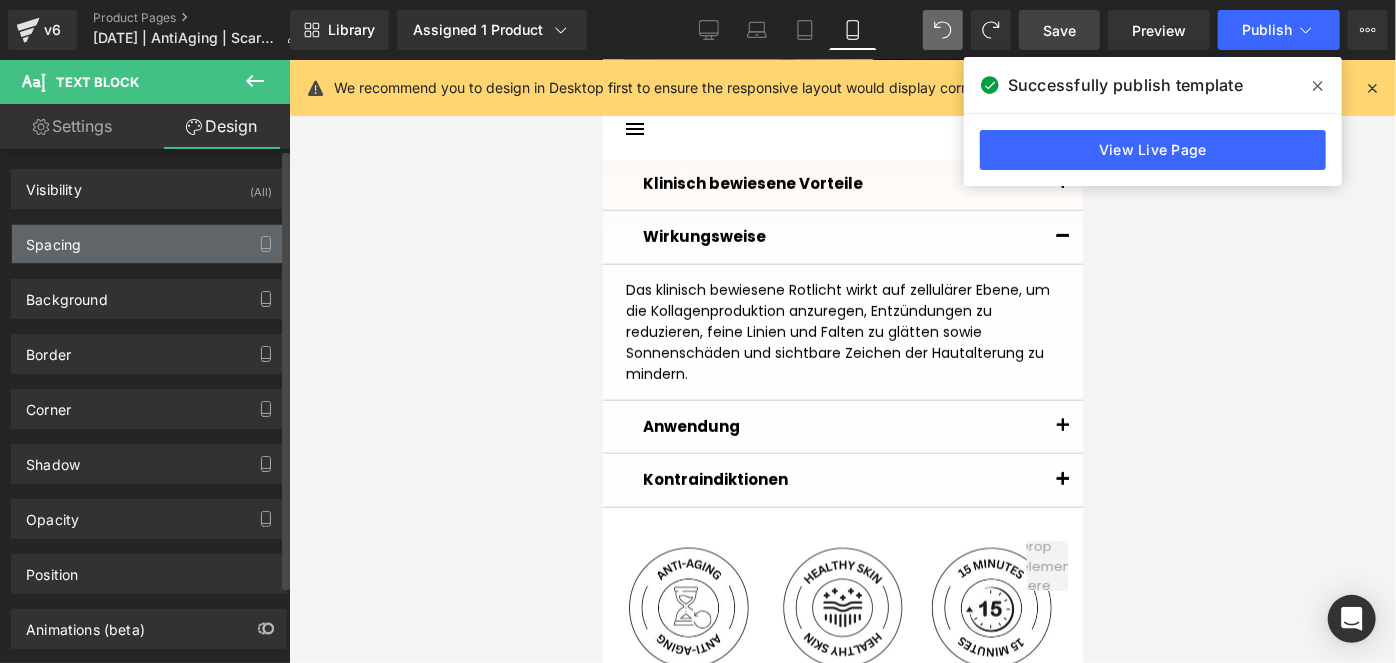 click on "Spacing" at bounding box center [149, 244] 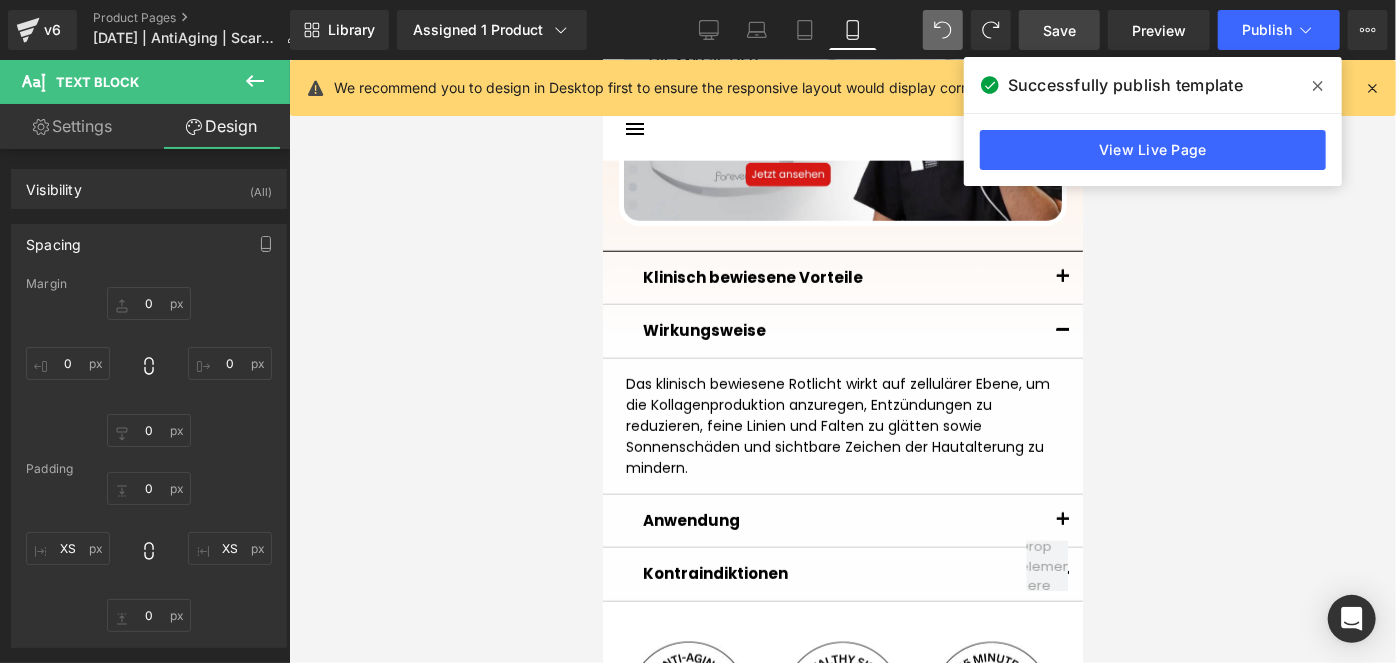 scroll, scrollTop: 1171, scrollLeft: 0, axis: vertical 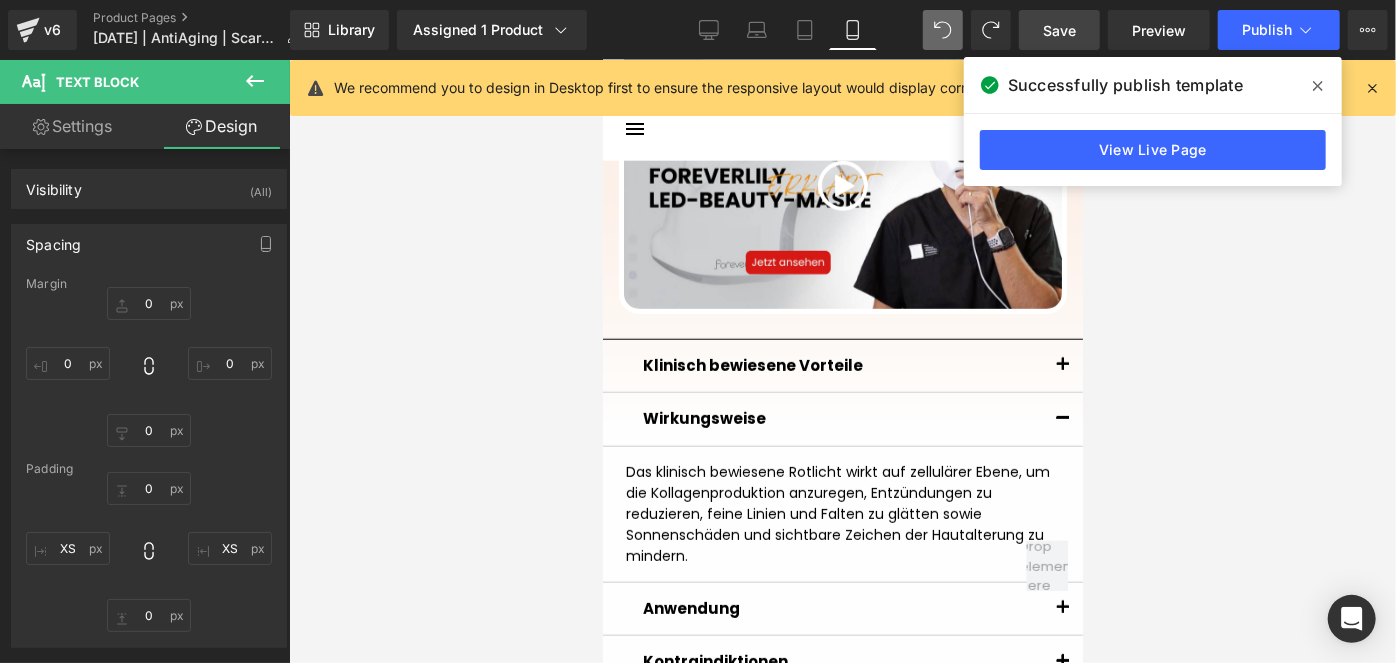 click on "Save" at bounding box center (1059, 30) 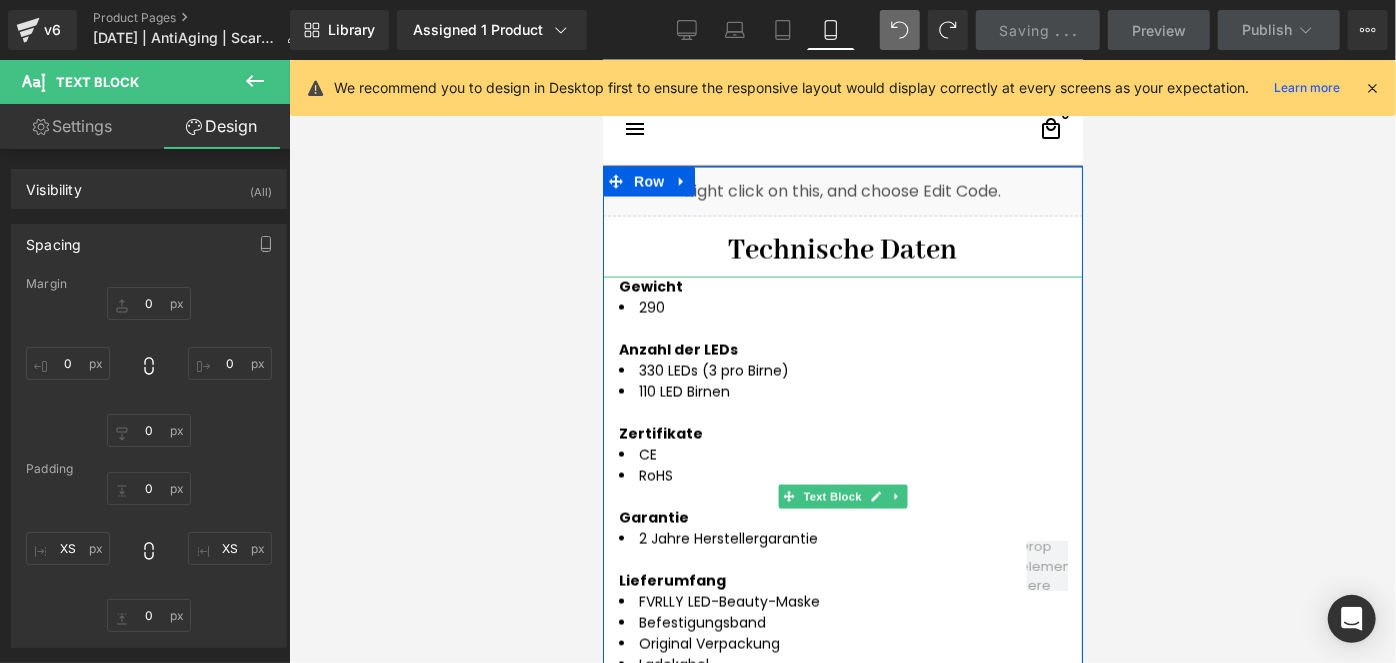 scroll, scrollTop: 5717, scrollLeft: 0, axis: vertical 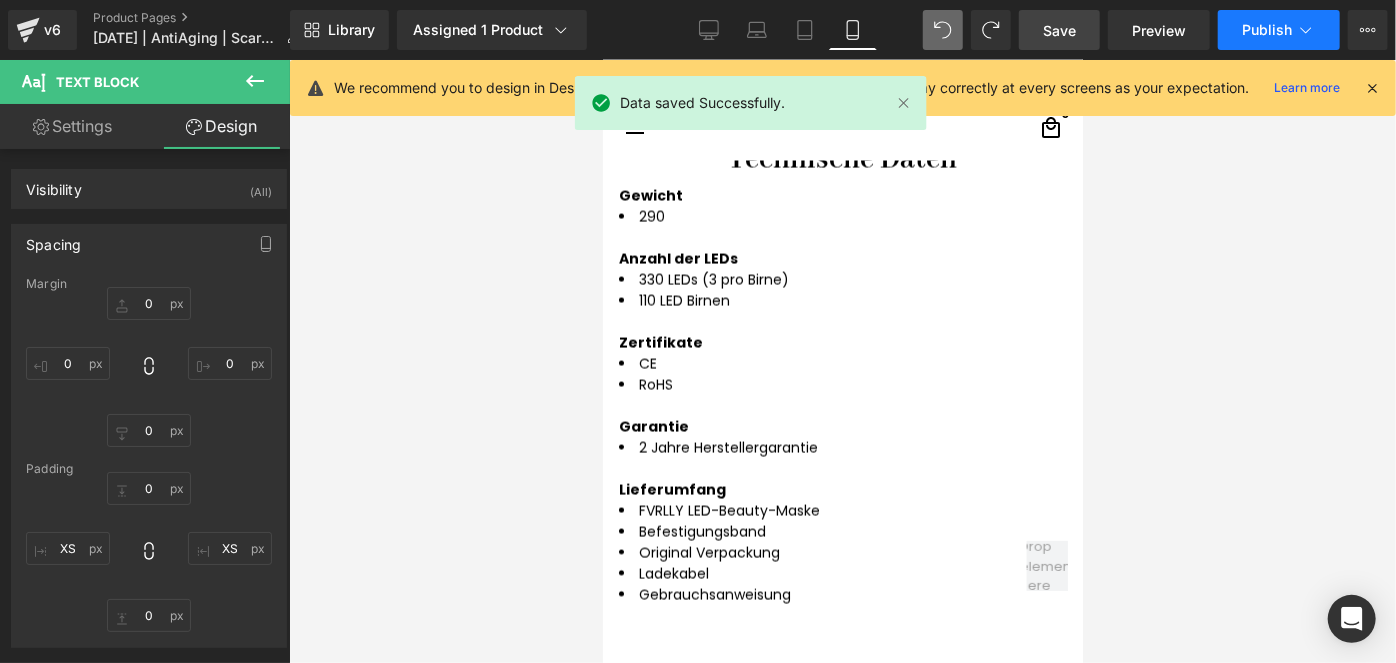 click on "Publish" at bounding box center [1279, 30] 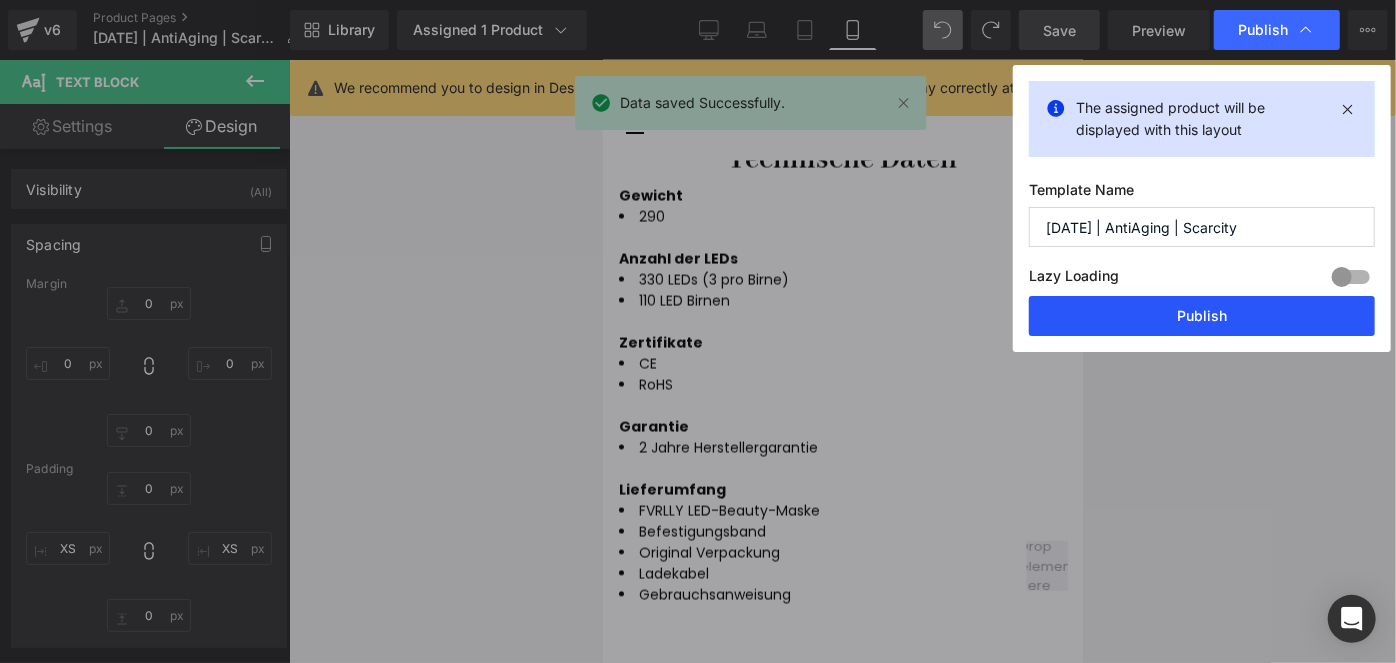 click on "Publish" at bounding box center (1202, 316) 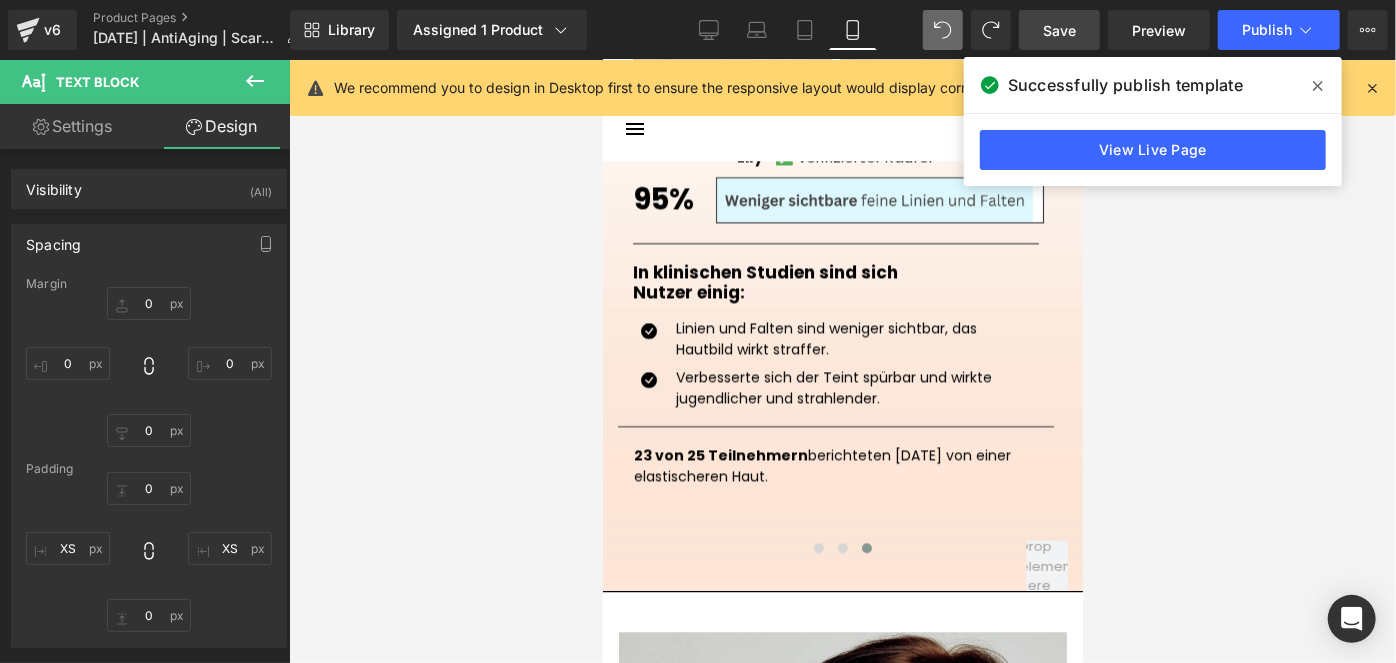 scroll, scrollTop: 2717, scrollLeft: 0, axis: vertical 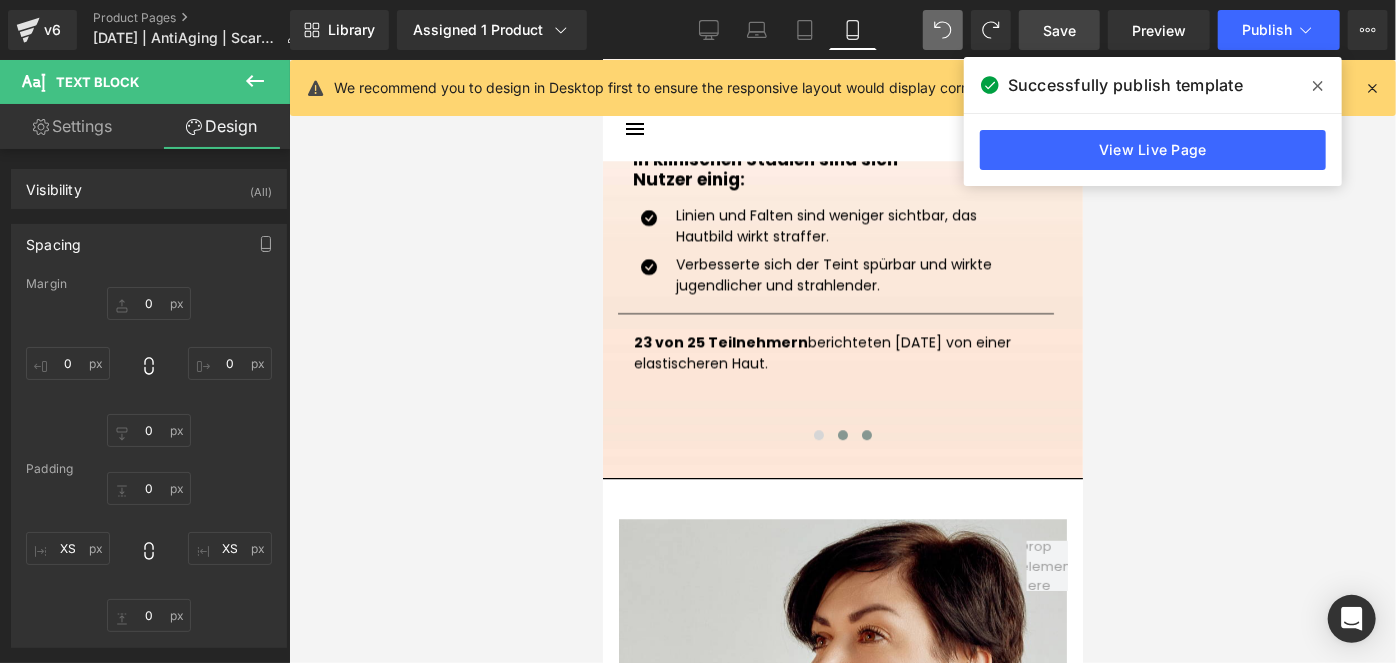 click at bounding box center (842, 434) 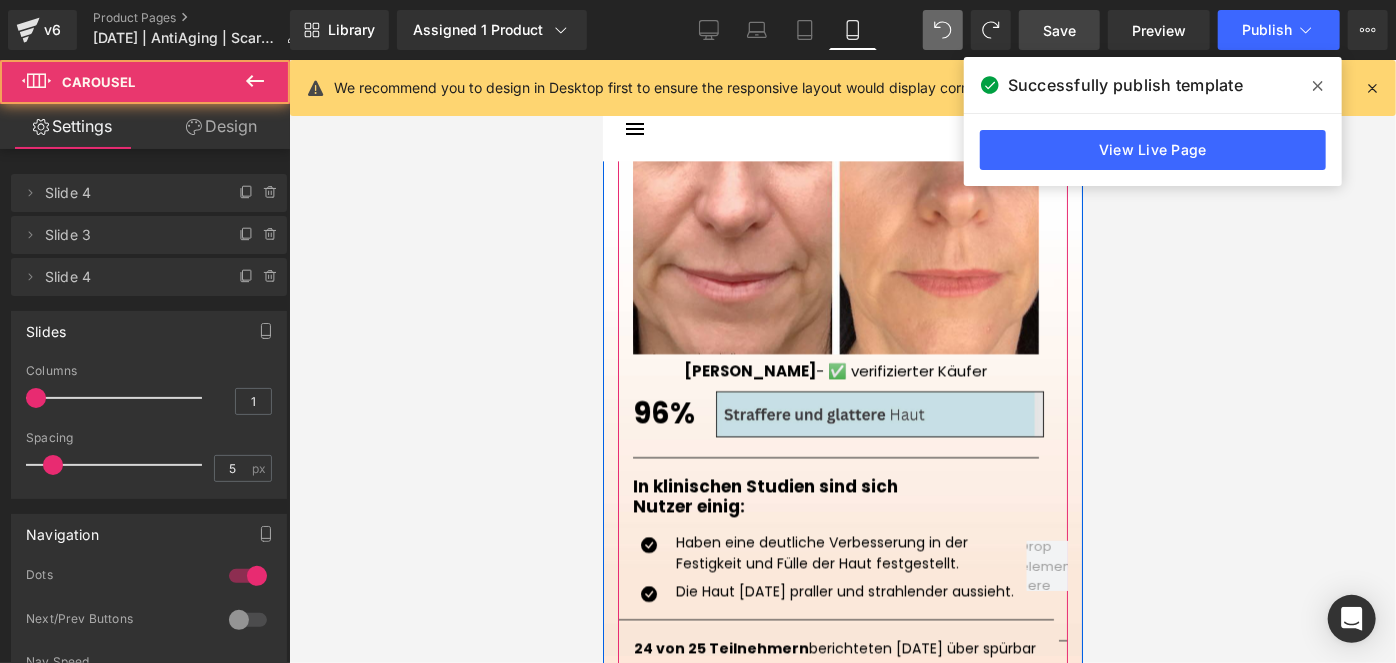 scroll, scrollTop: 2353, scrollLeft: 0, axis: vertical 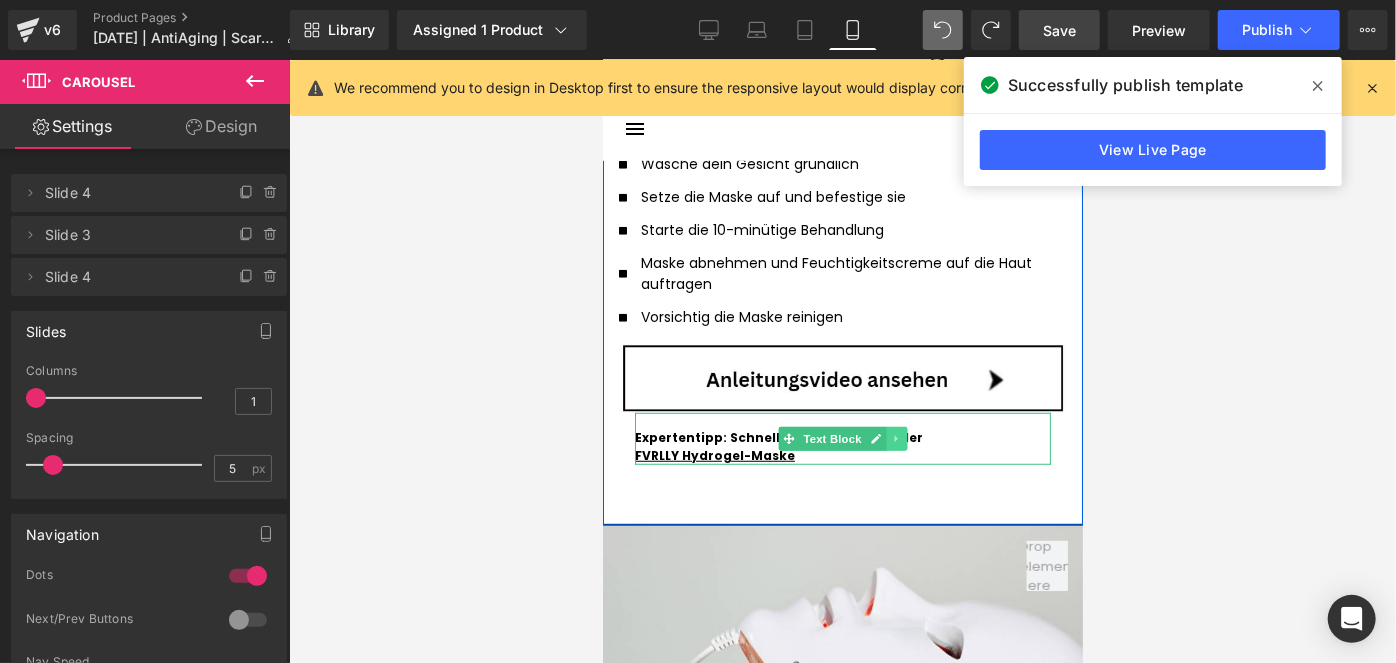 click 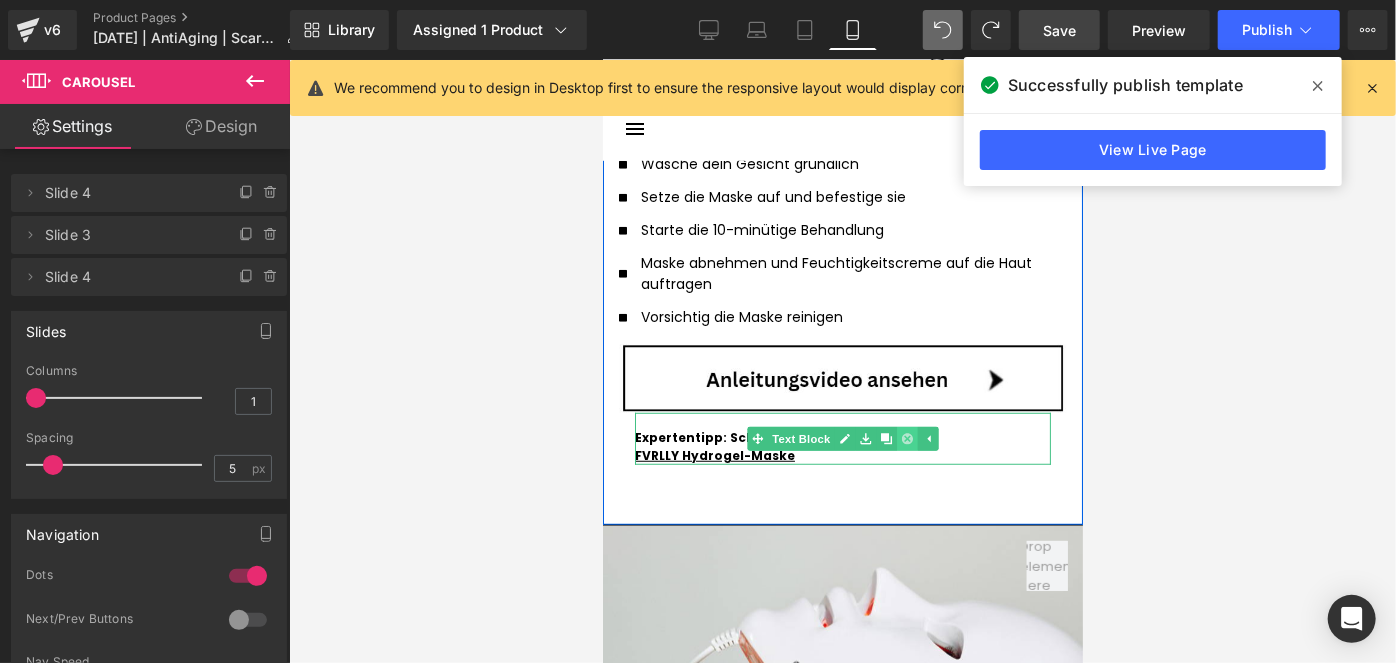 click 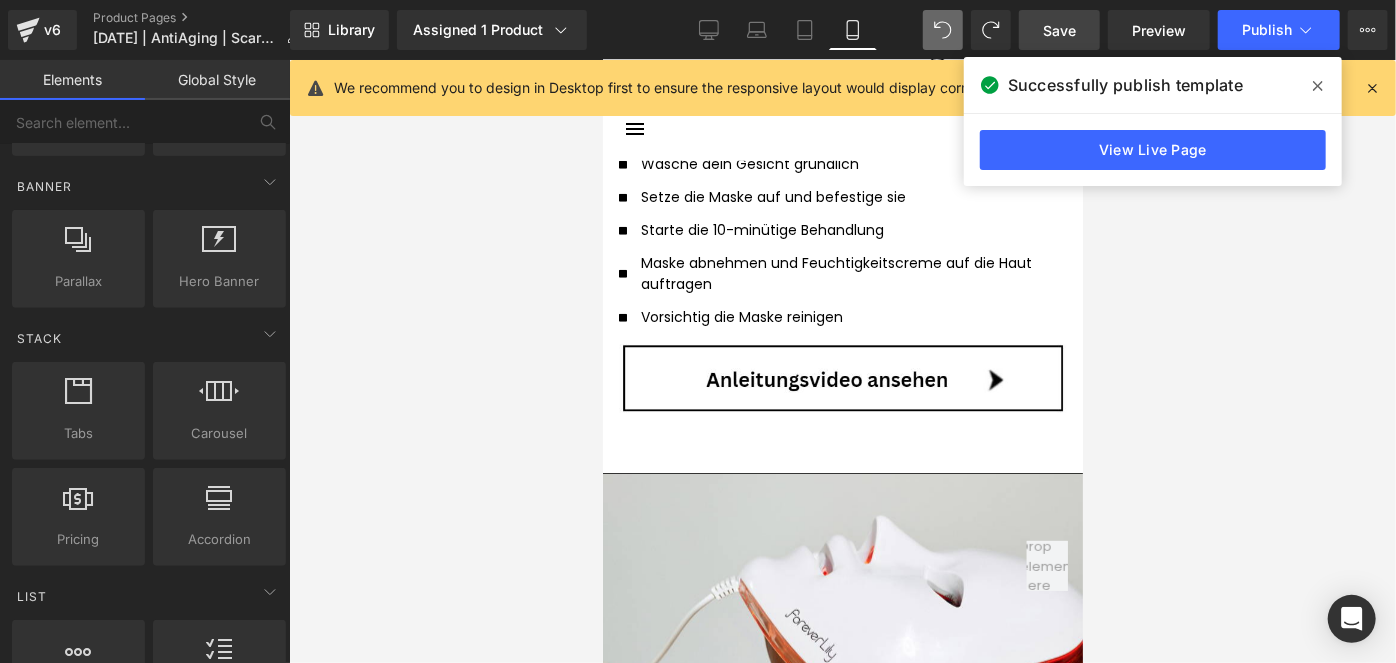click on "Save" at bounding box center [1059, 30] 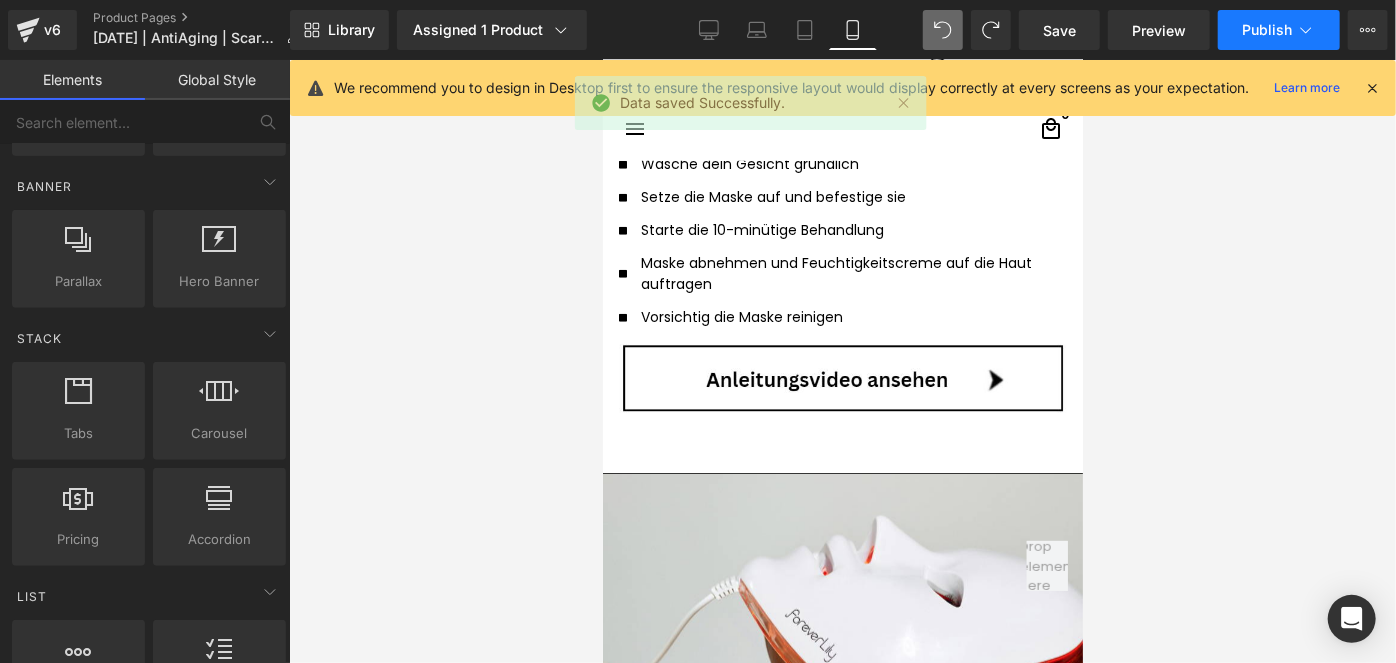 click on "Publish" at bounding box center [1279, 30] 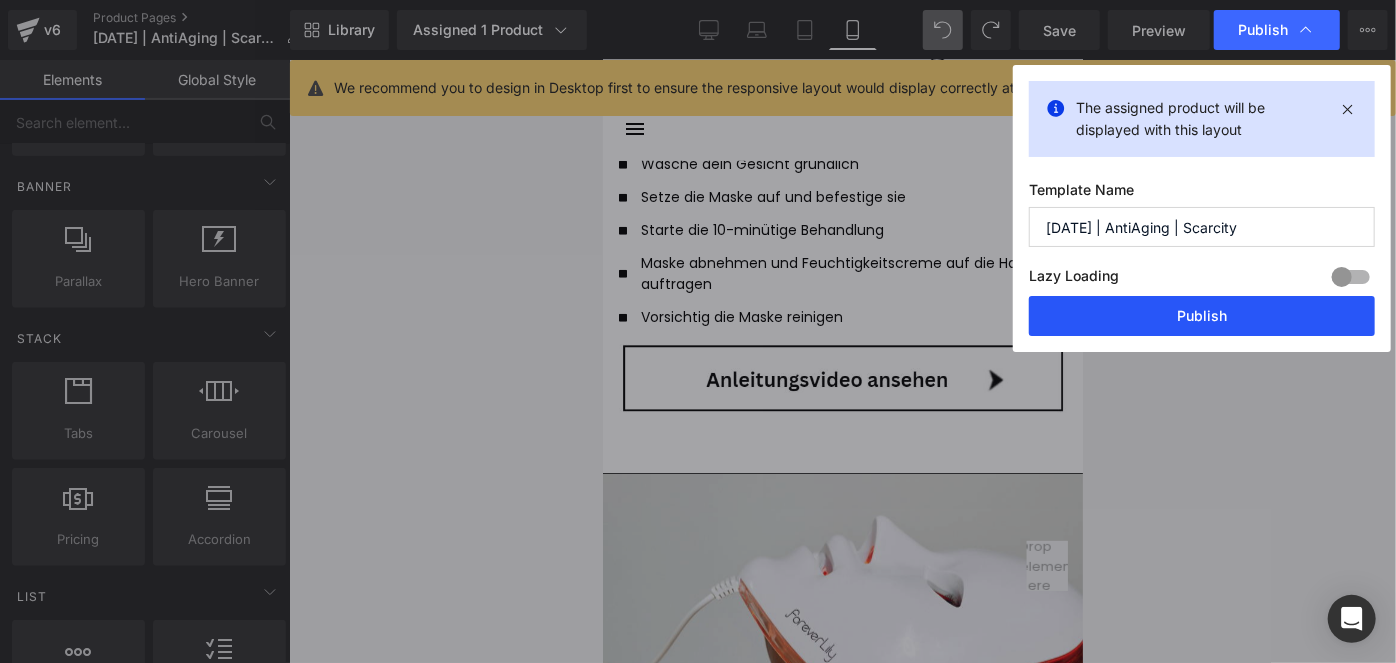 click on "Publish" at bounding box center (1202, 316) 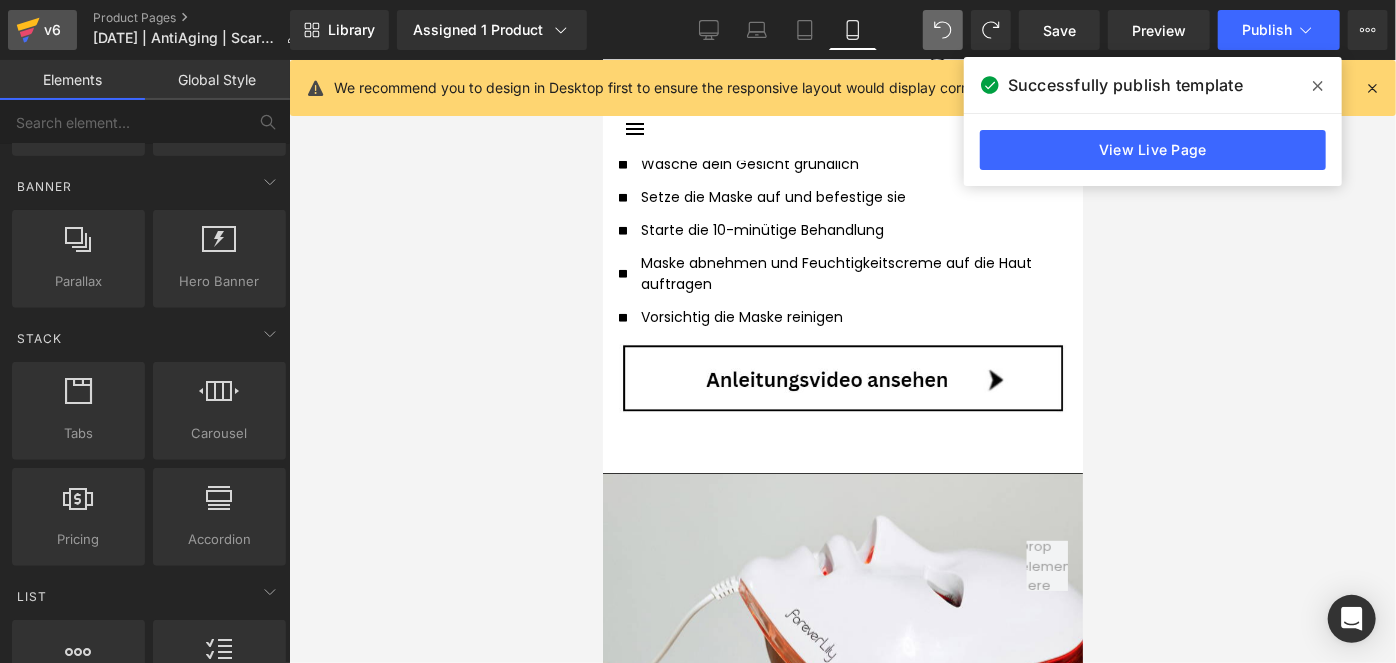 click 